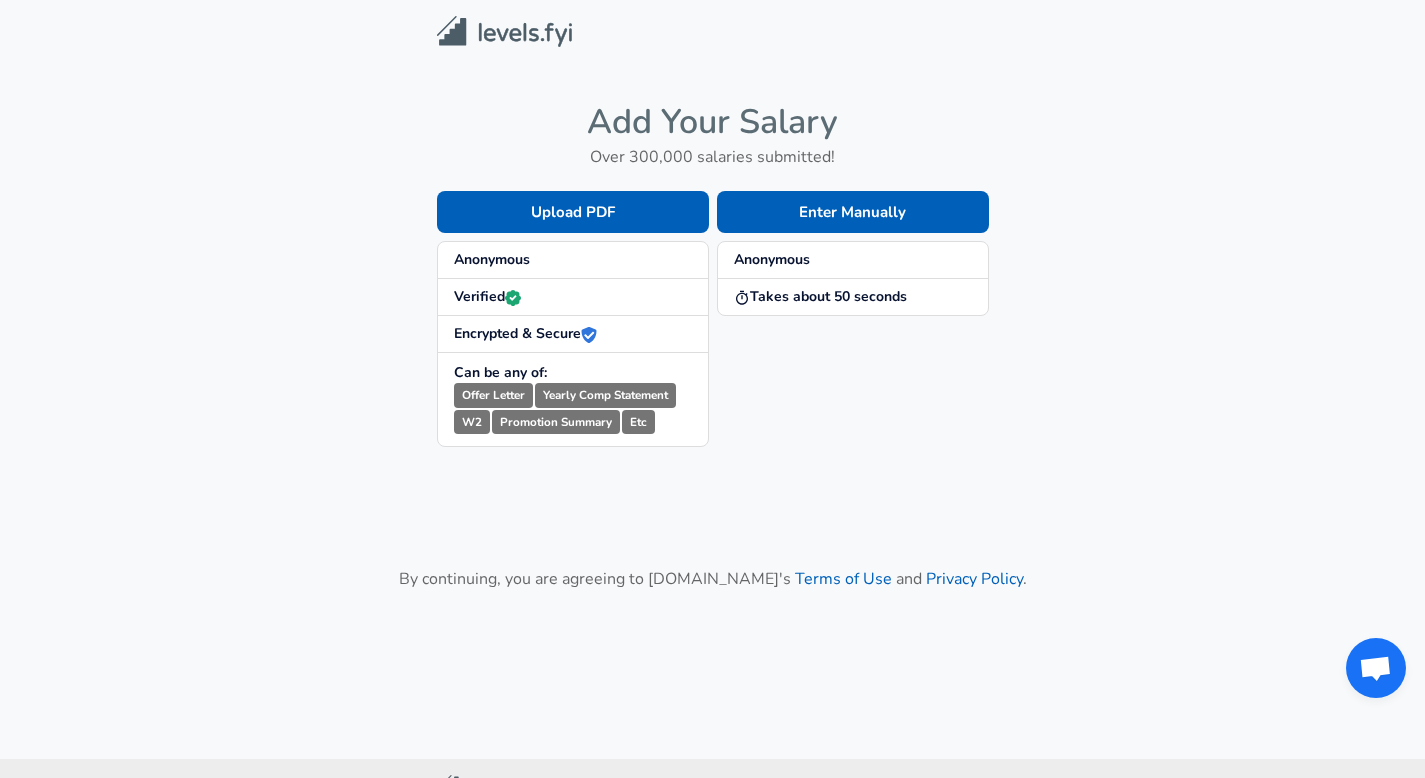scroll, scrollTop: 0, scrollLeft: 0, axis: both 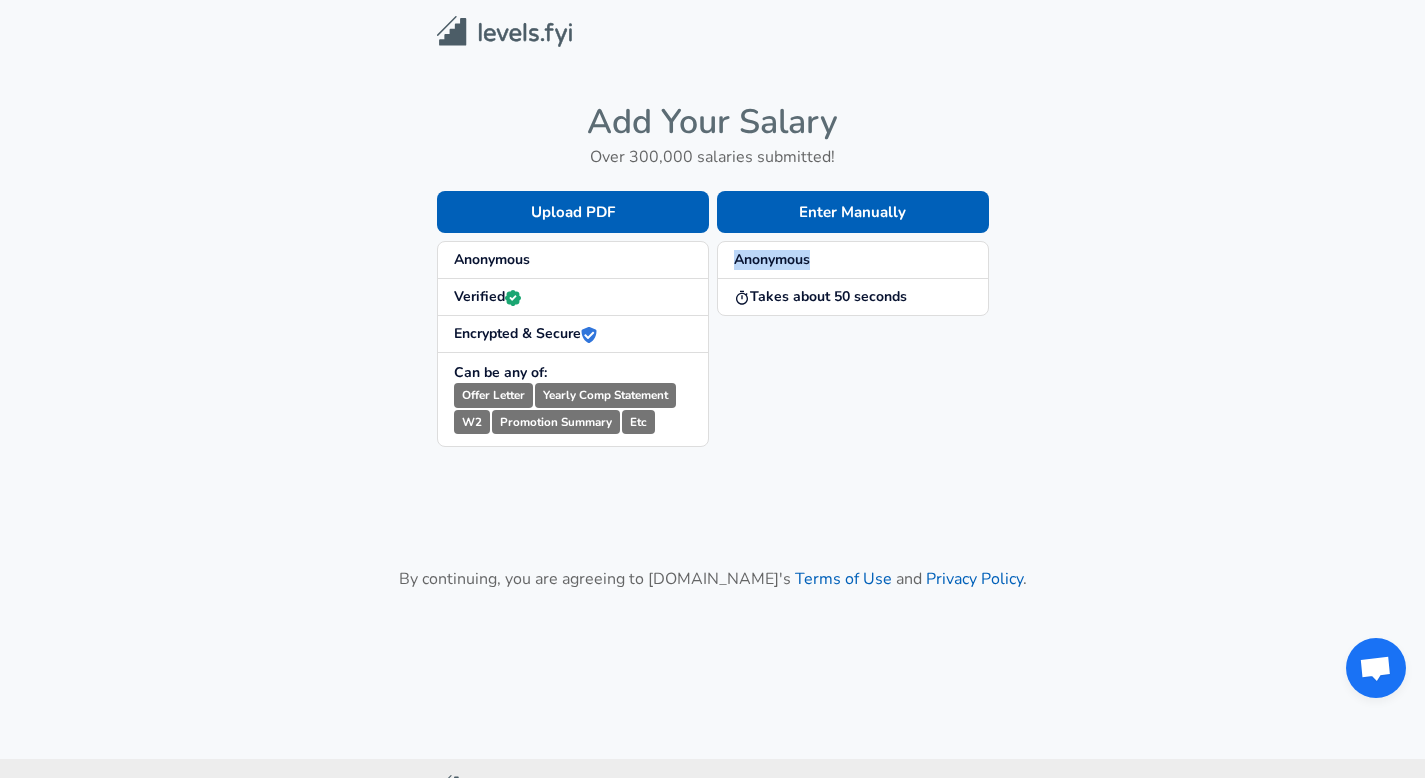 click on "Anonymous" at bounding box center [772, 259] 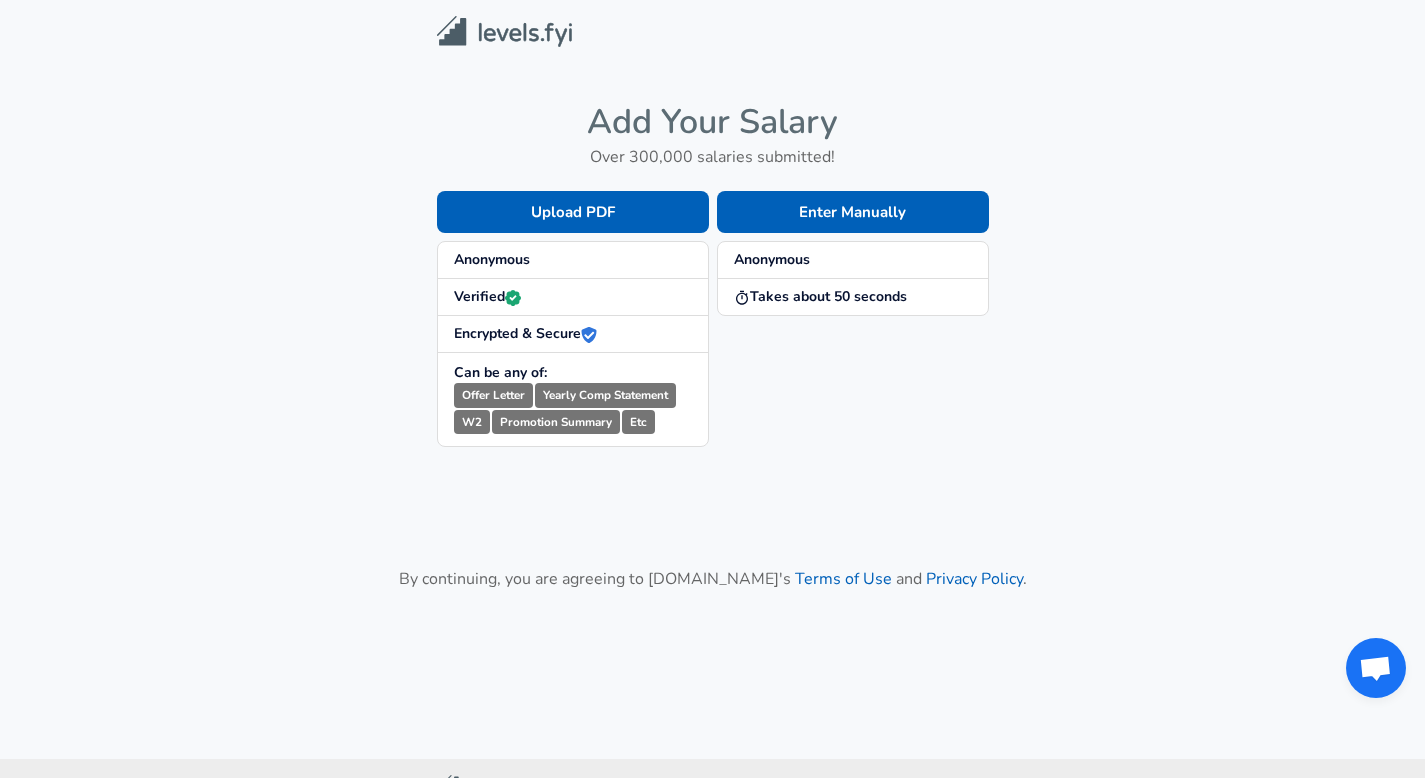 click on "Takes about 50 seconds" at bounding box center [853, 297] 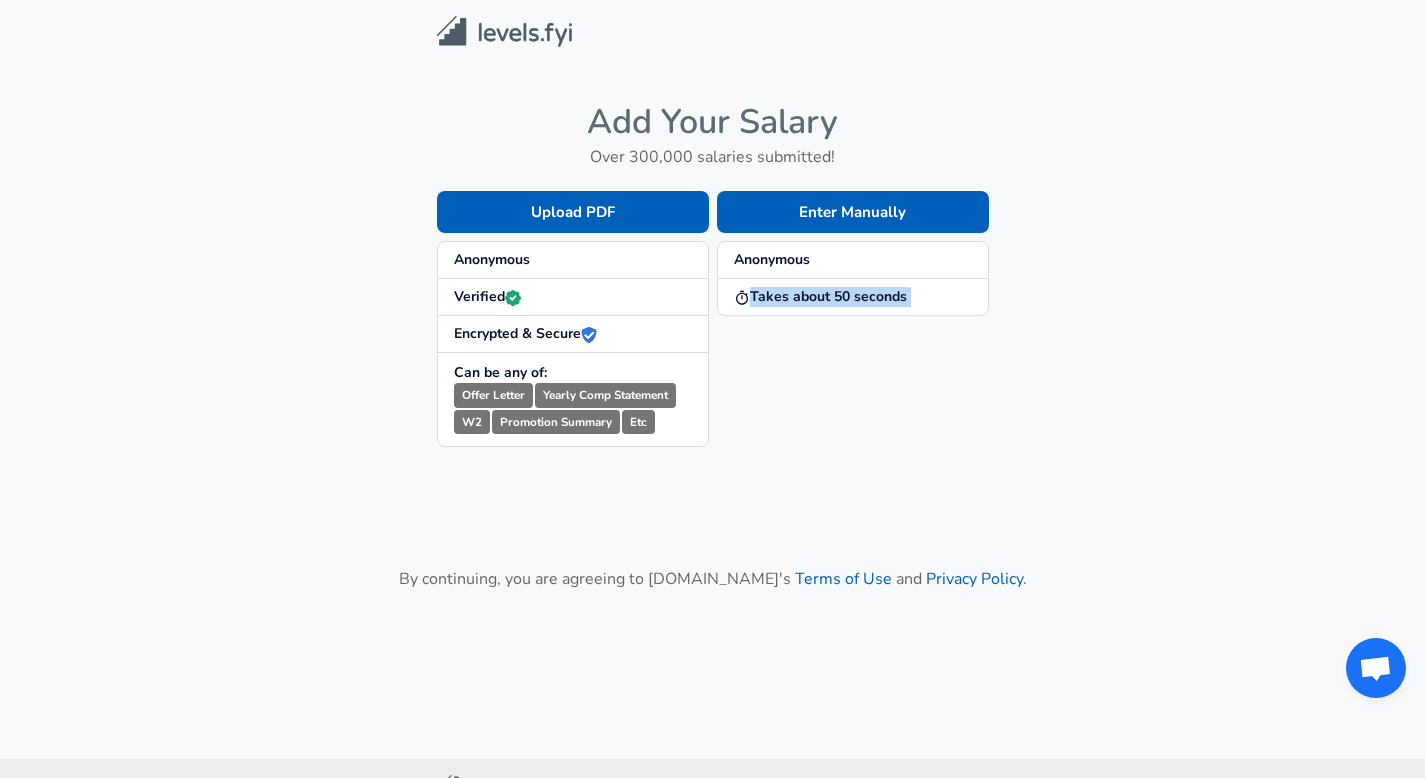 click on "Takes about 50 seconds" at bounding box center [853, 297] 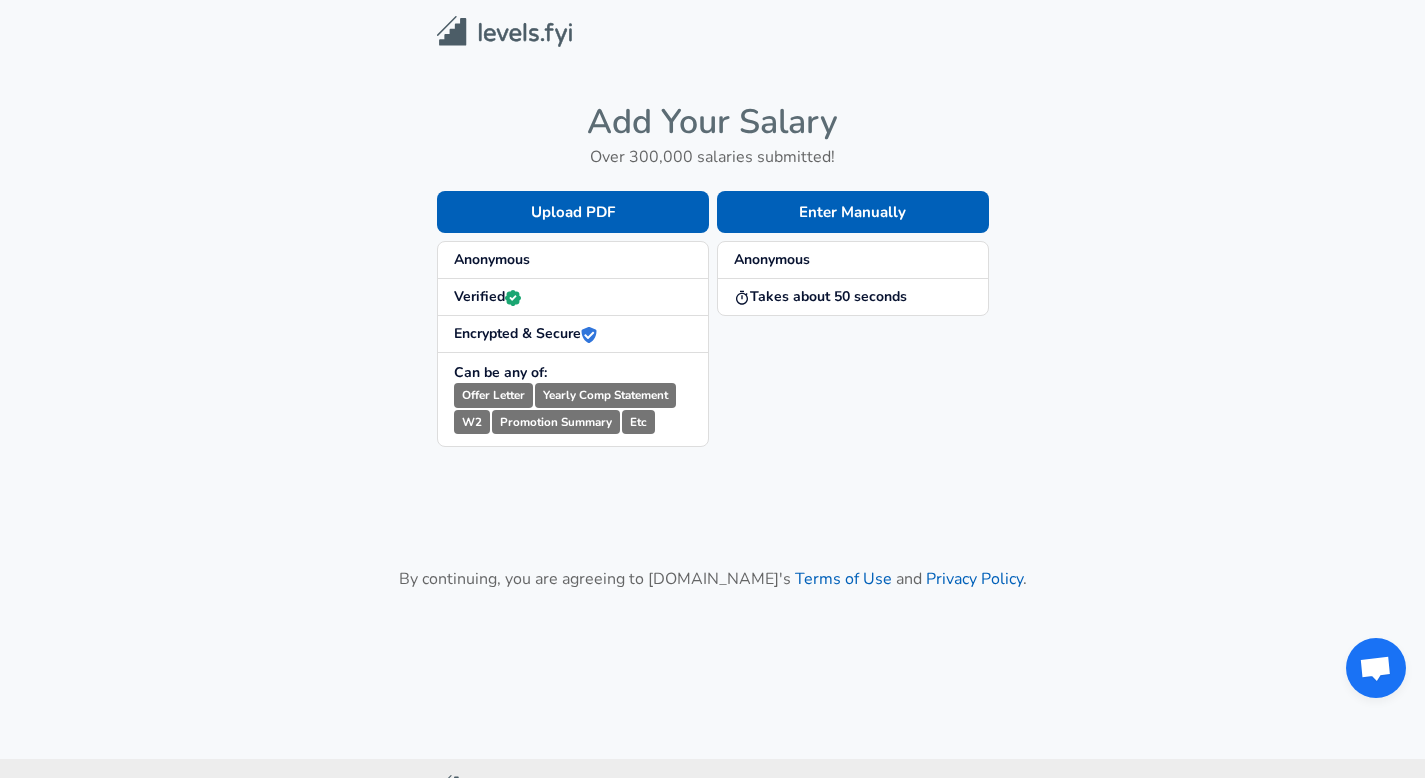 click on "Verified" at bounding box center [573, 297] 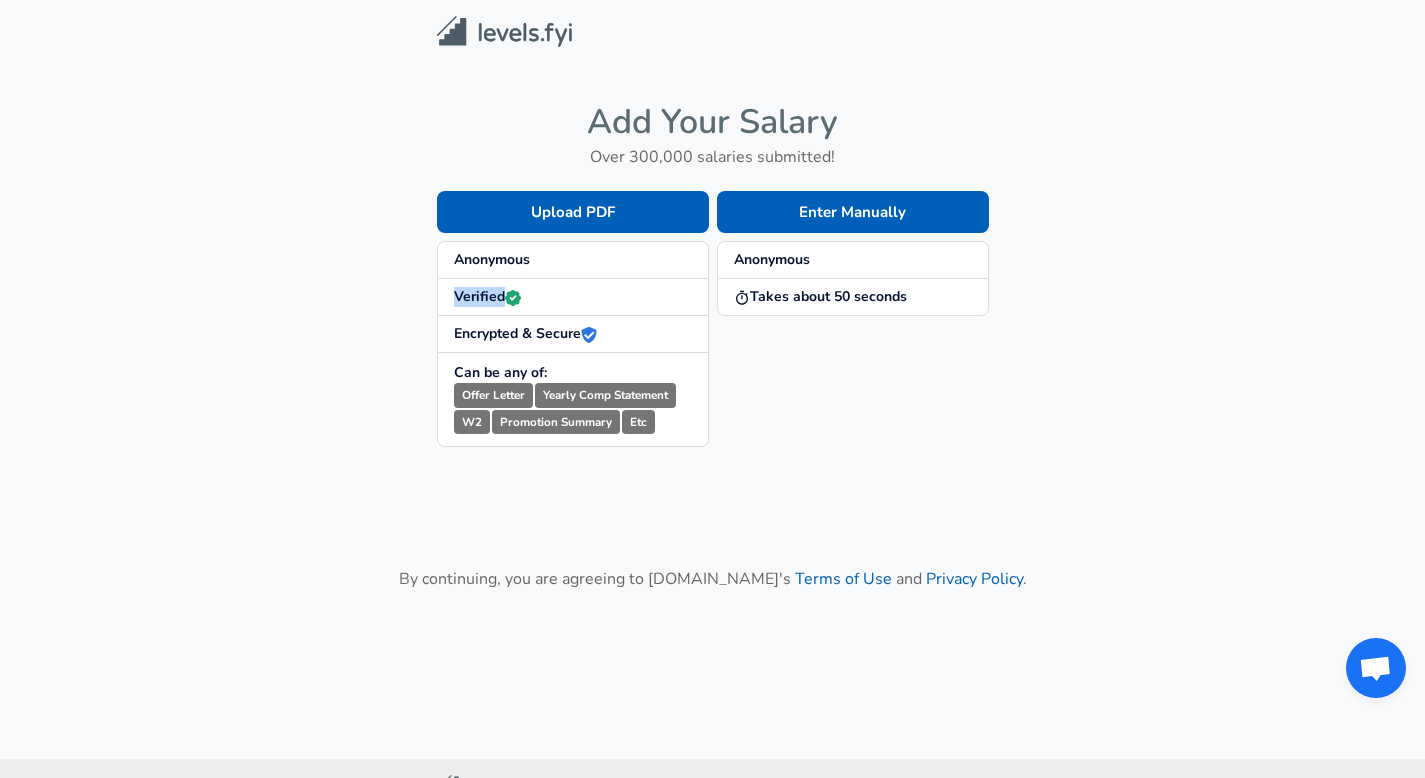 click on "Verified" at bounding box center [573, 297] 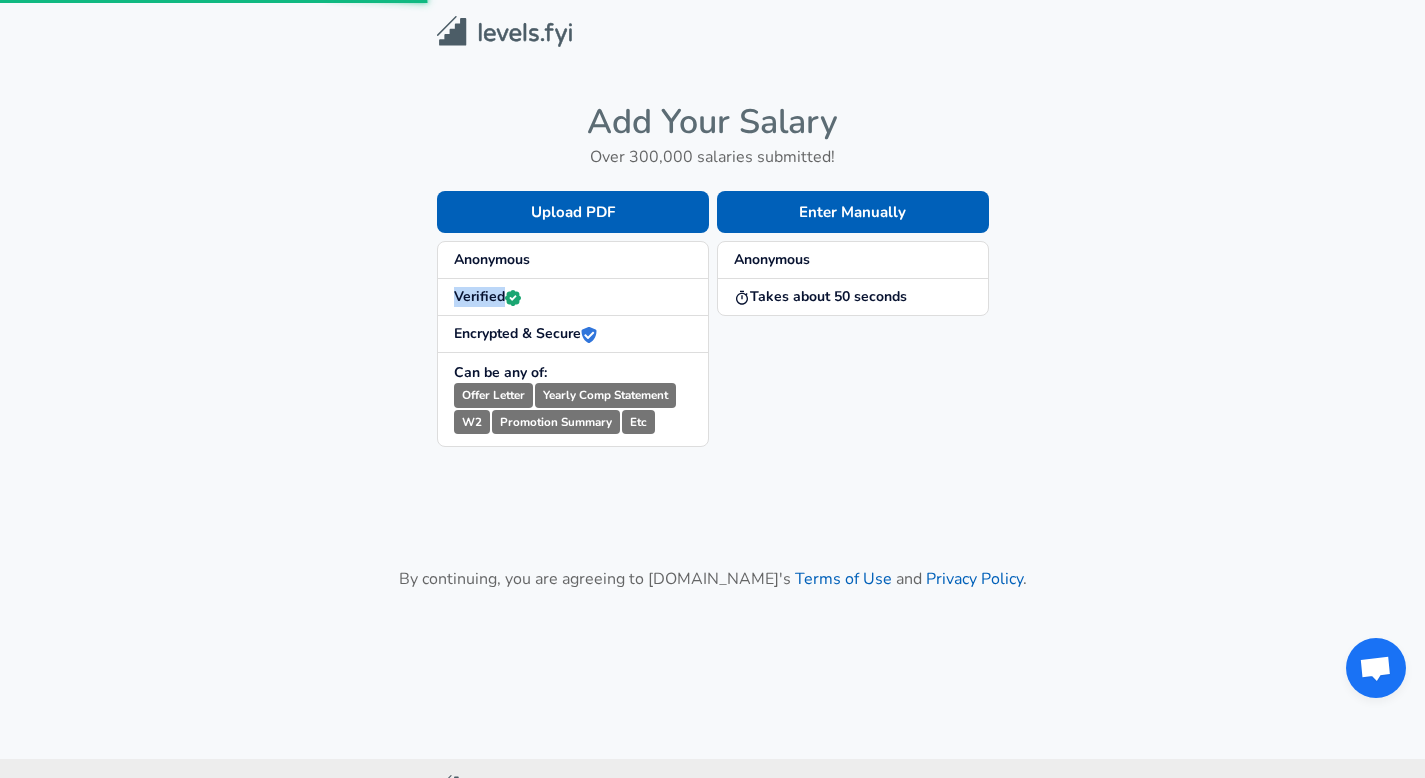 scroll, scrollTop: 81, scrollLeft: 0, axis: vertical 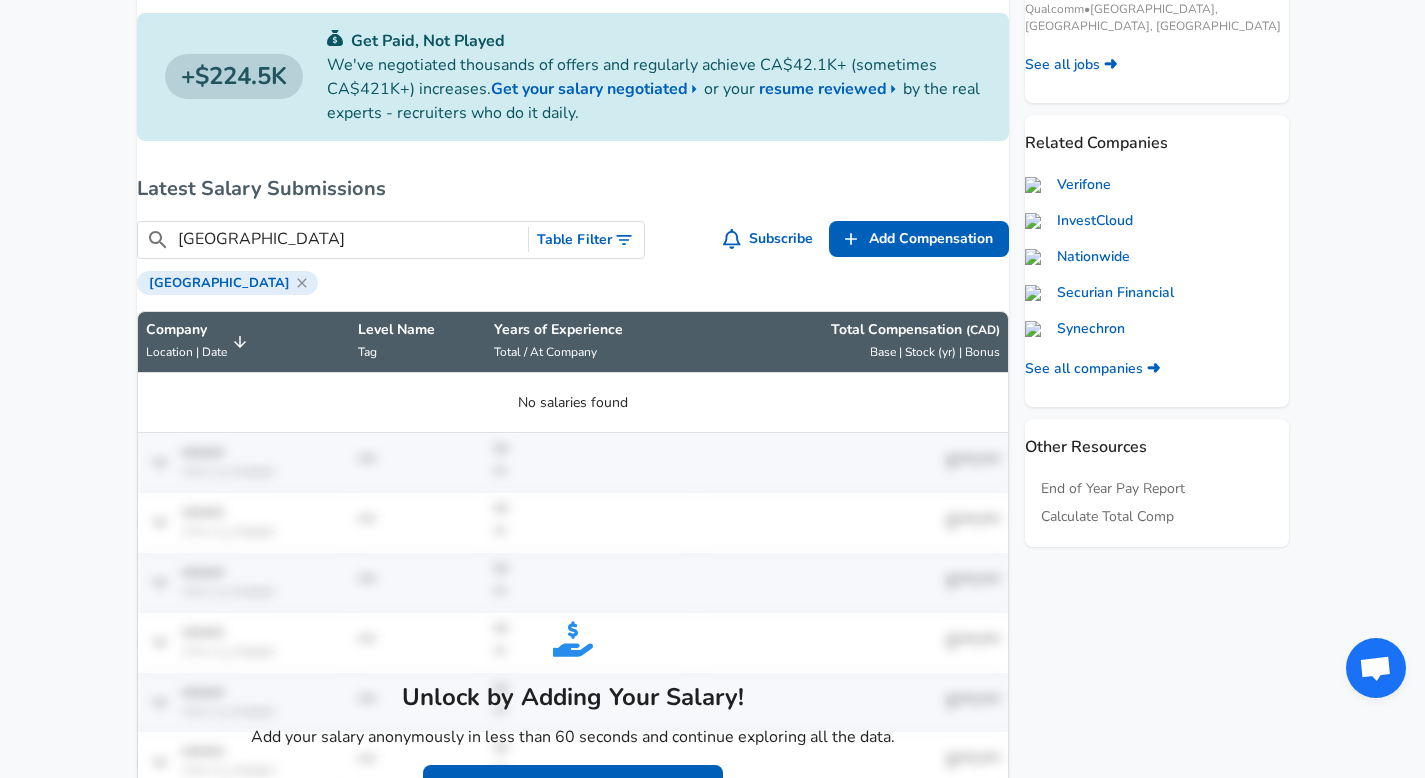 click 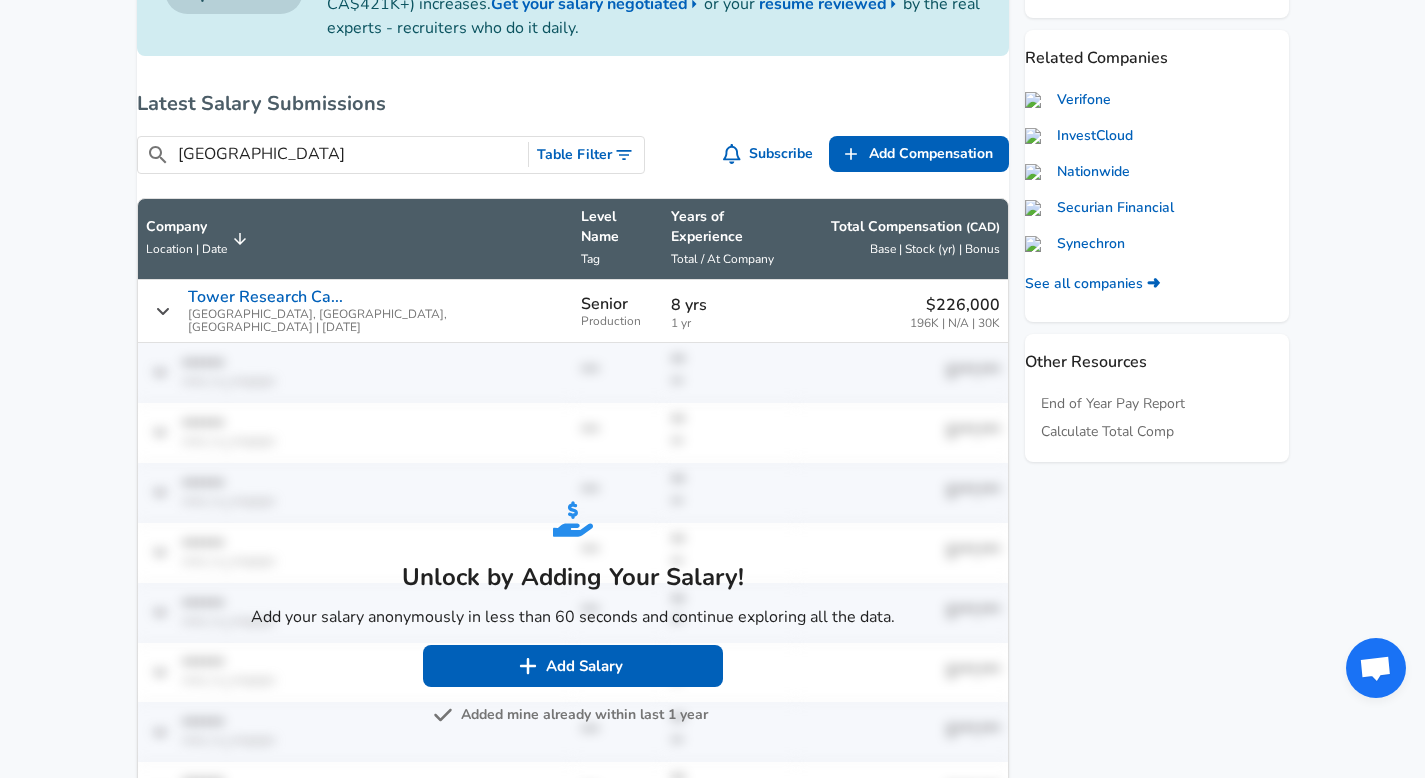 scroll, scrollTop: 799, scrollLeft: 0, axis: vertical 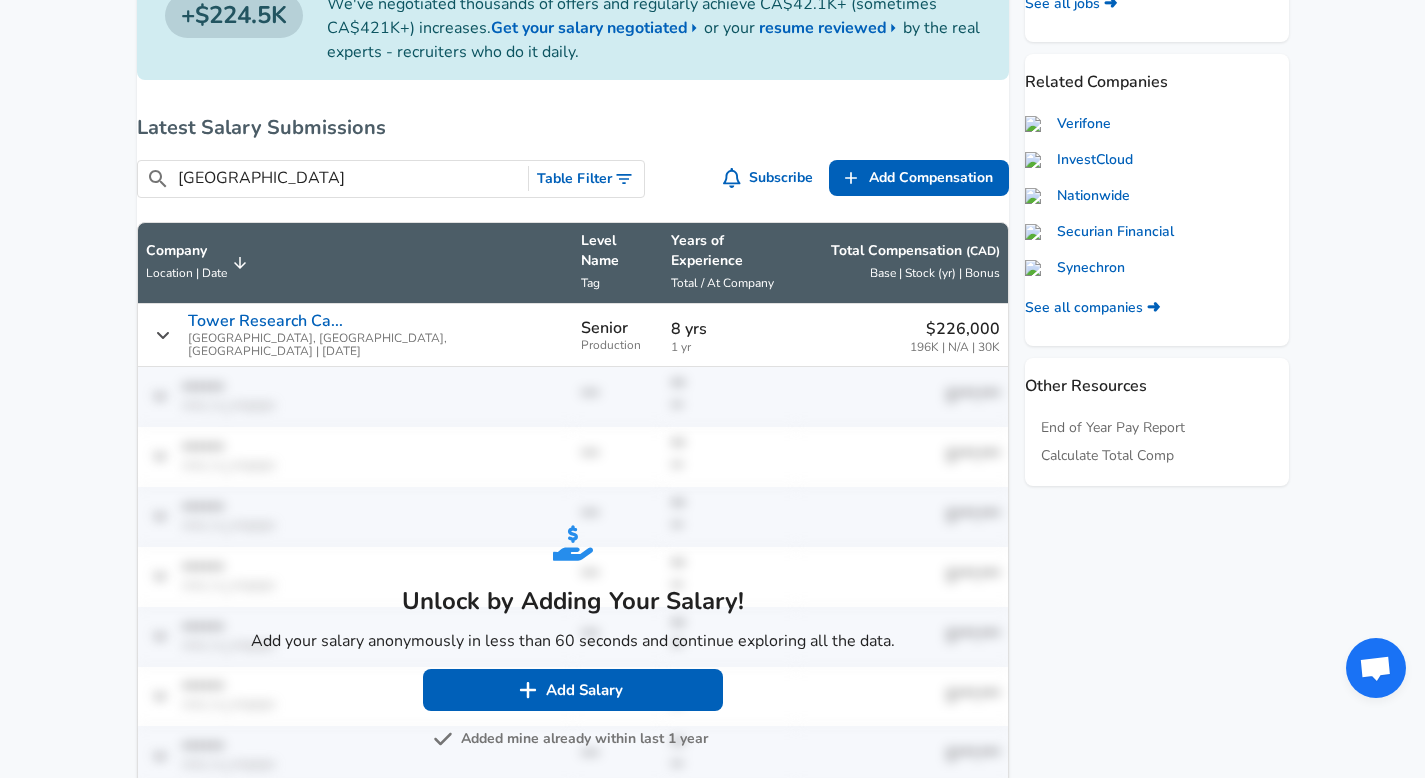 click on "[GEOGRAPHIC_DATA]" at bounding box center [349, 178] 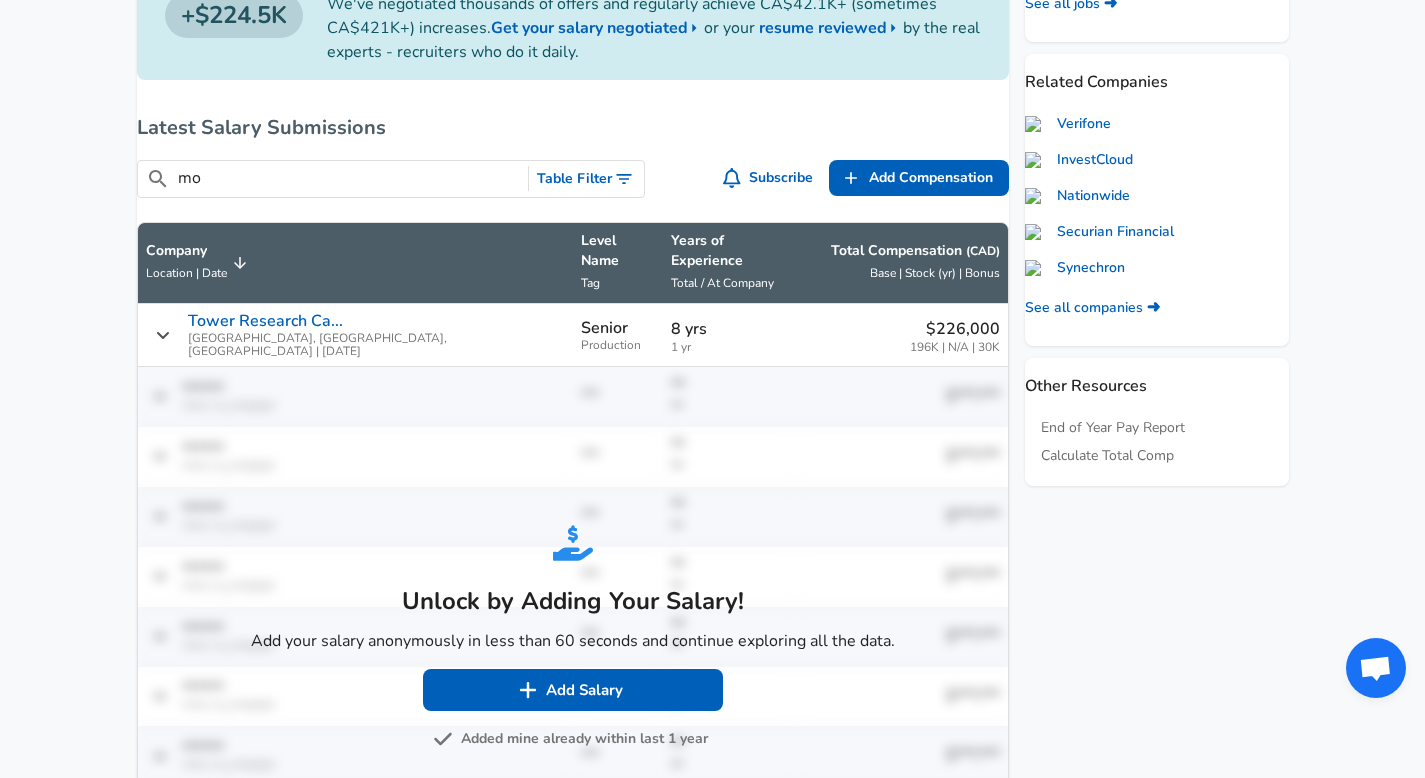 type on "m" 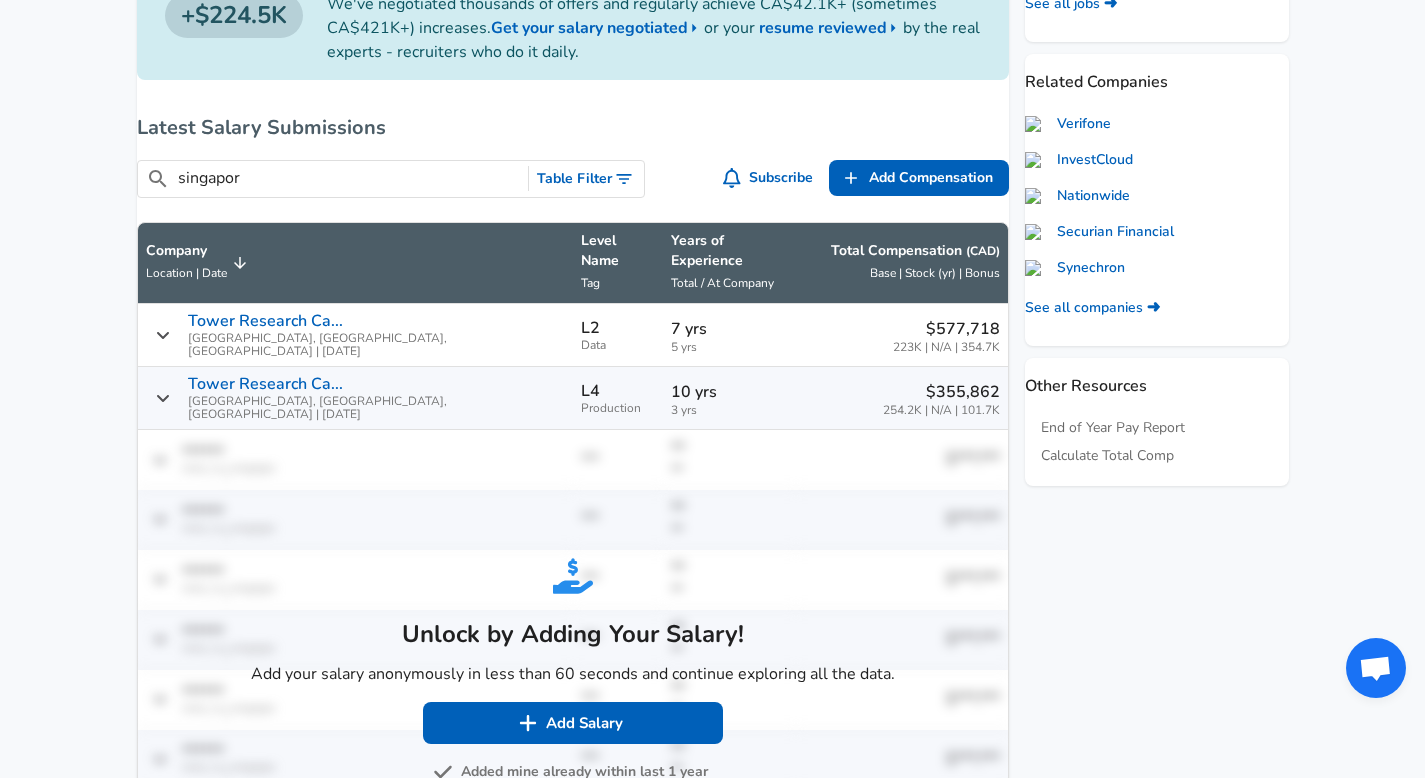 type on "[GEOGRAPHIC_DATA]" 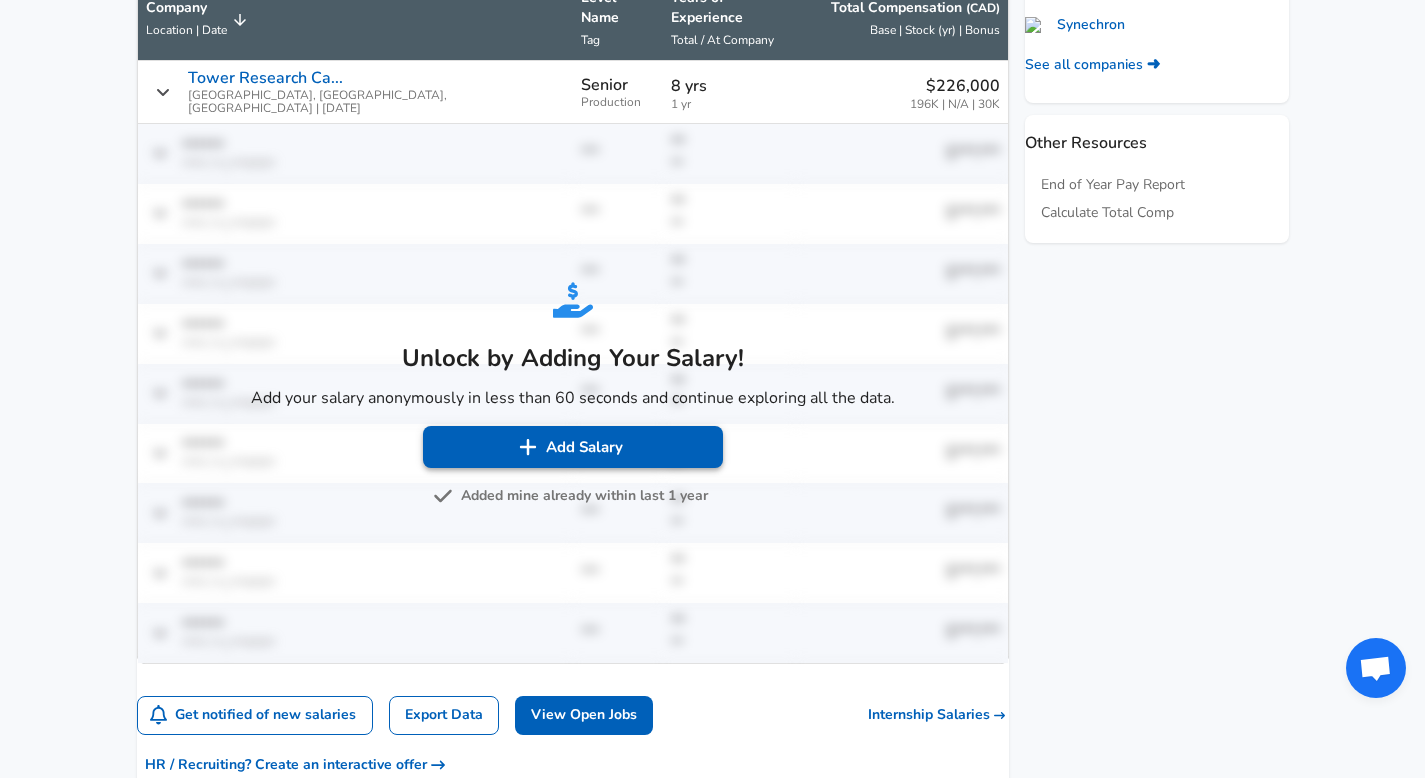 scroll, scrollTop: 1058, scrollLeft: 0, axis: vertical 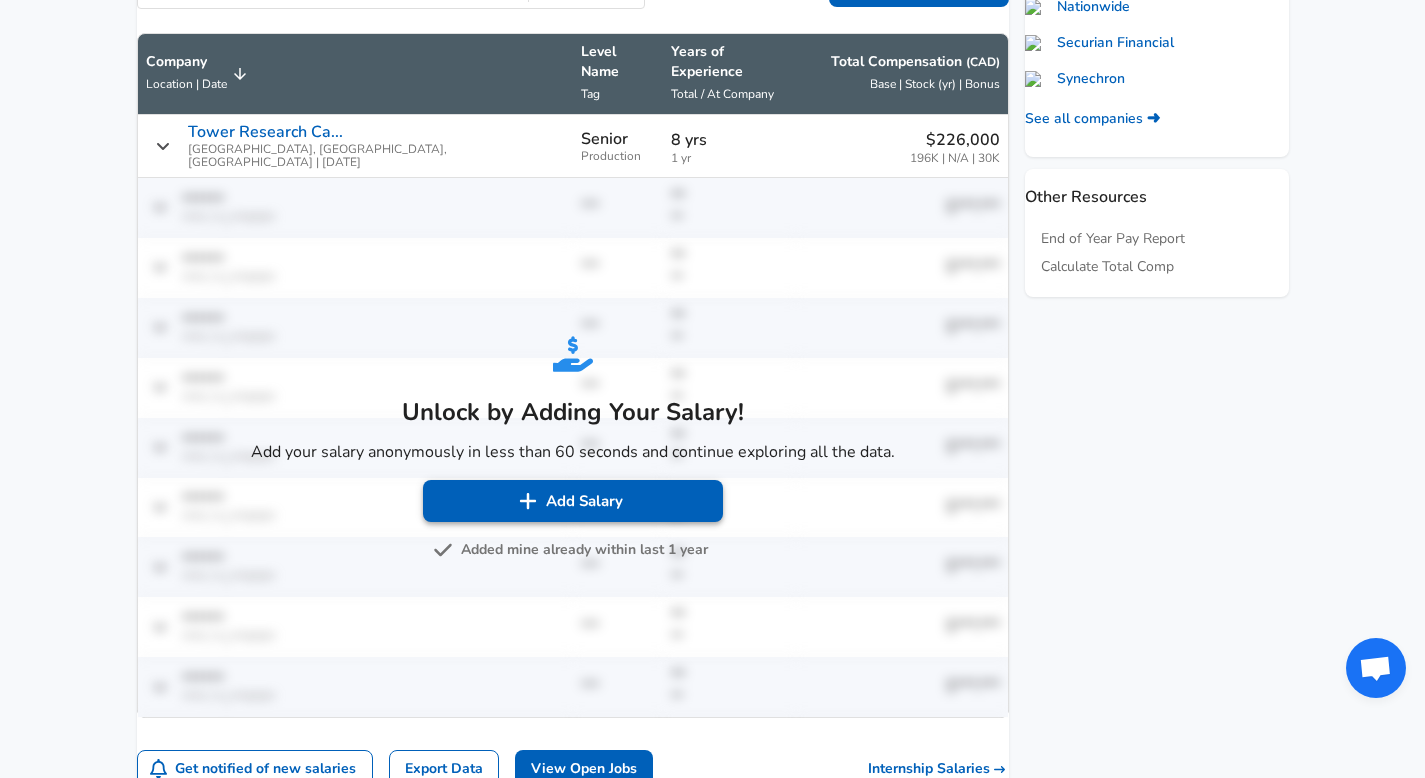 type on "mon" 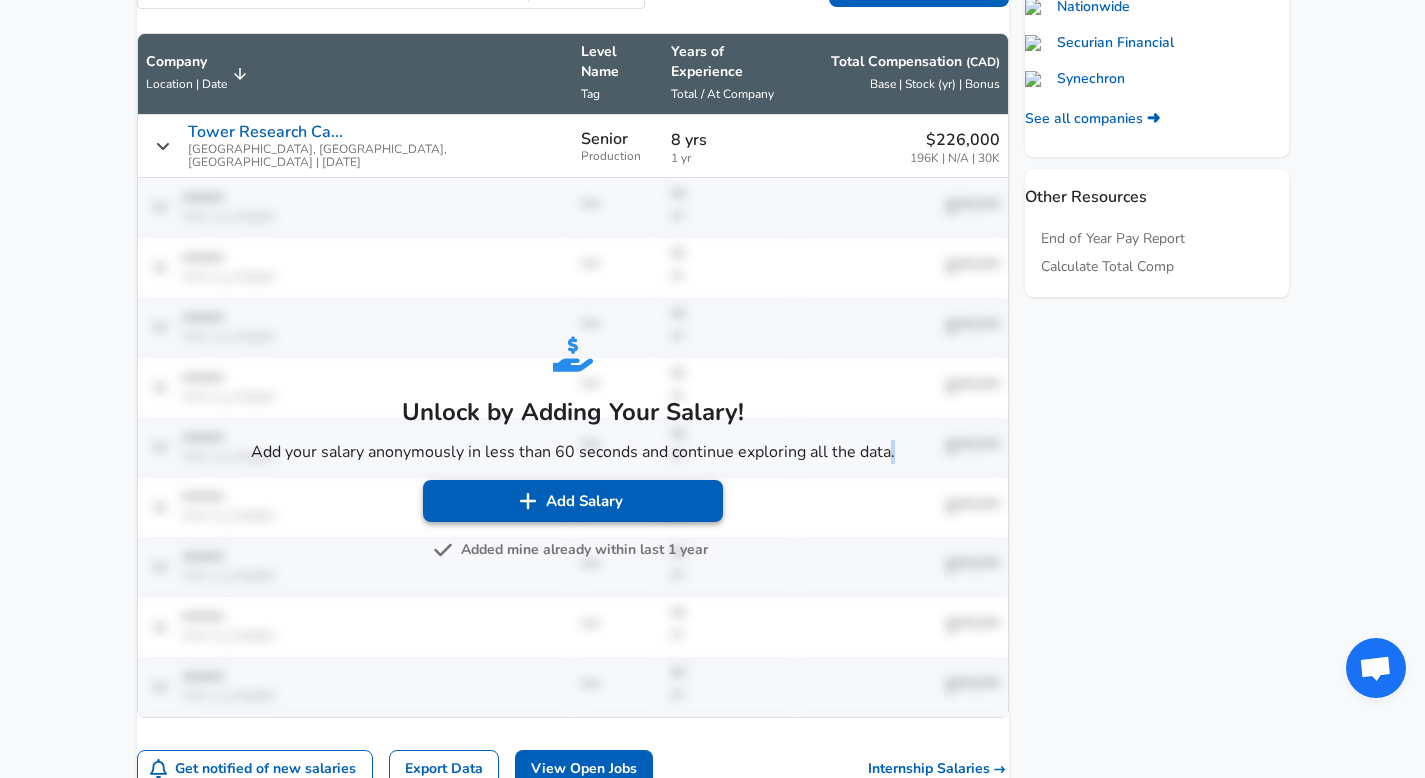 click on "Add your salary anonymously in less than 60 seconds and continue exploring all the data." at bounding box center (573, 452) 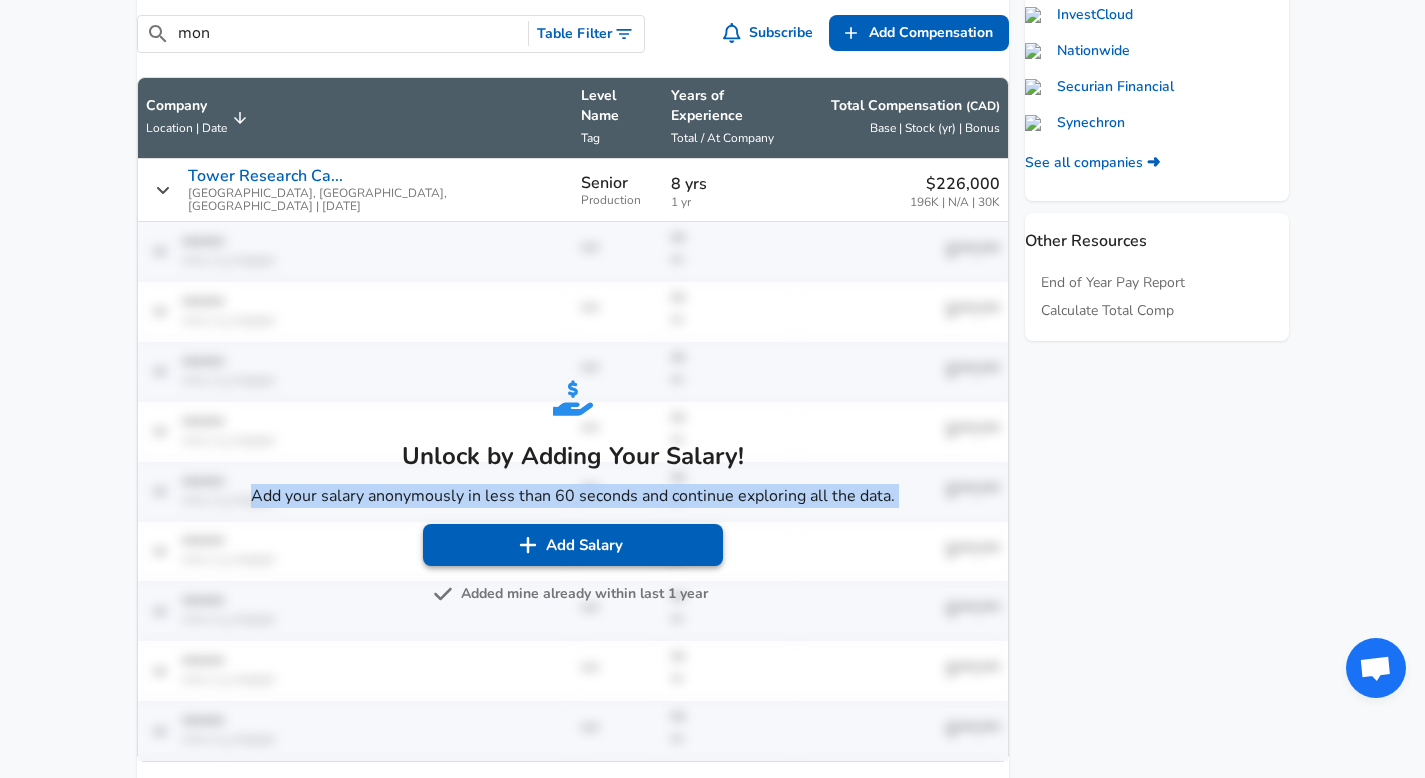scroll, scrollTop: 933, scrollLeft: 0, axis: vertical 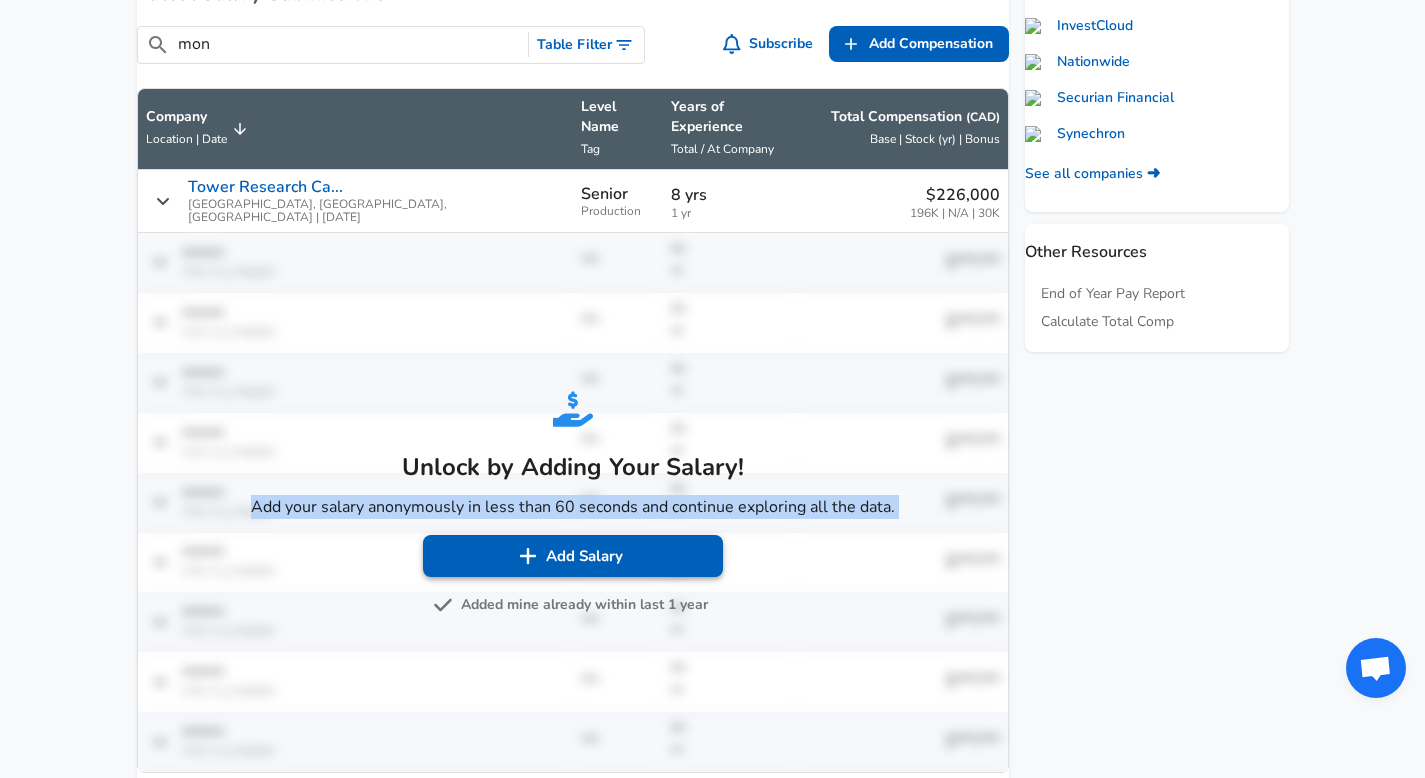click on "Unlock by Adding Your Salary!" at bounding box center [573, 467] 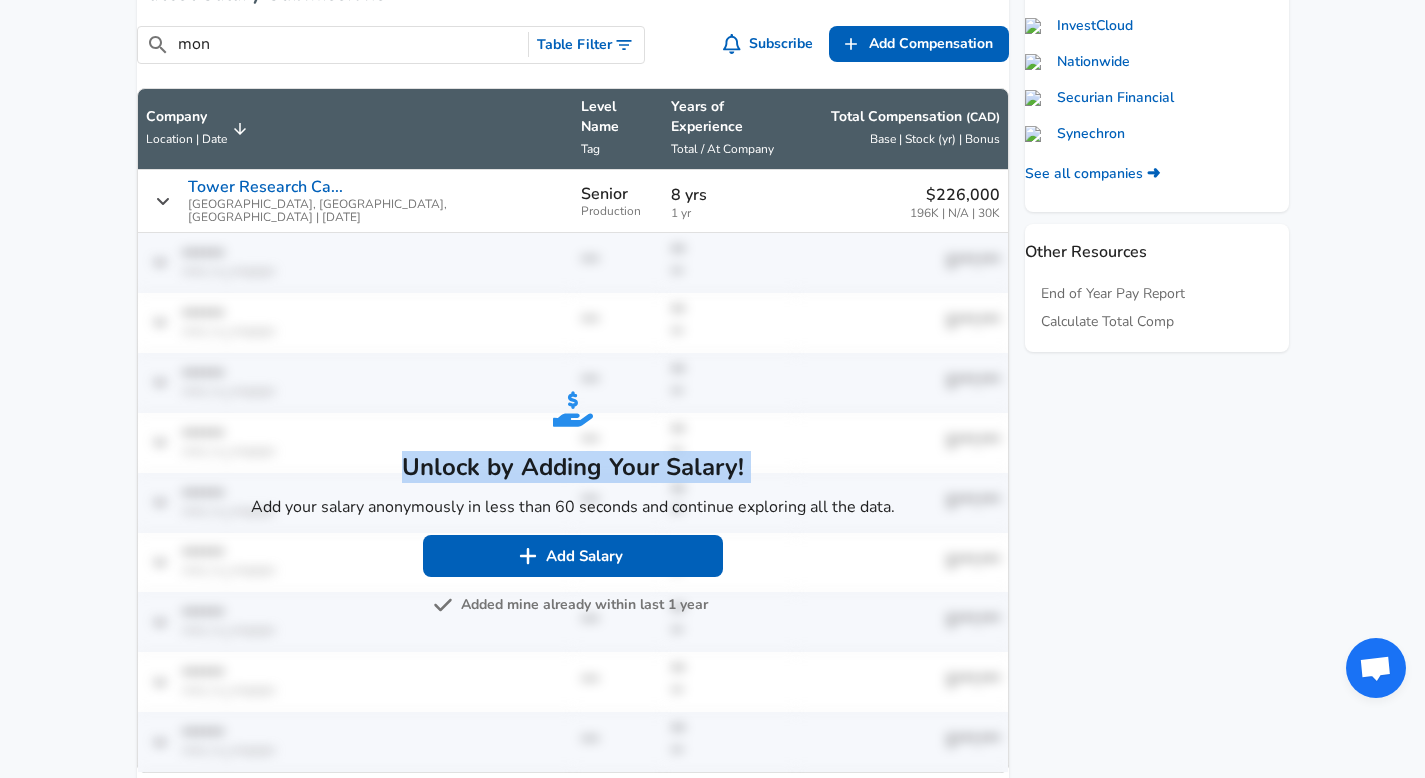 click on "Add your salary anonymously in less than 60 seconds and continue exploring all the data." at bounding box center [573, 507] 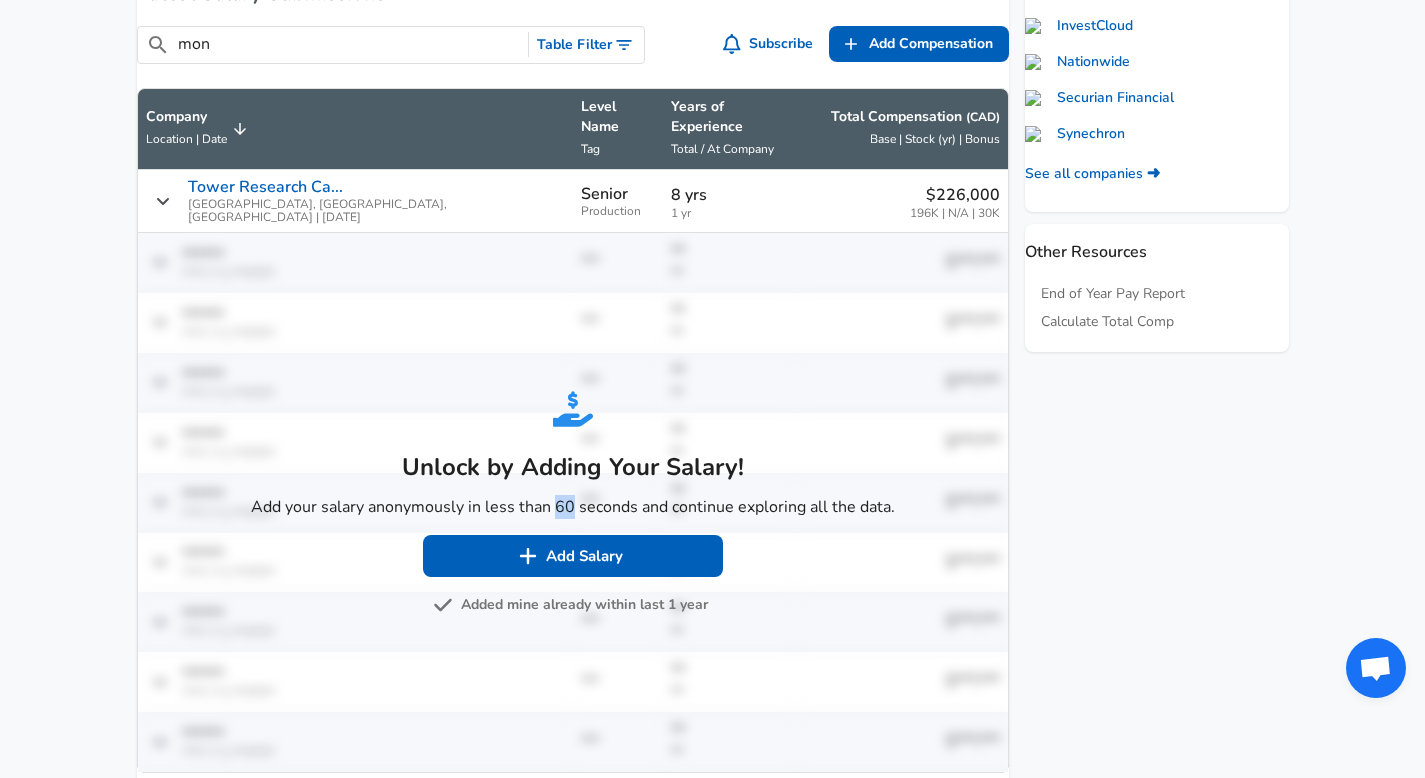 click on "Add your salary anonymously in less than 60 seconds and continue exploring all the data." at bounding box center [573, 507] 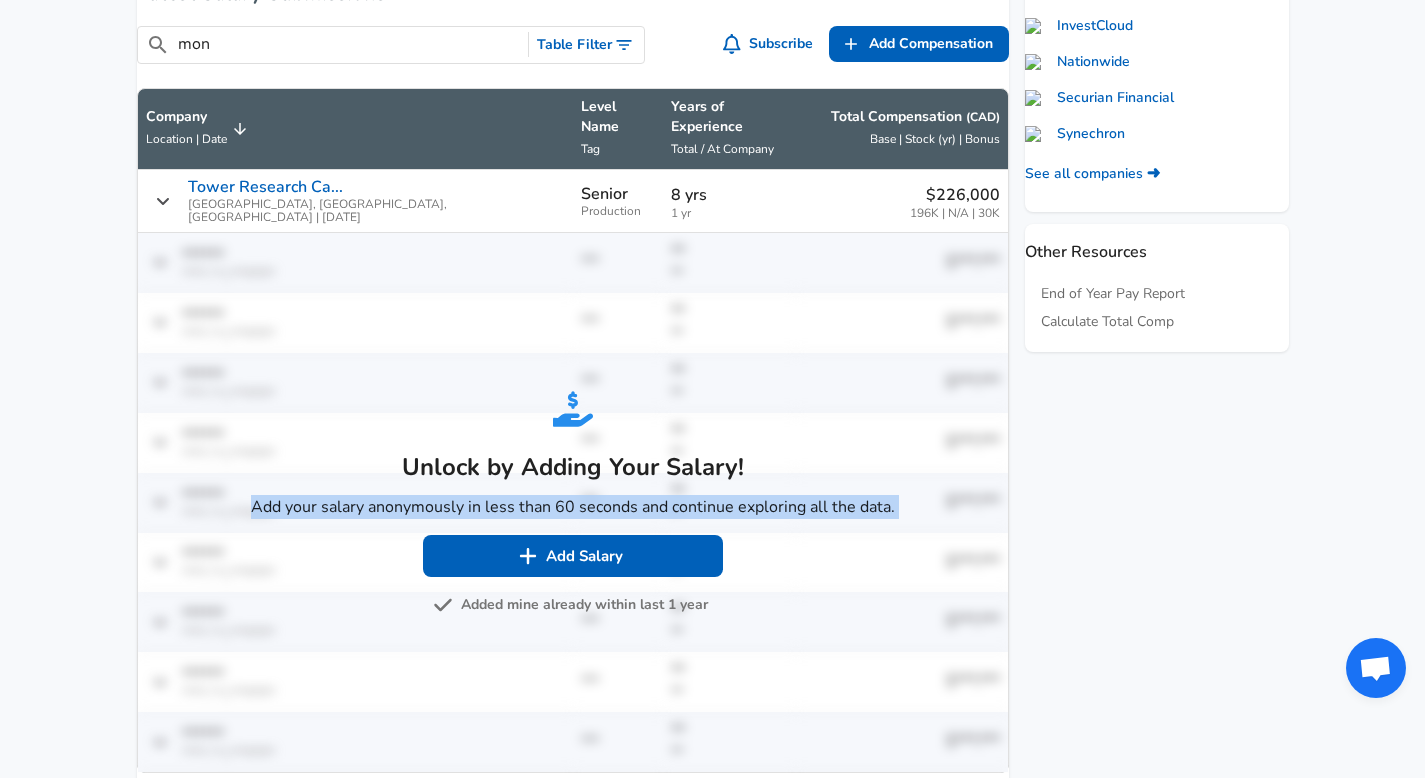 click on "Add your salary anonymously in less than 60 seconds and continue exploring all the data." at bounding box center (573, 507) 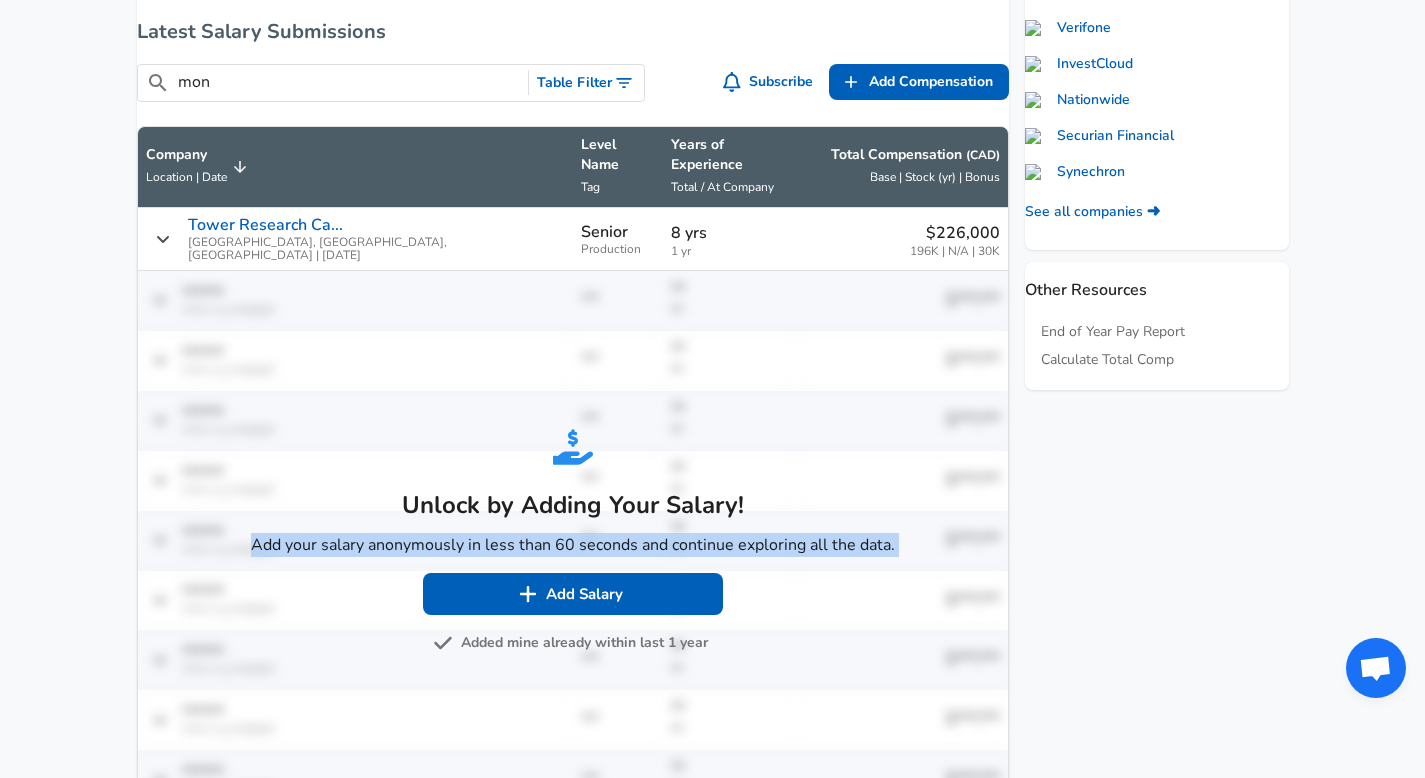 click on "Unlock by Adding Your Salary!" at bounding box center (573, 505) 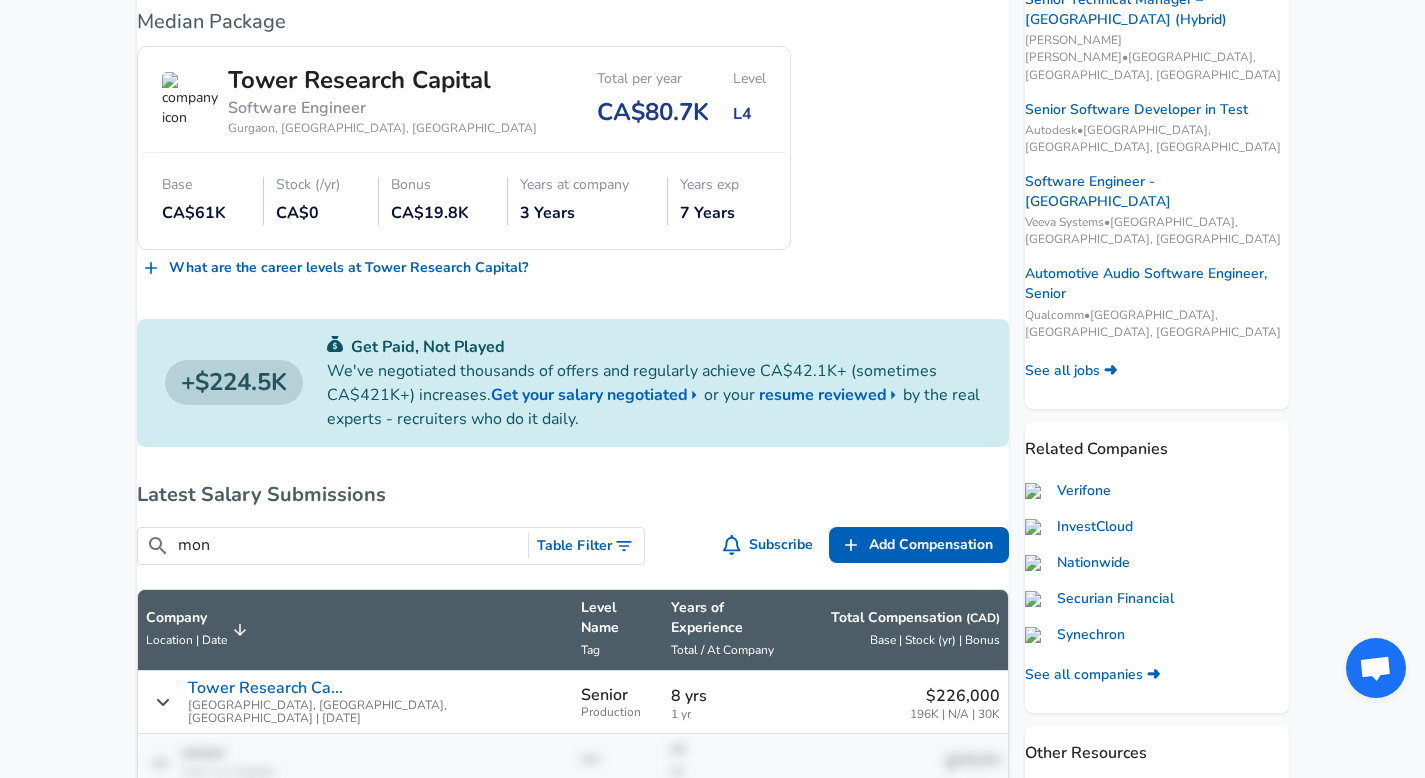 scroll, scrollTop: 420, scrollLeft: 0, axis: vertical 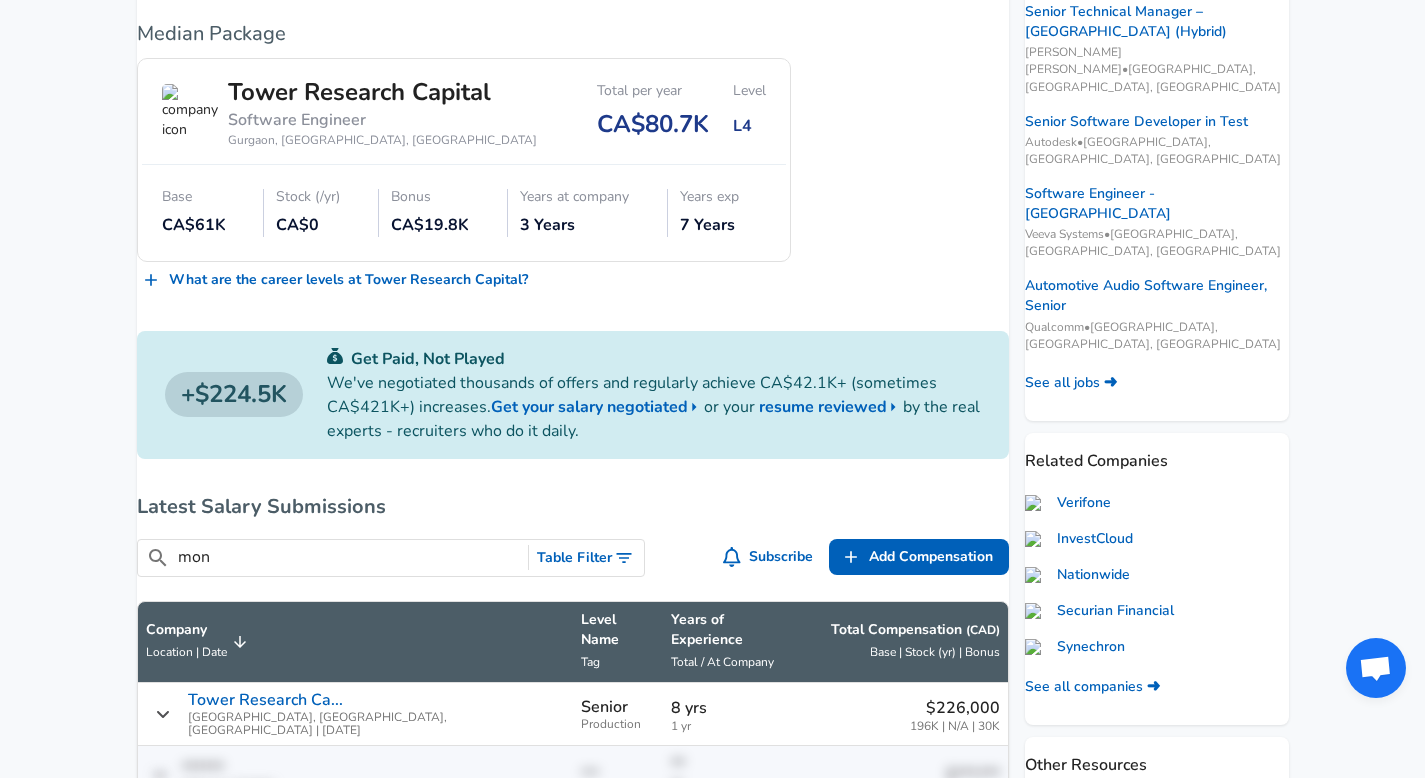 click on "We've negotiated thousands of offers and regularly achieve CA$42.1K+ (sometimes CA$421K+) increases.  Get your salary negotiated    or your   resume reviewed    by the real experts - recruiters who do it daily." at bounding box center (654, 407) 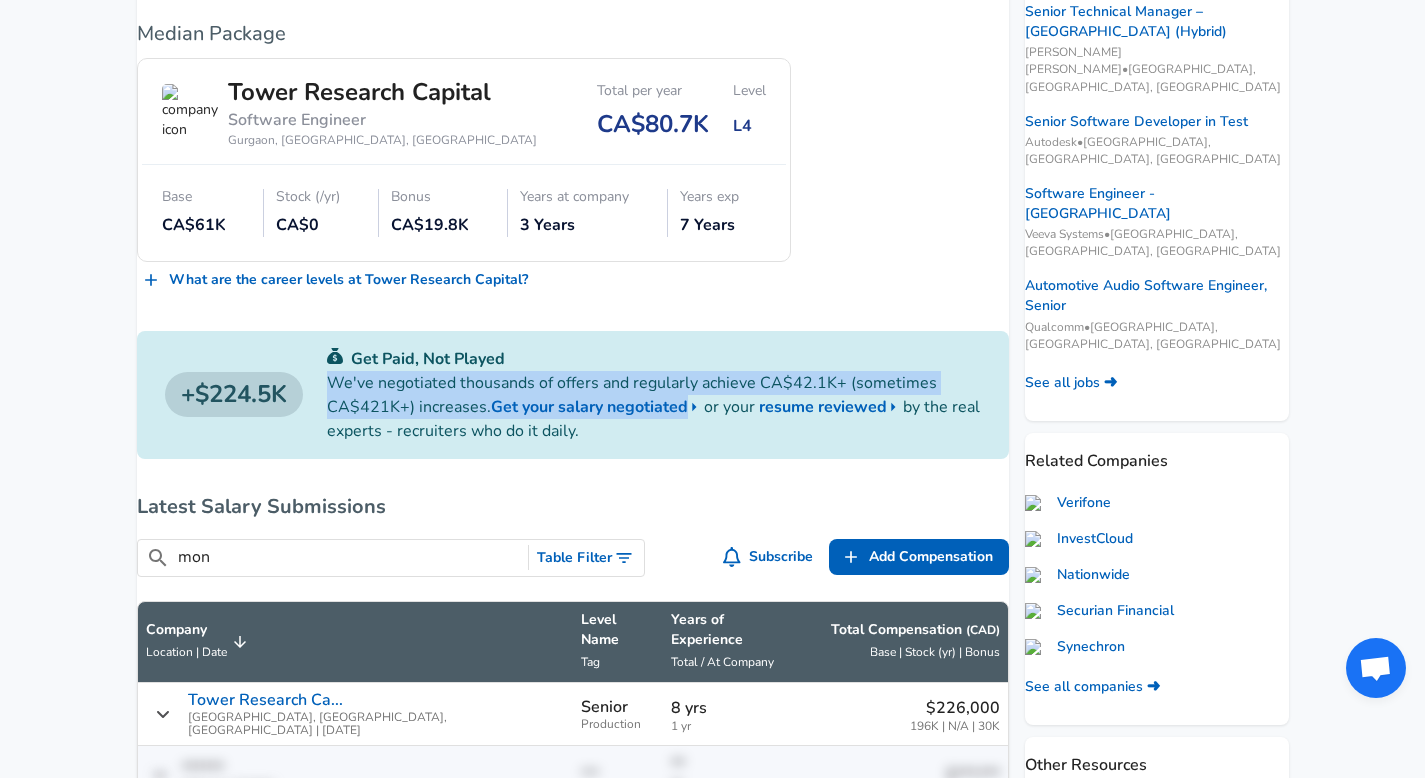 click on "We've negotiated thousands of offers and regularly achieve CA$42.1K+ (sometimes CA$421K+) increases.  Get your salary negotiated    or your   resume reviewed    by the real experts - recruiters who do it daily." at bounding box center (654, 407) 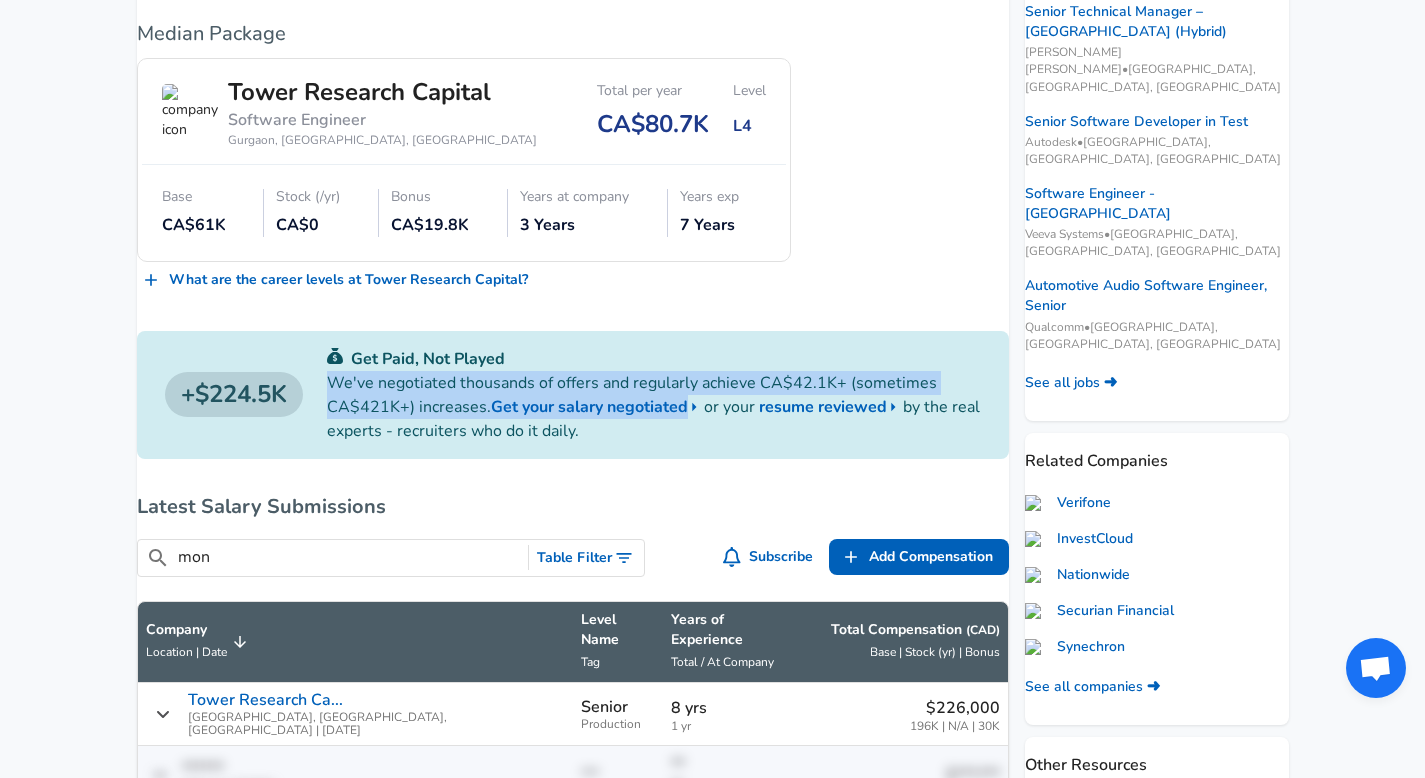 click on "$224.5K Get Paid, Not Played We've negotiated thousands of offers and regularly achieve CA$42.1K+ (sometimes CA$421K+) increases.  Get your salary negotiated    or your   resume reviewed    by the real experts - recruiters who do it daily." at bounding box center (573, 395) 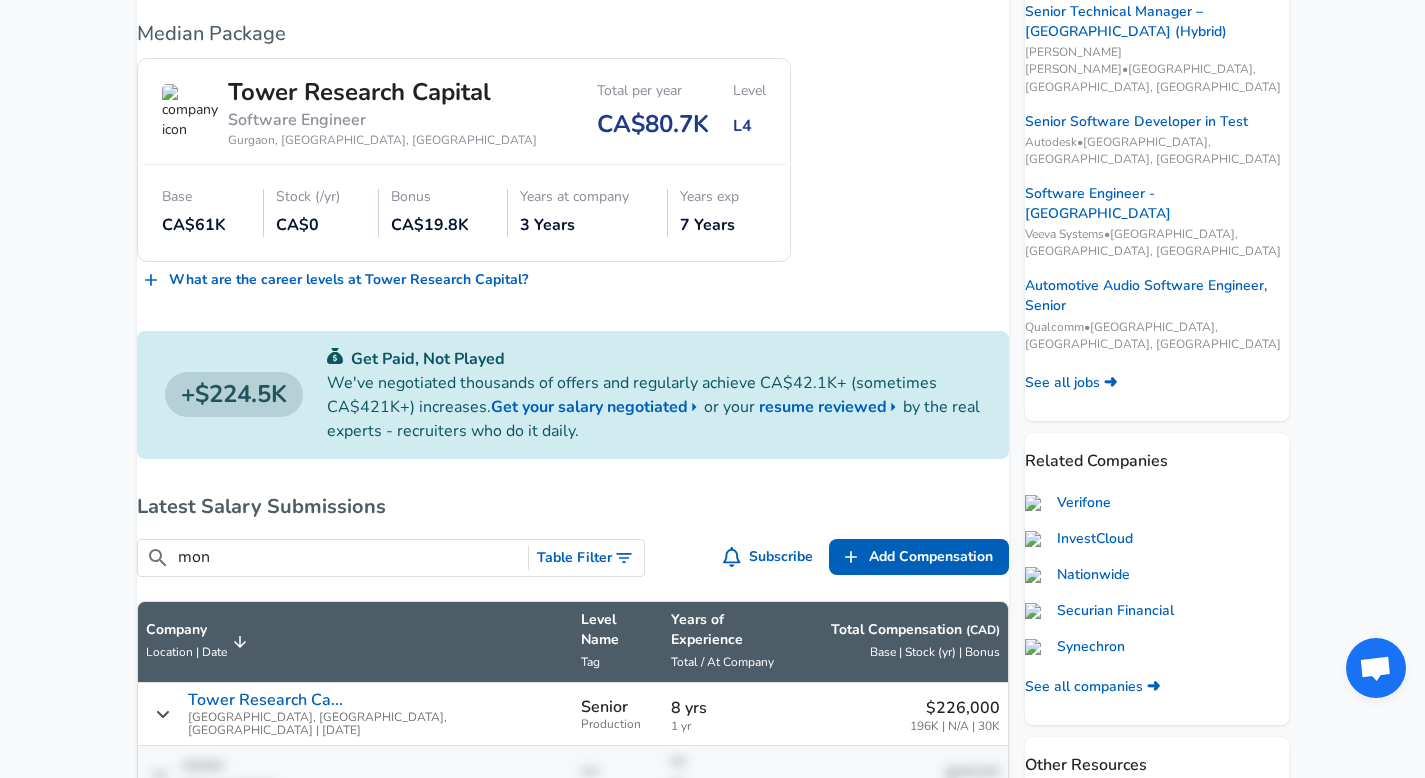click on "$224.5K Get Paid, Not Played We've negotiated thousands of offers and regularly achieve CA$42.1K+ (sometimes CA$421K+) increases.  Get your salary negotiated    or your   resume reviewed    by the real experts - recruiters who do it daily." at bounding box center [573, 395] 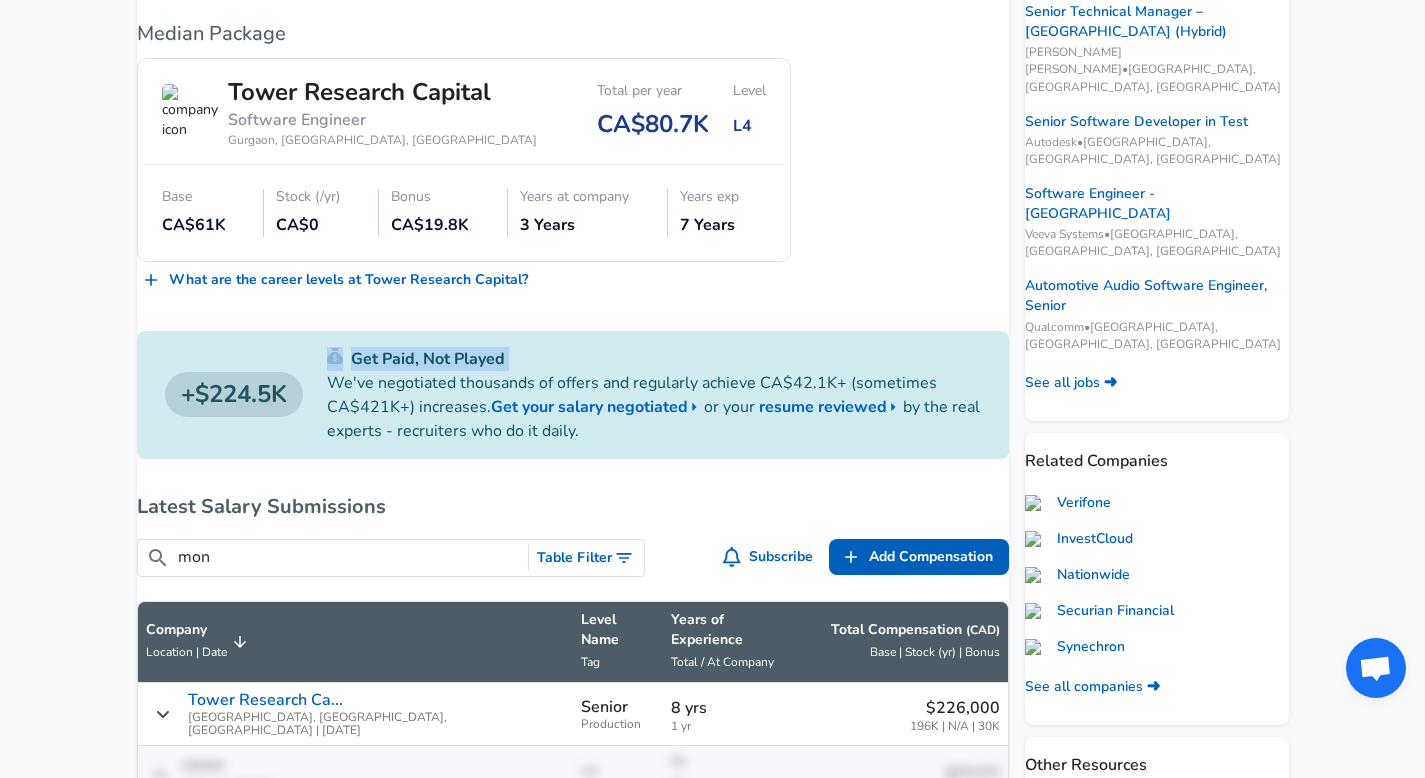 click on "$224.5K Get Paid, Not Played We've negotiated thousands of offers and regularly achieve CA$42.1K+ (sometimes CA$421K+) increases.  Get your salary negotiated    or your   resume reviewed    by the real experts - recruiters who do it daily." at bounding box center [573, 395] 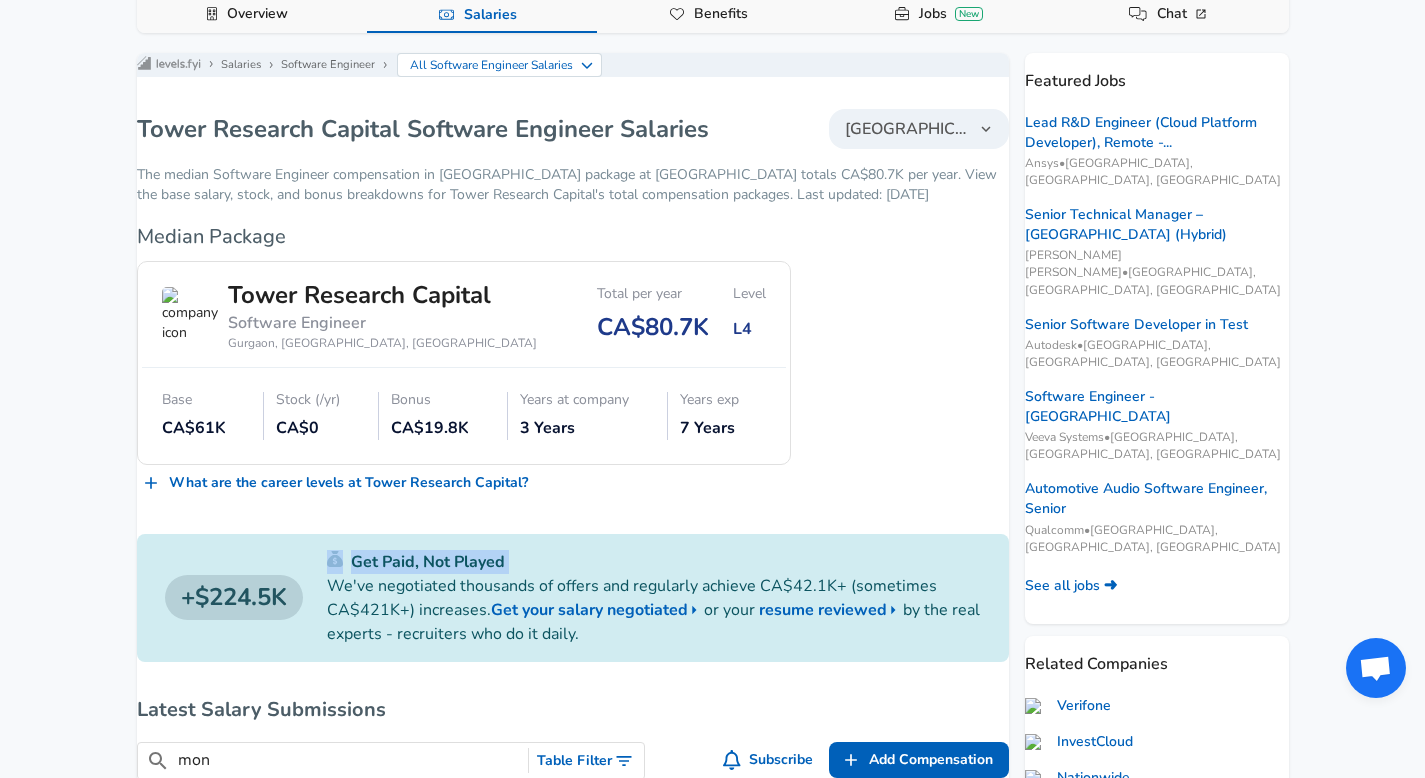 scroll, scrollTop: 212, scrollLeft: 0, axis: vertical 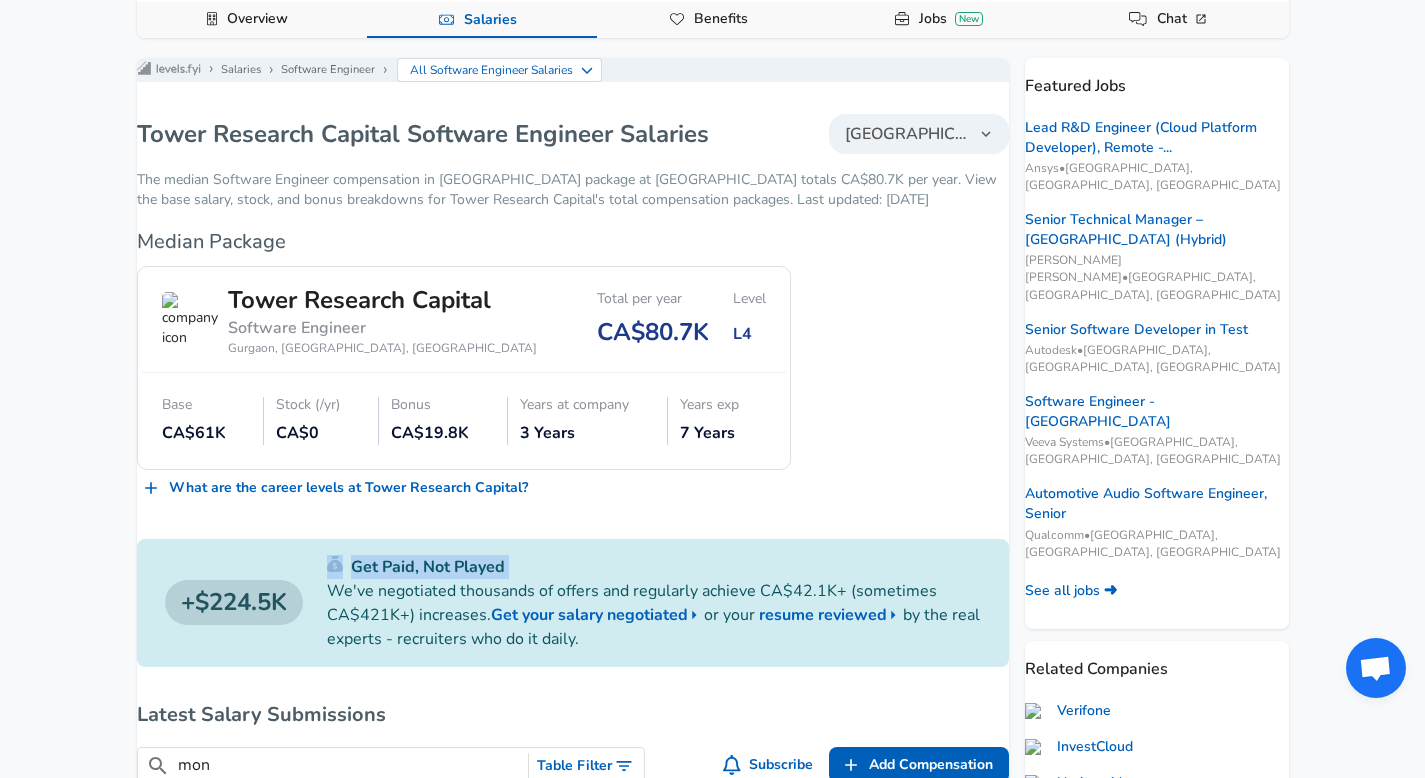 click at bounding box center [190, 320] 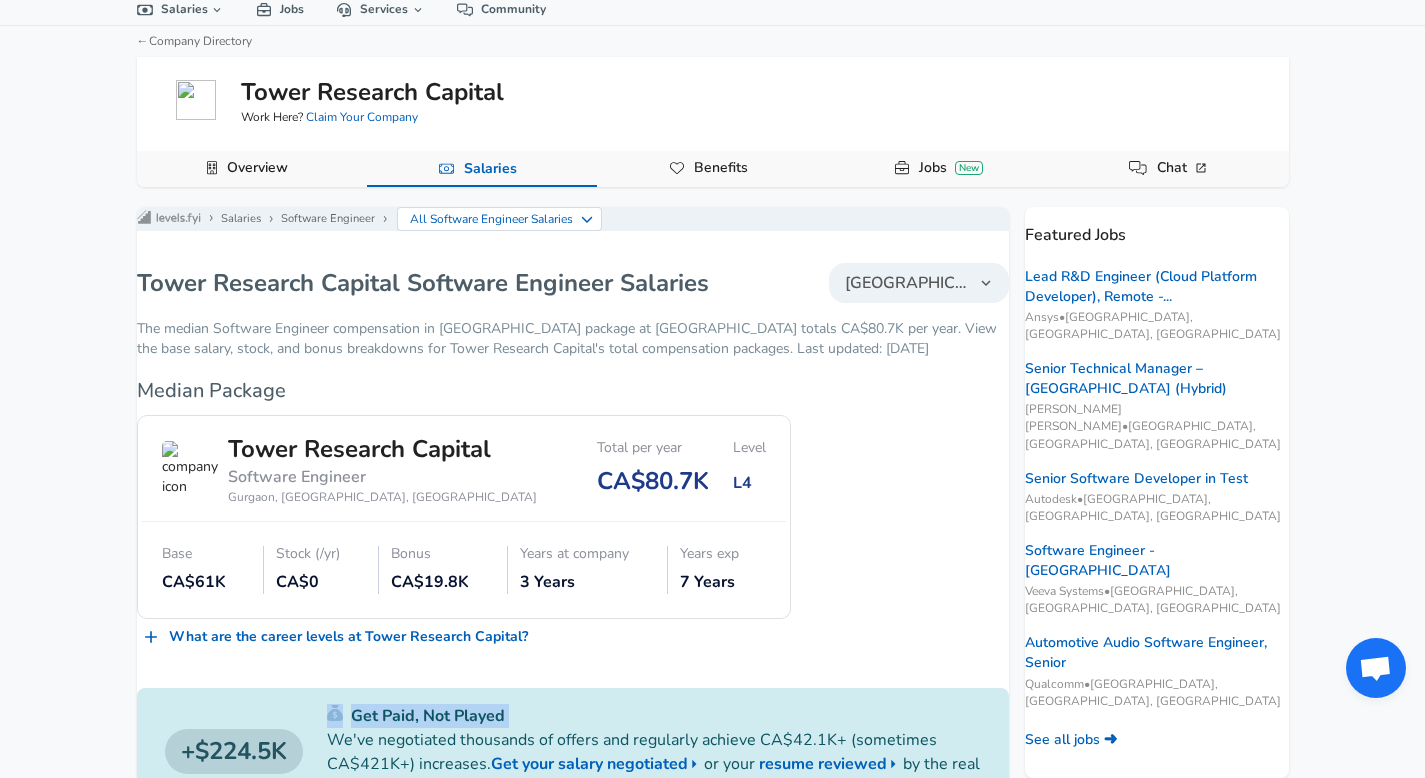 scroll, scrollTop: 53, scrollLeft: 0, axis: vertical 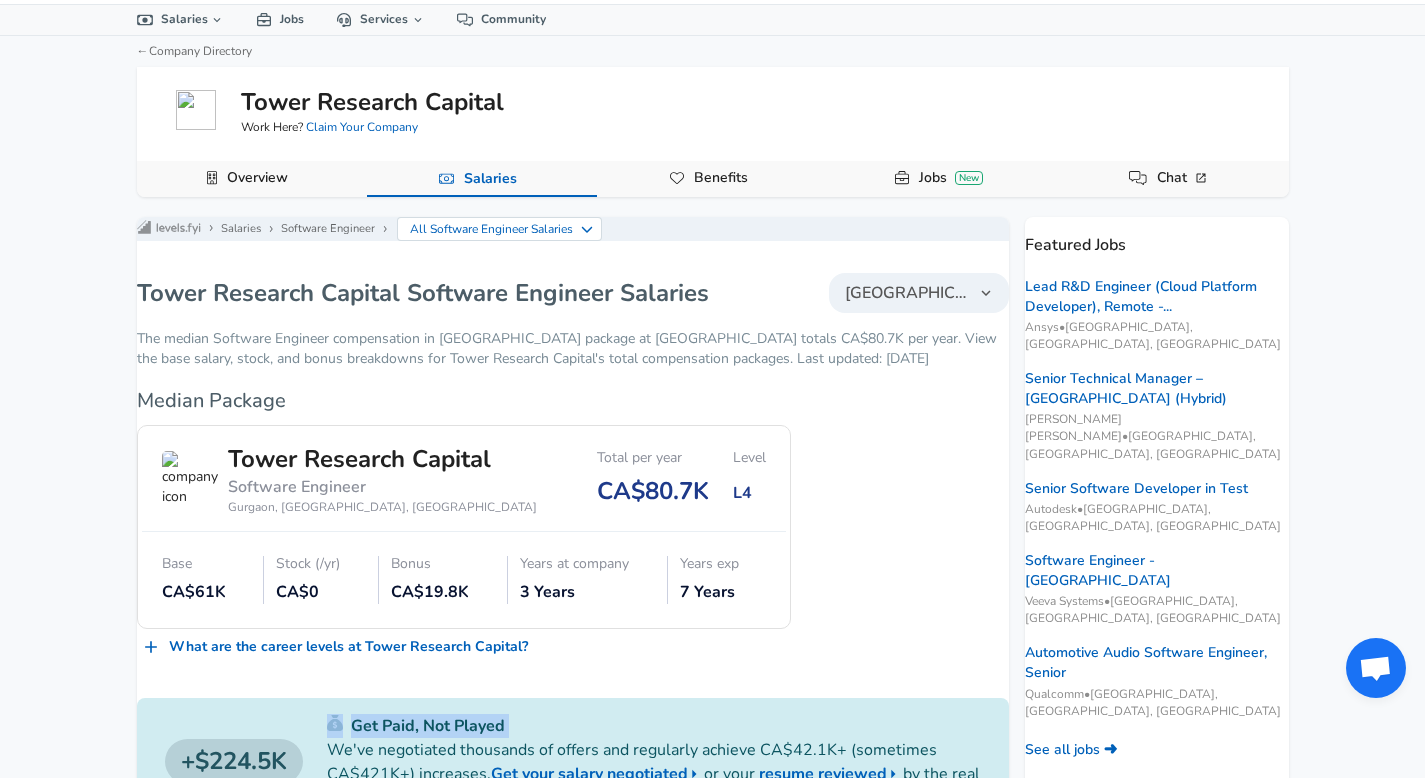 click on "Overview" at bounding box center [257, 178] 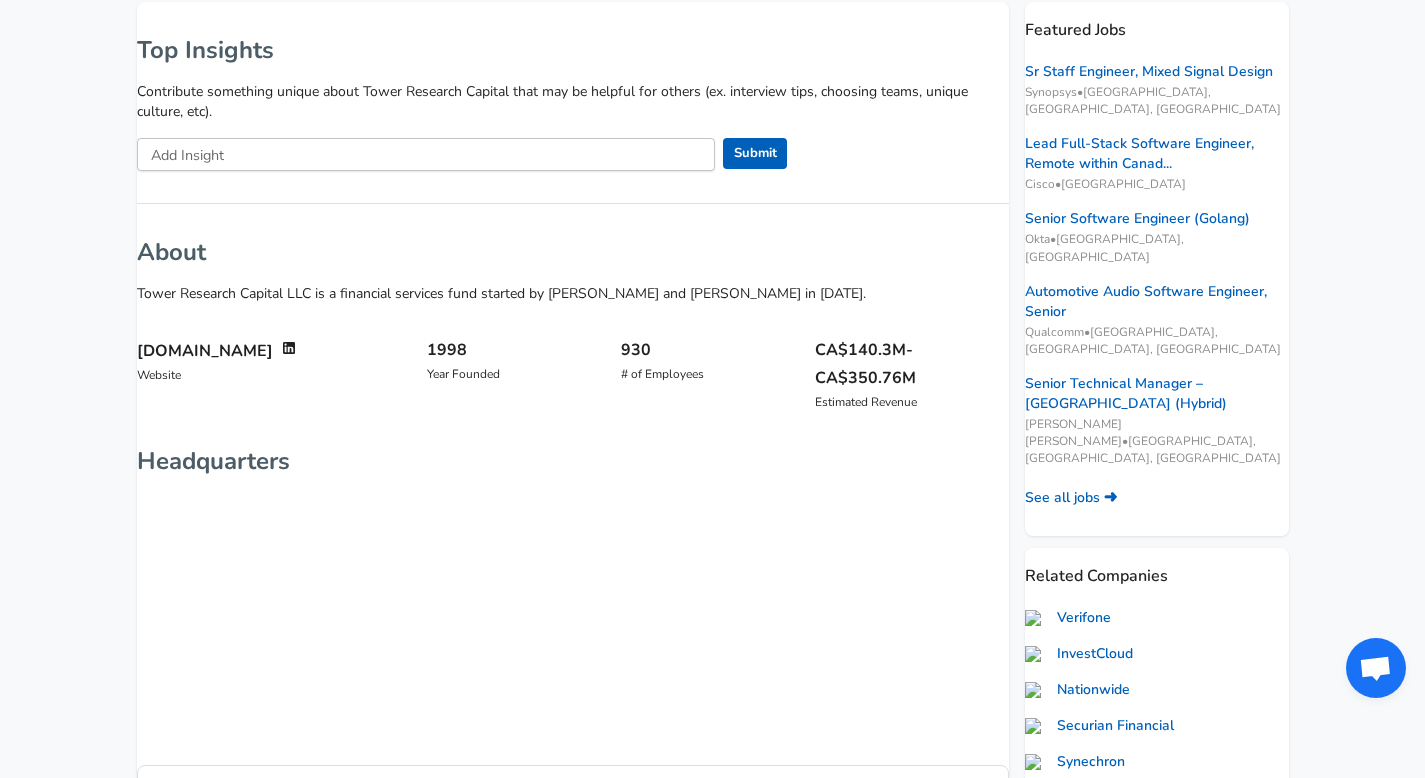 scroll, scrollTop: 266, scrollLeft: 0, axis: vertical 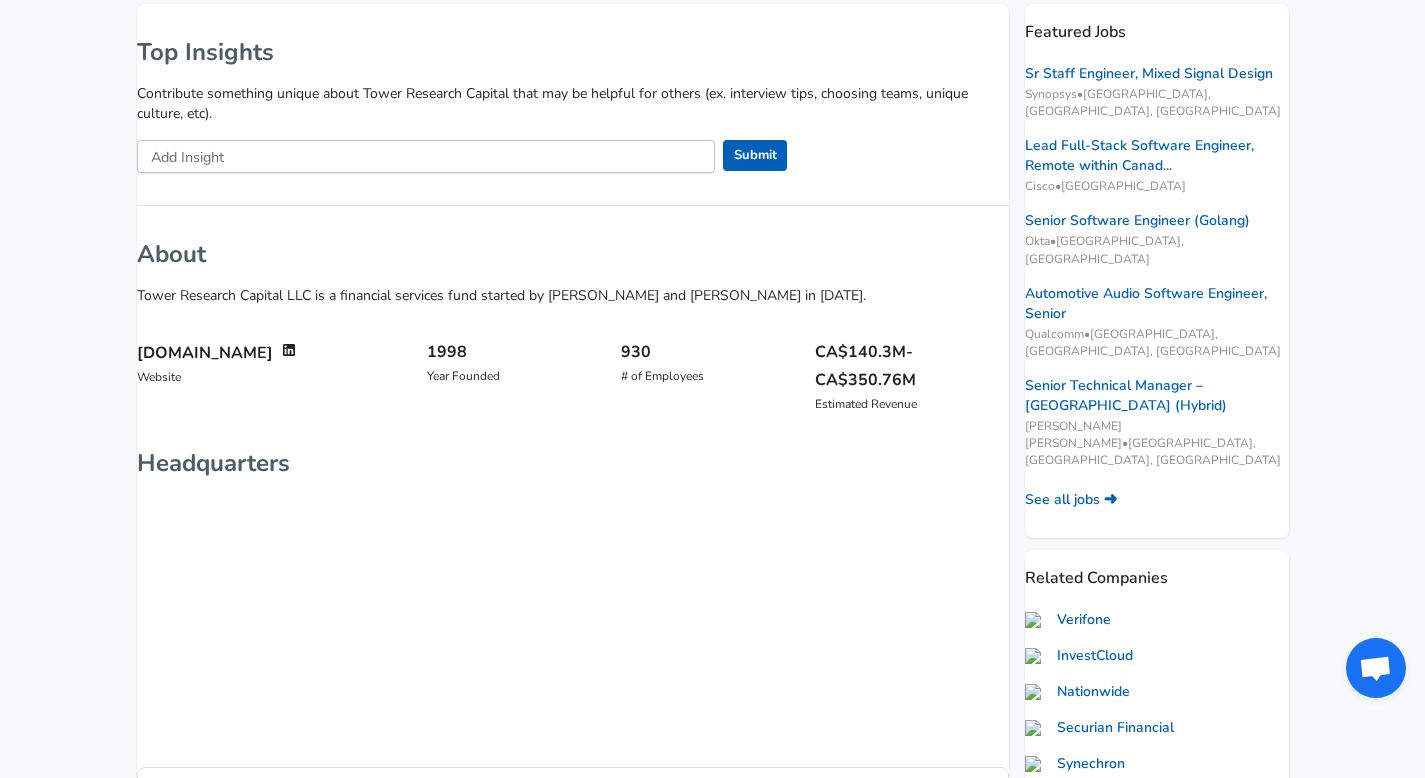 click on "CA$140.3M-CA$350.76M" at bounding box center [912, 366] 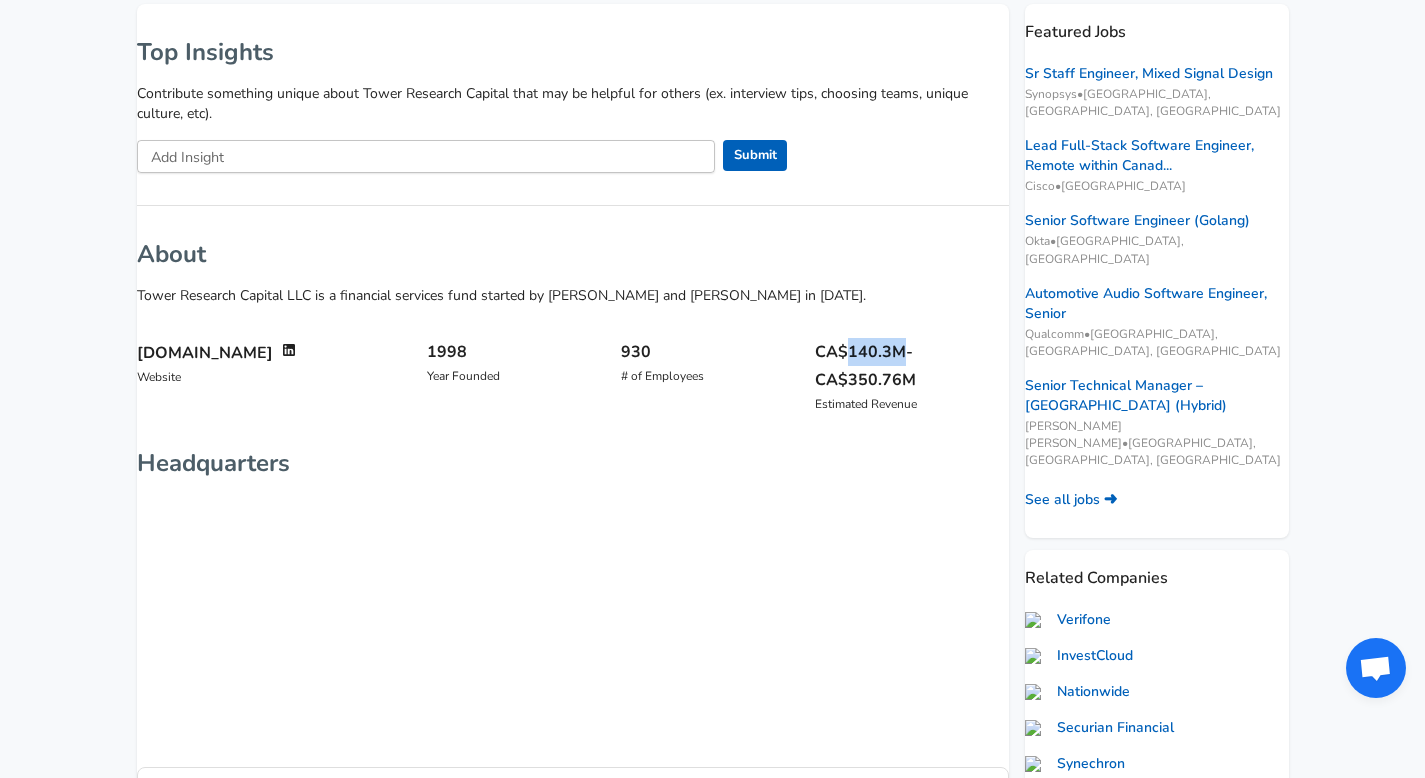 click on "CA$140.3M-CA$350.76M" at bounding box center (912, 366) 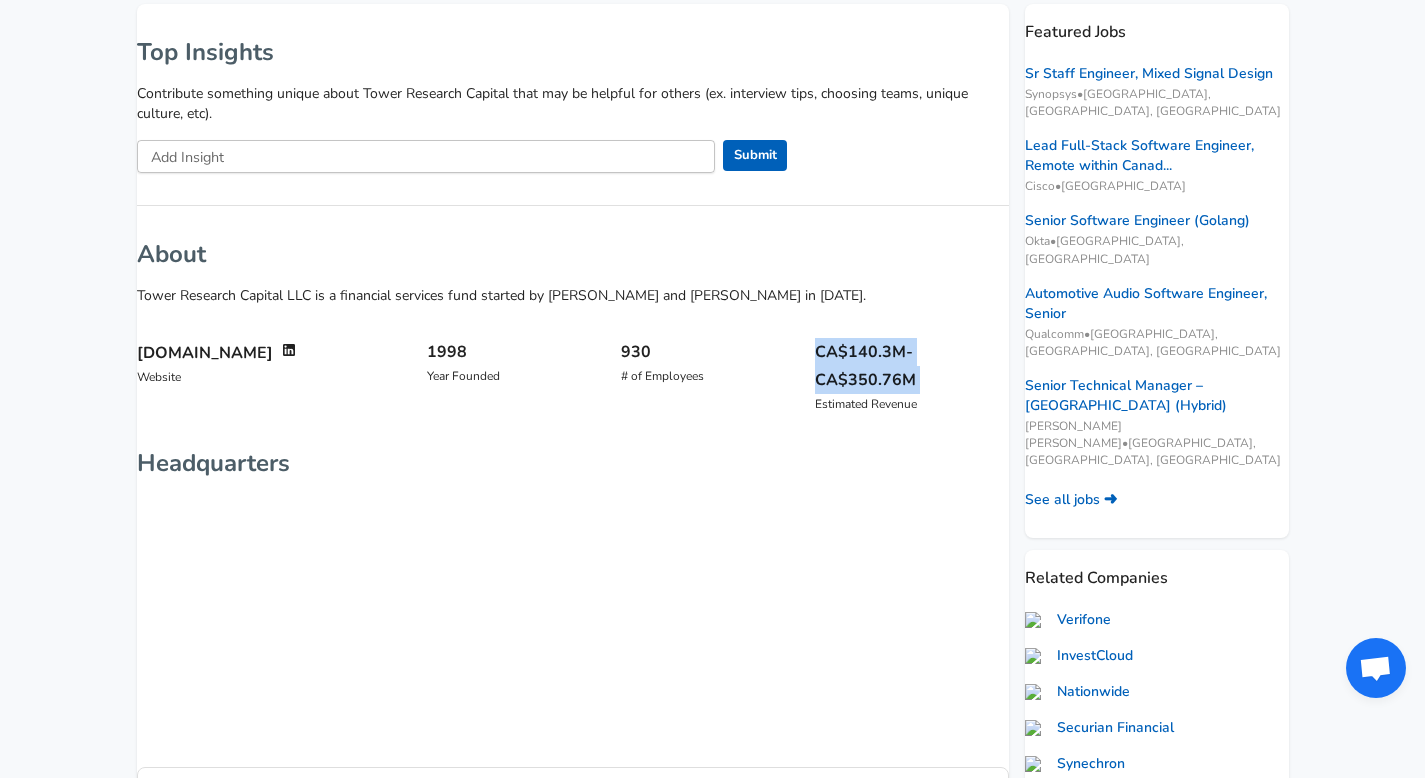 click on "CA$140.3M-CA$350.76M" at bounding box center [912, 366] 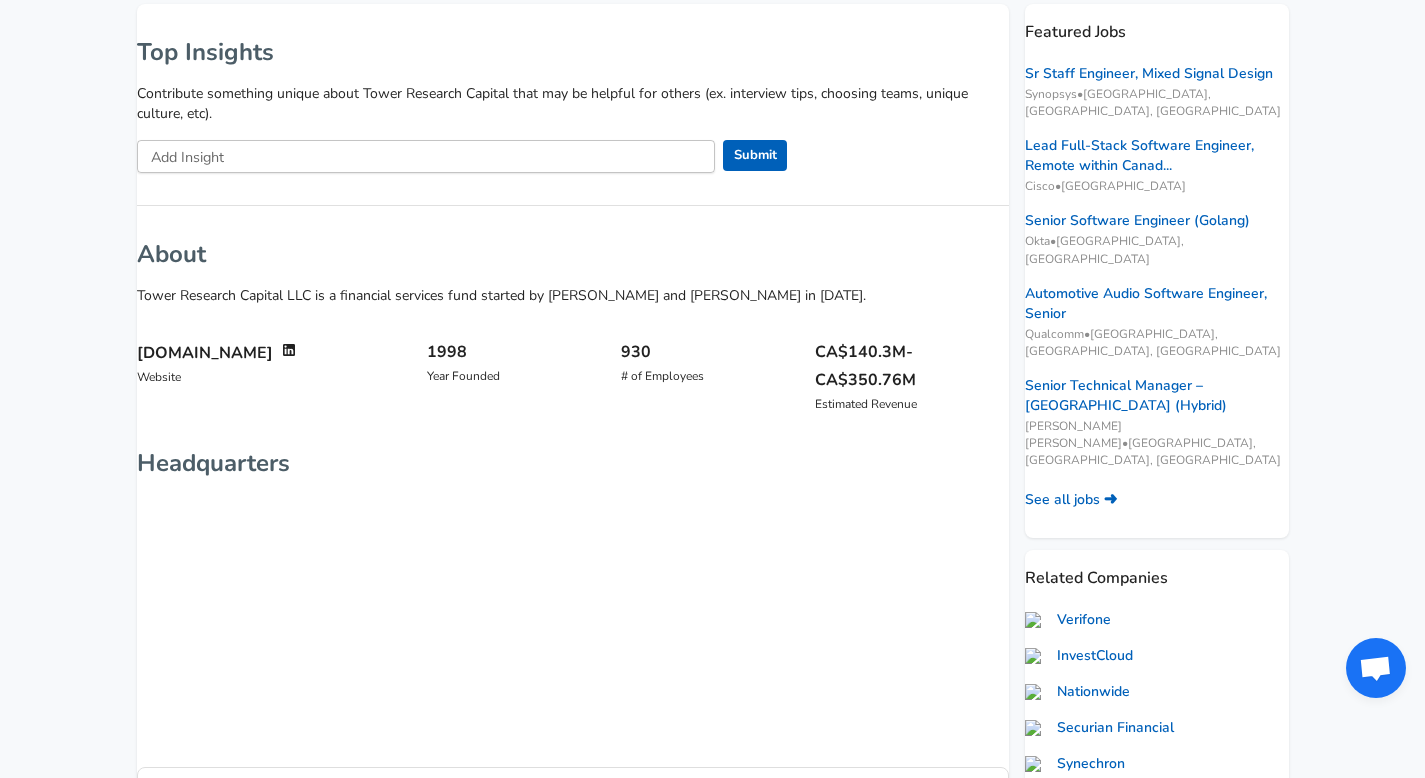 click on "CA$140.3M-CA$350.76M" at bounding box center [912, 366] 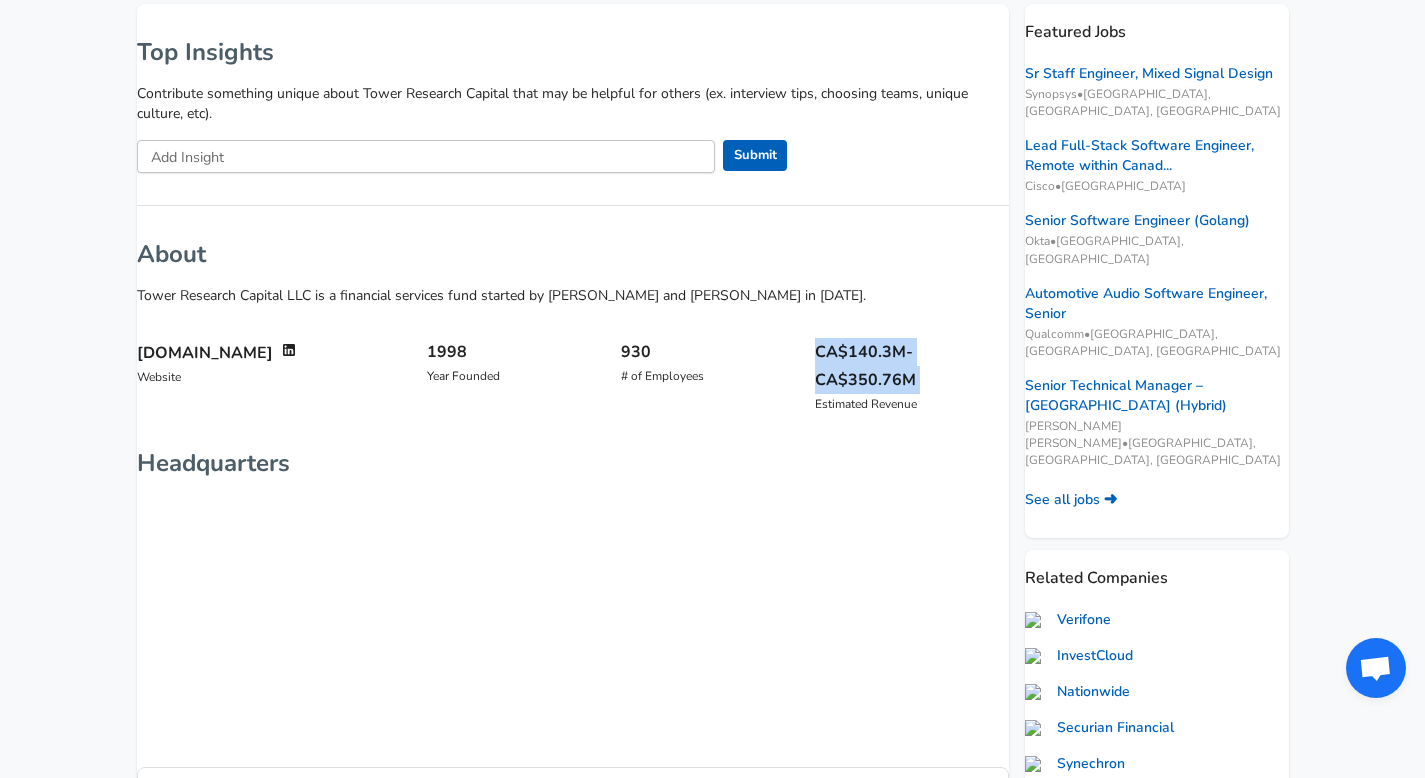 click on "CA$140.3M-CA$350.76M" at bounding box center (912, 366) 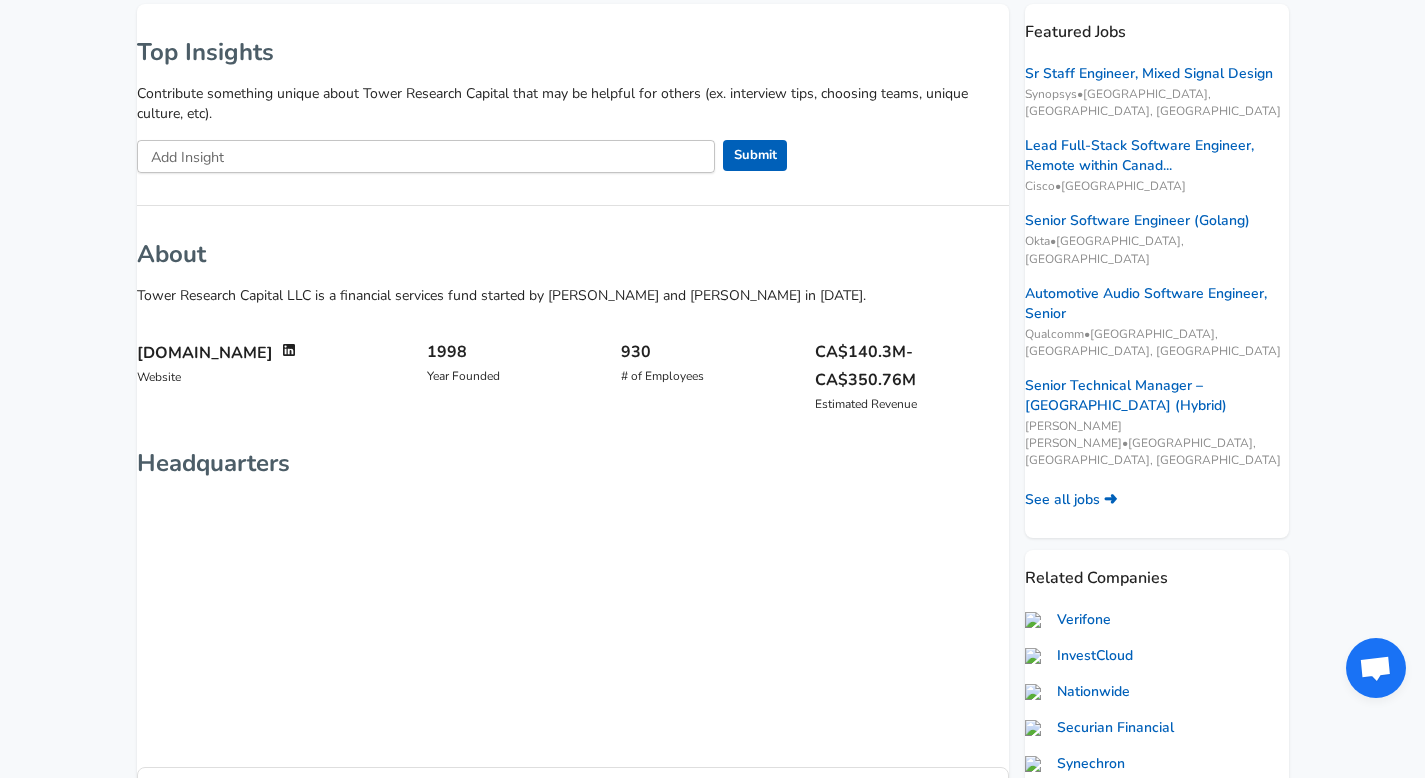 click on "Tower Research Capital LLC is a financial services fund started by [PERSON_NAME] and [PERSON_NAME] in [DATE]." at bounding box center (573, 296) 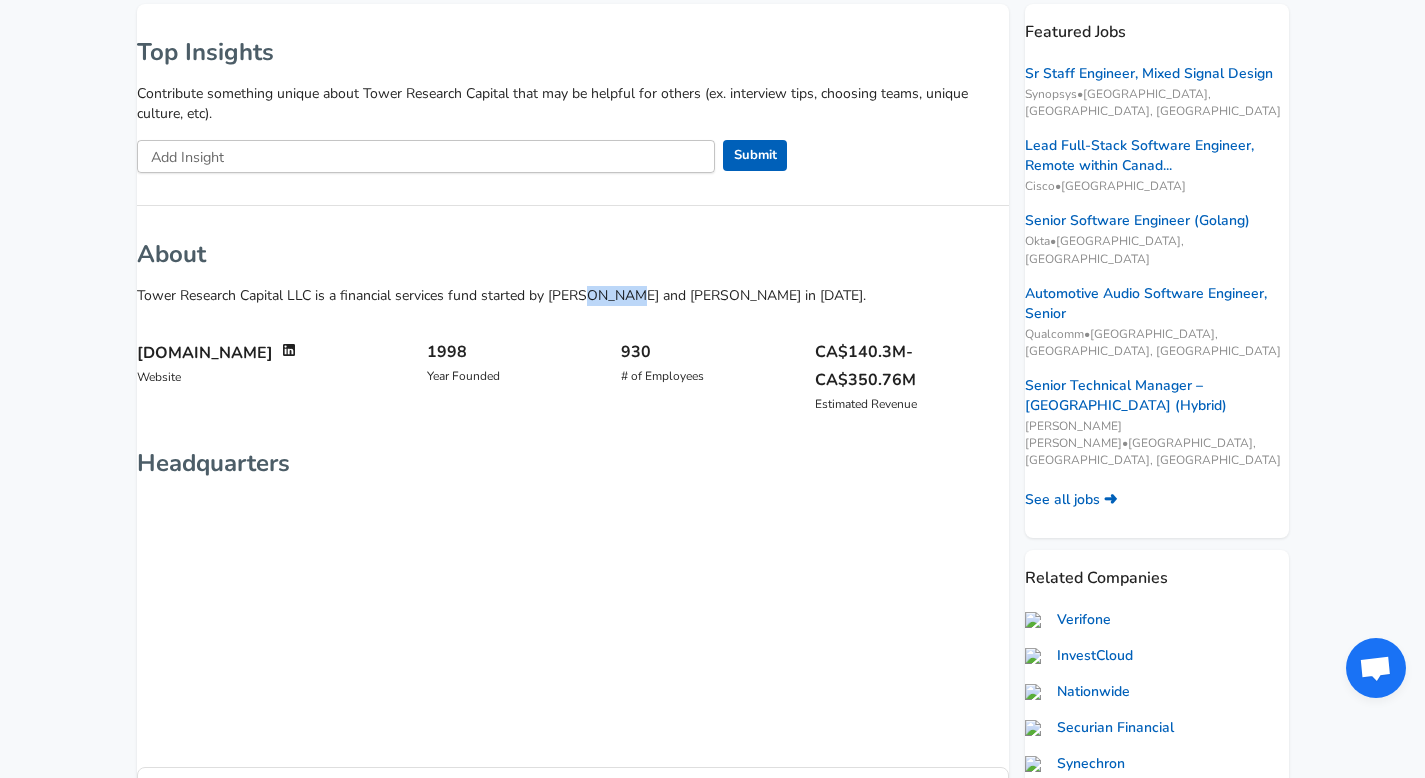 click on "Tower Research Capital LLC is a financial services fund started by [PERSON_NAME] and [PERSON_NAME] in [DATE]." at bounding box center (573, 296) 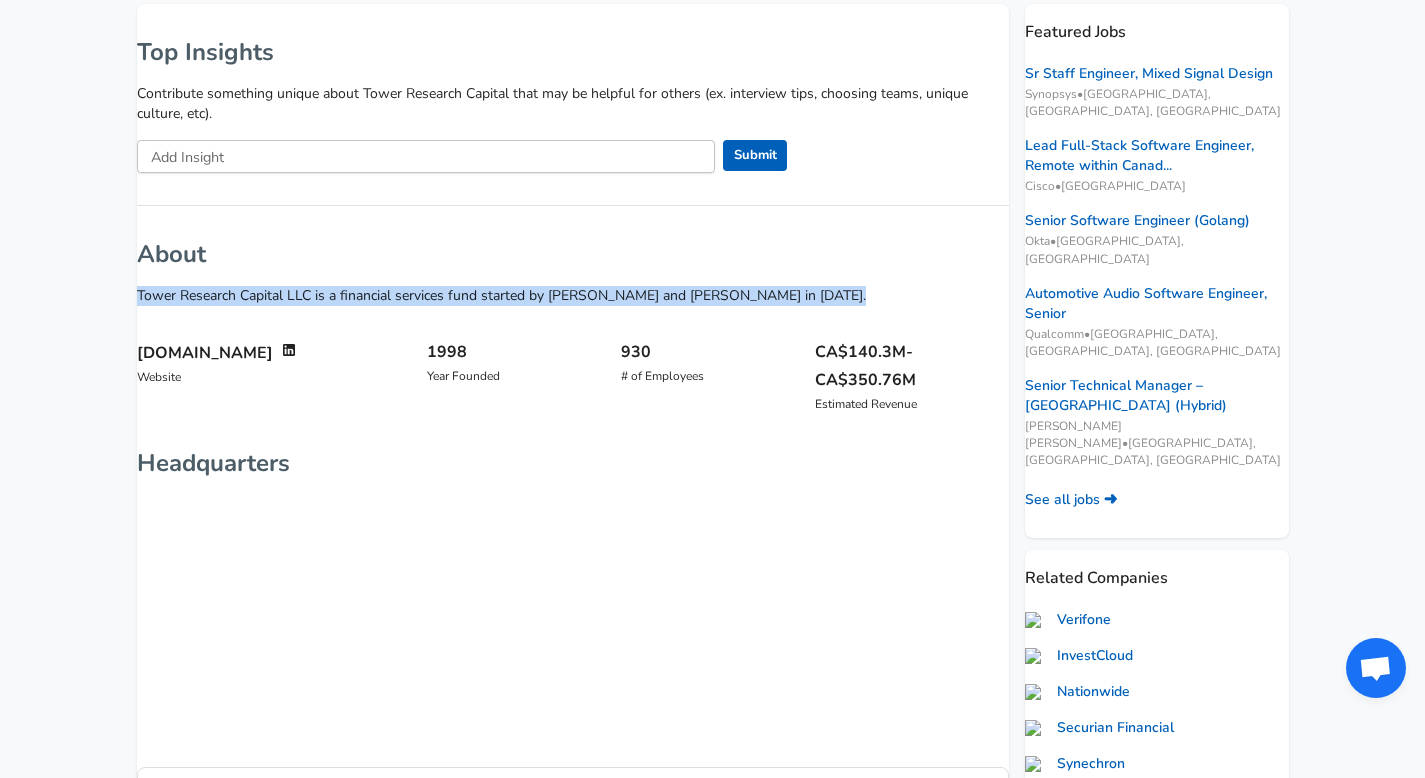 click on "Tower Research Capital LLC is a financial services fund started by [PERSON_NAME] and [PERSON_NAME] in [DATE]." at bounding box center (573, 296) 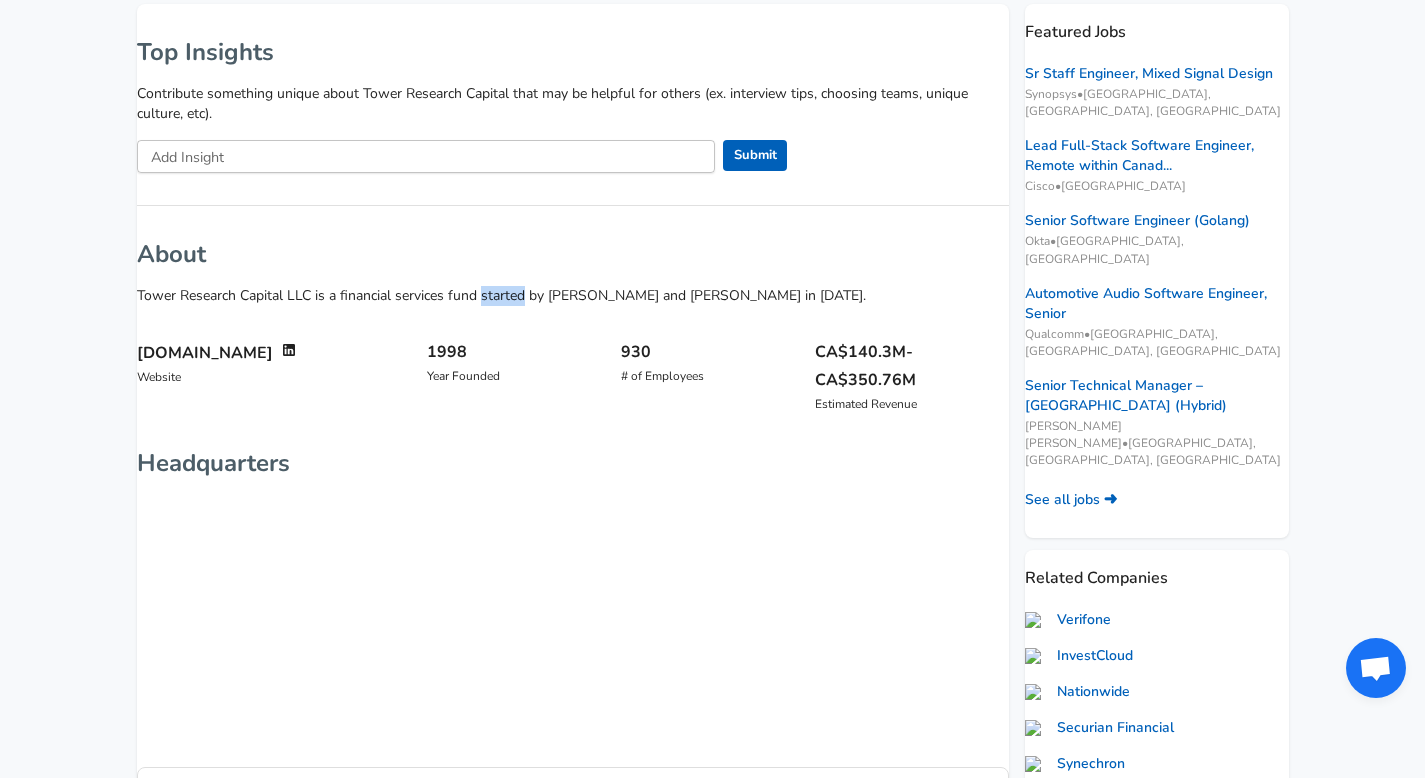 click on "Tower Research Capital LLC is a financial services fund started by [PERSON_NAME] and [PERSON_NAME] in [DATE]." at bounding box center [573, 296] 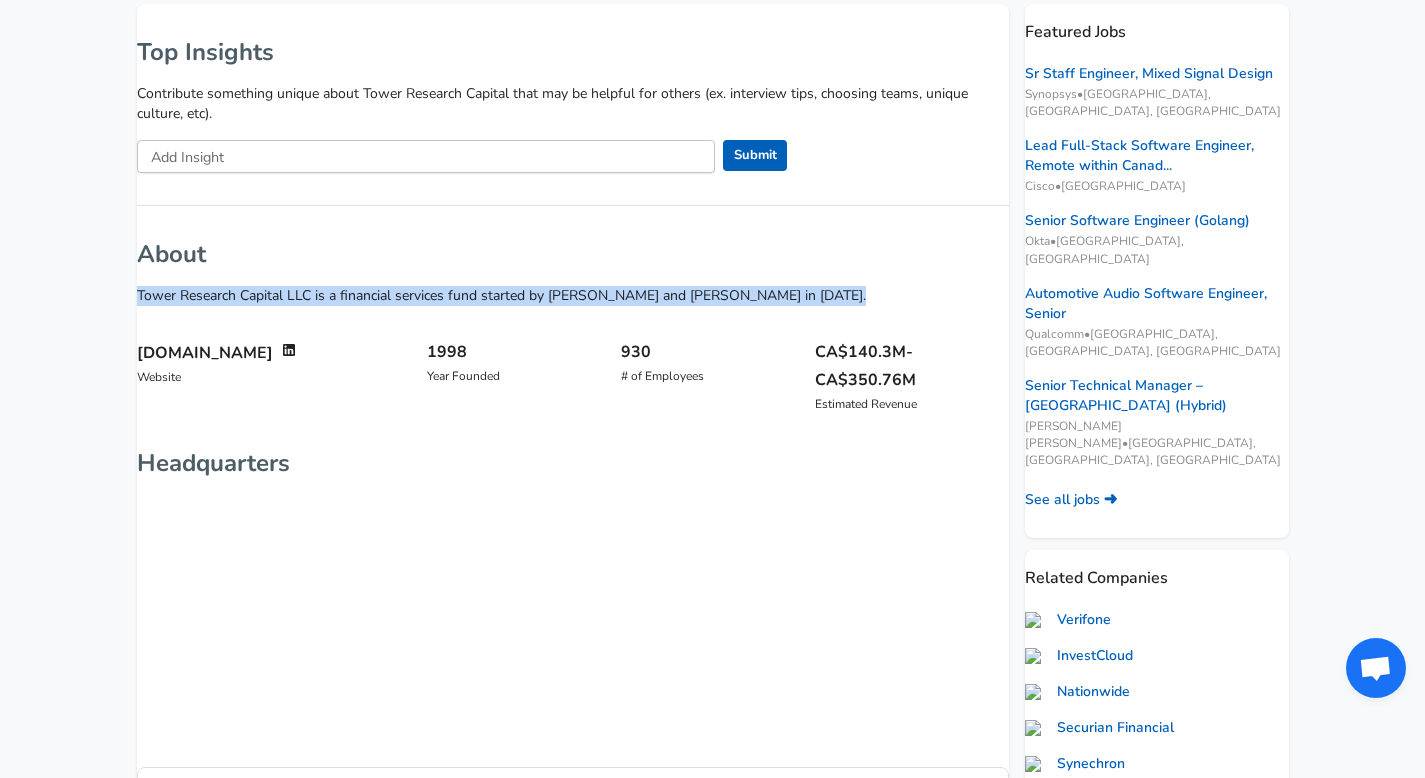 click on "Tower Research Capital LLC is a financial services fund started by [PERSON_NAME] and [PERSON_NAME] in [DATE]." at bounding box center [573, 296] 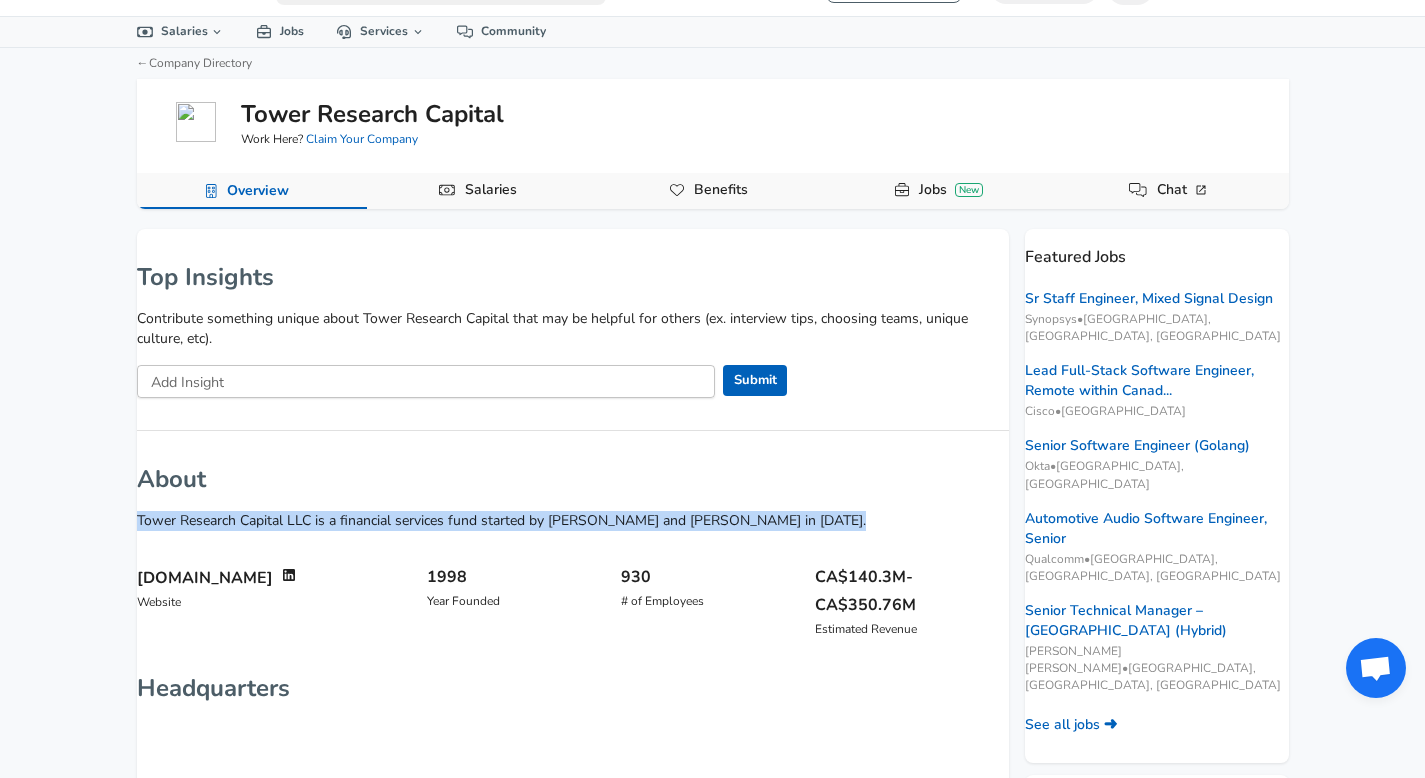 scroll, scrollTop: 0, scrollLeft: 0, axis: both 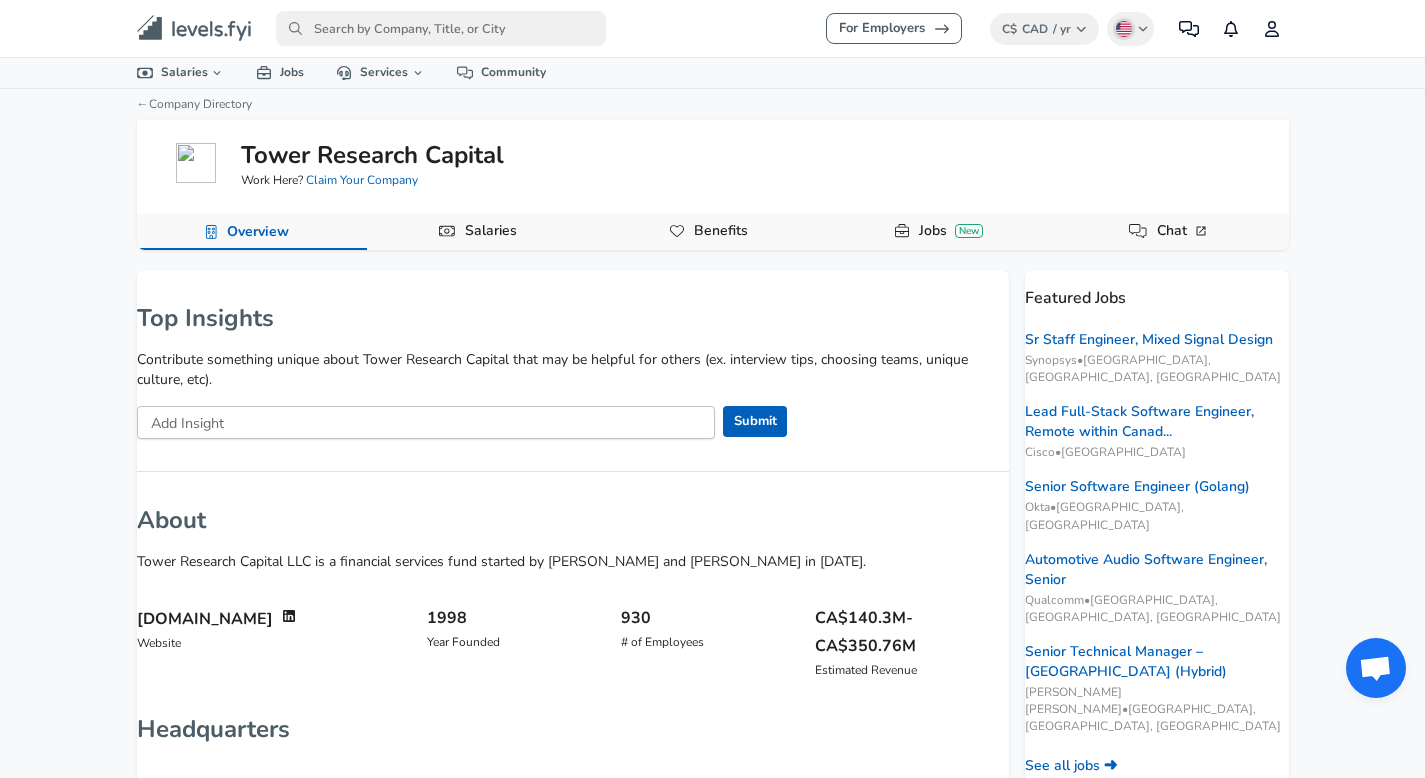 click on "Top Insights Contribute something unique about Tower Research Capital that may be helpful for others (ex. interview tips, choosing teams, unique culture, etc). Add Insight Add Insight Submit About Tower Research Capital LLC is a financial services fund started by [PERSON_NAME] and [PERSON_NAME] in [DATE]. [DOMAIN_NAME] Website 1998 Year Founded 930 # of Employees CA$140.3M-CA$350.76M Estimated Revenue Headquarters Get Verified Salaries in your Inbox Subscribe to verified     offers . You'll get the breakdown of compensation details by email.   Learn More  → Software Engineer Software Engineer ​ Enter Your Email Enter Your Email Subscribe This site is protected by reCAPTCHA and the Google   Privacy Policy   and   Terms of Service   apply." at bounding box center (573, 762) 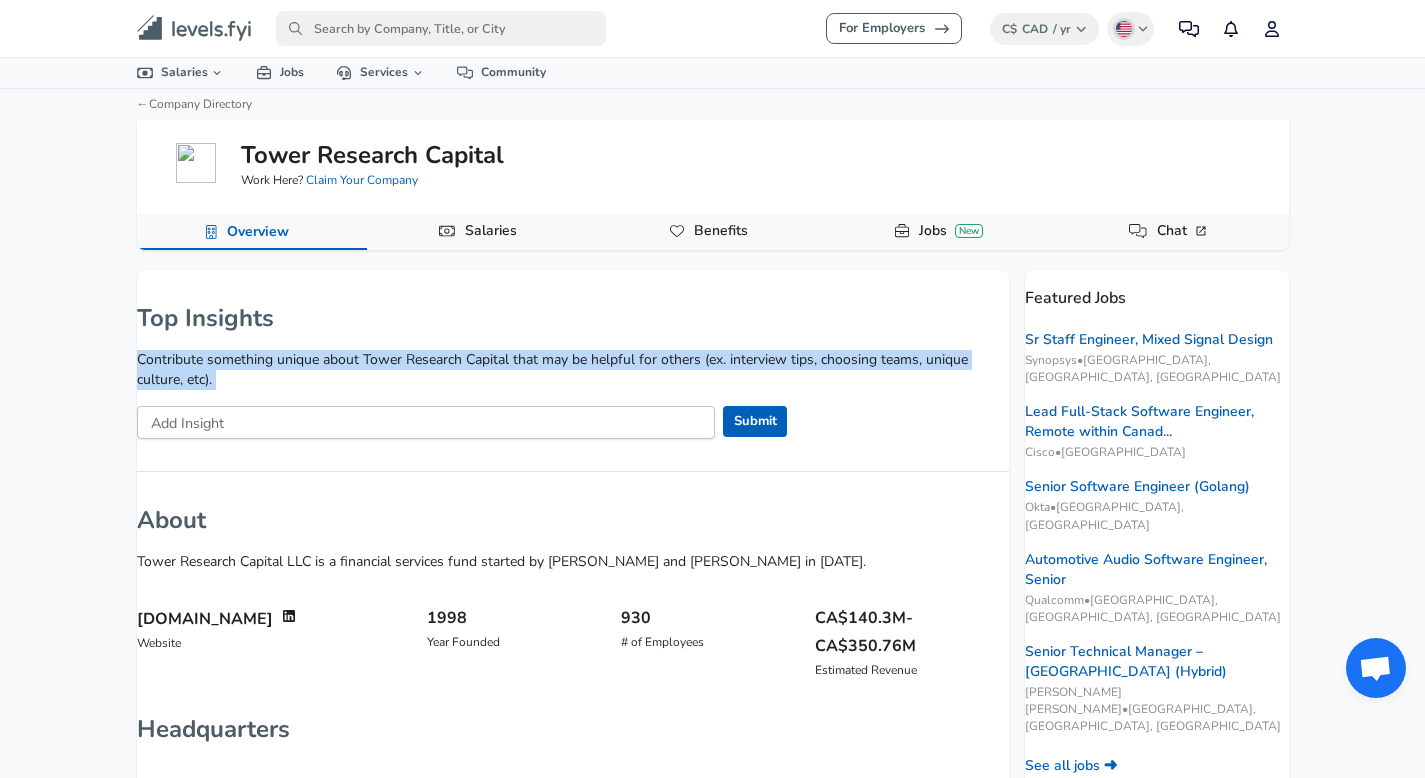 click on "Top Insights Contribute something unique about Tower Research Capital that may be helpful for others (ex. interview tips, choosing teams, unique culture, etc). Add Insight Add Insight Submit About Tower Research Capital LLC is a financial services fund started by [PERSON_NAME] and [PERSON_NAME] in [DATE]. [DOMAIN_NAME] Website 1998 Year Founded 930 # of Employees CA$140.3M-CA$350.76M Estimated Revenue Headquarters Get Verified Salaries in your Inbox Subscribe to verified     offers . You'll get the breakdown of compensation details by email.   Learn More  → Software Engineer Software Engineer ​ Enter Your Email Enter Your Email Subscribe This site is protected by reCAPTCHA and the Google   Privacy Policy   and   Terms of Service   apply." at bounding box center [573, 762] 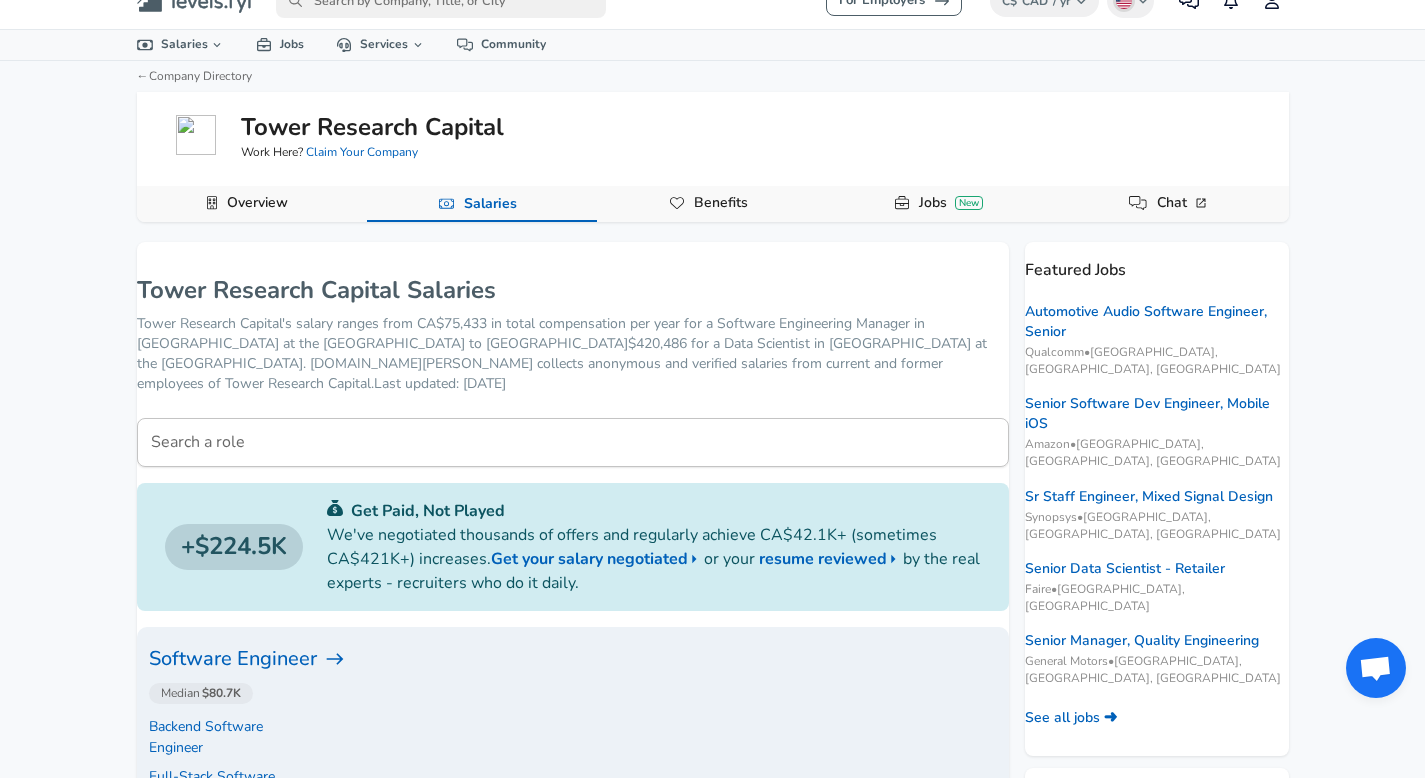 scroll, scrollTop: 29, scrollLeft: 0, axis: vertical 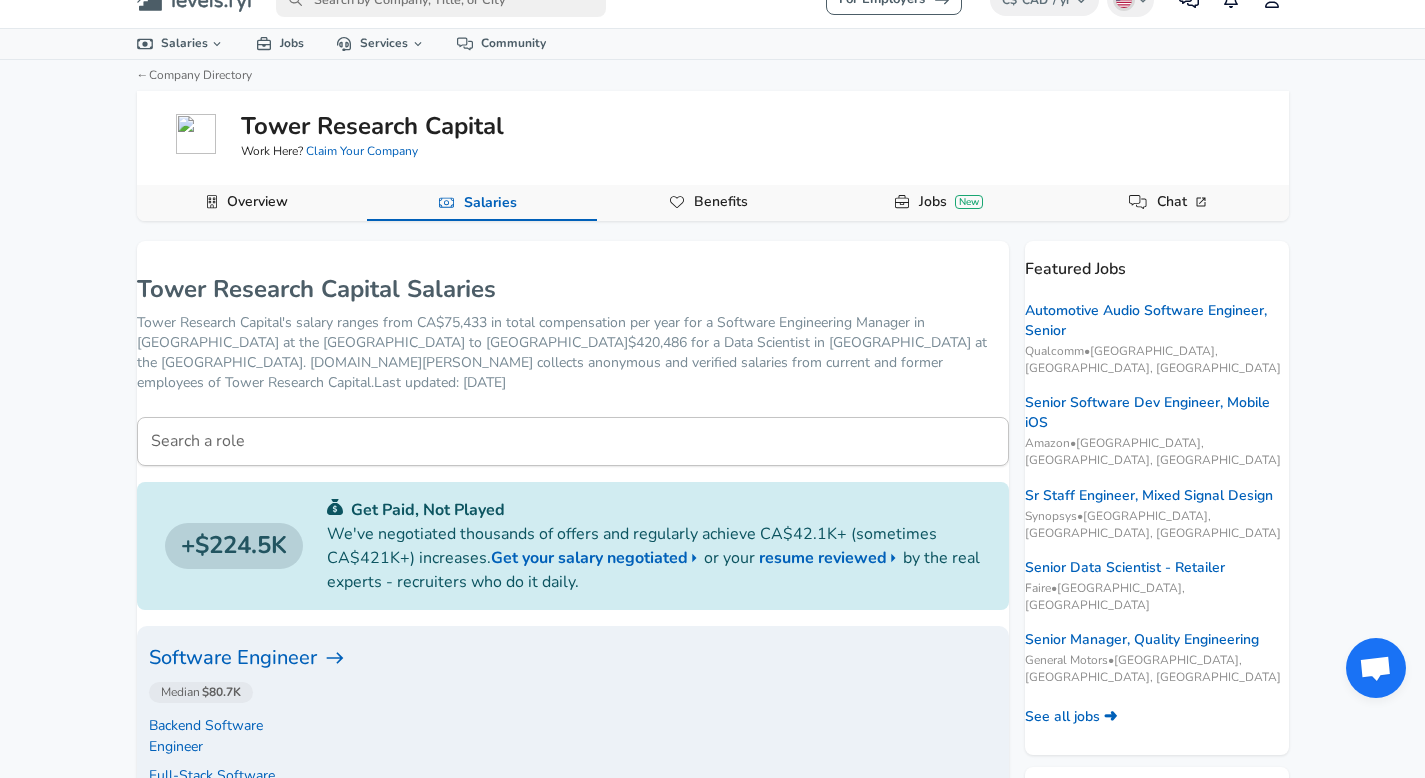 click on "Tower Research Capital's salary ranges from CA$75,433 in total compensation per year for a Software Engineering Manager in [GEOGRAPHIC_DATA] at the [GEOGRAPHIC_DATA] to [GEOGRAPHIC_DATA]$420,486 for a Data Scientist in [GEOGRAPHIC_DATA] at the [GEOGRAPHIC_DATA].   [DOMAIN_NAME][PERSON_NAME] collects anonymous and verified salaries from current and former employees of   Tower Research Capital .  Last updated:   [DATE]" at bounding box center (573, 353) 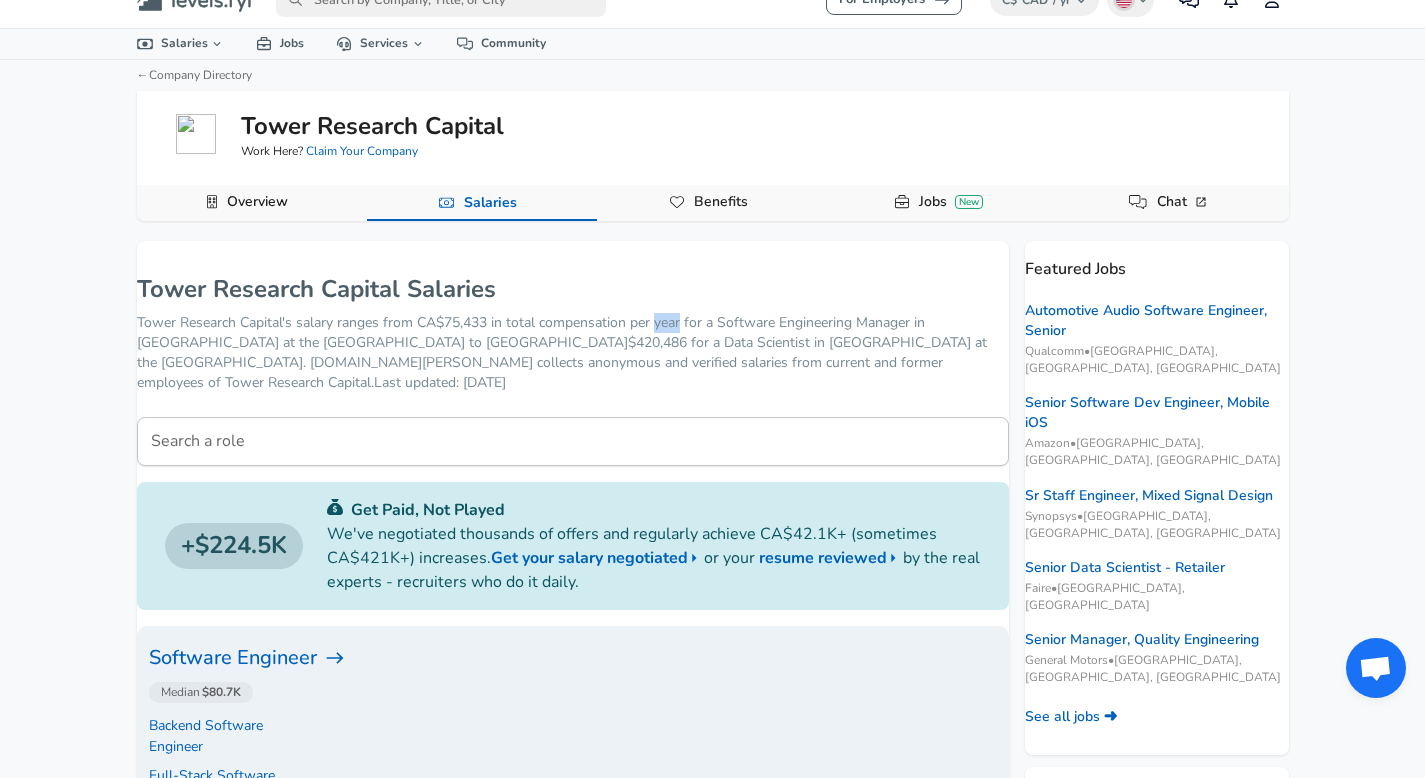 click on "Tower Research Capital's salary ranges from CA$75,433 in total compensation per year for a Software Engineering Manager in [GEOGRAPHIC_DATA] at the [GEOGRAPHIC_DATA] to [GEOGRAPHIC_DATA]$420,486 for a Data Scientist in [GEOGRAPHIC_DATA] at the [GEOGRAPHIC_DATA].   [DOMAIN_NAME][PERSON_NAME] collects anonymous and verified salaries from current and former employees of   Tower Research Capital .  Last updated:   [DATE]" at bounding box center (573, 353) 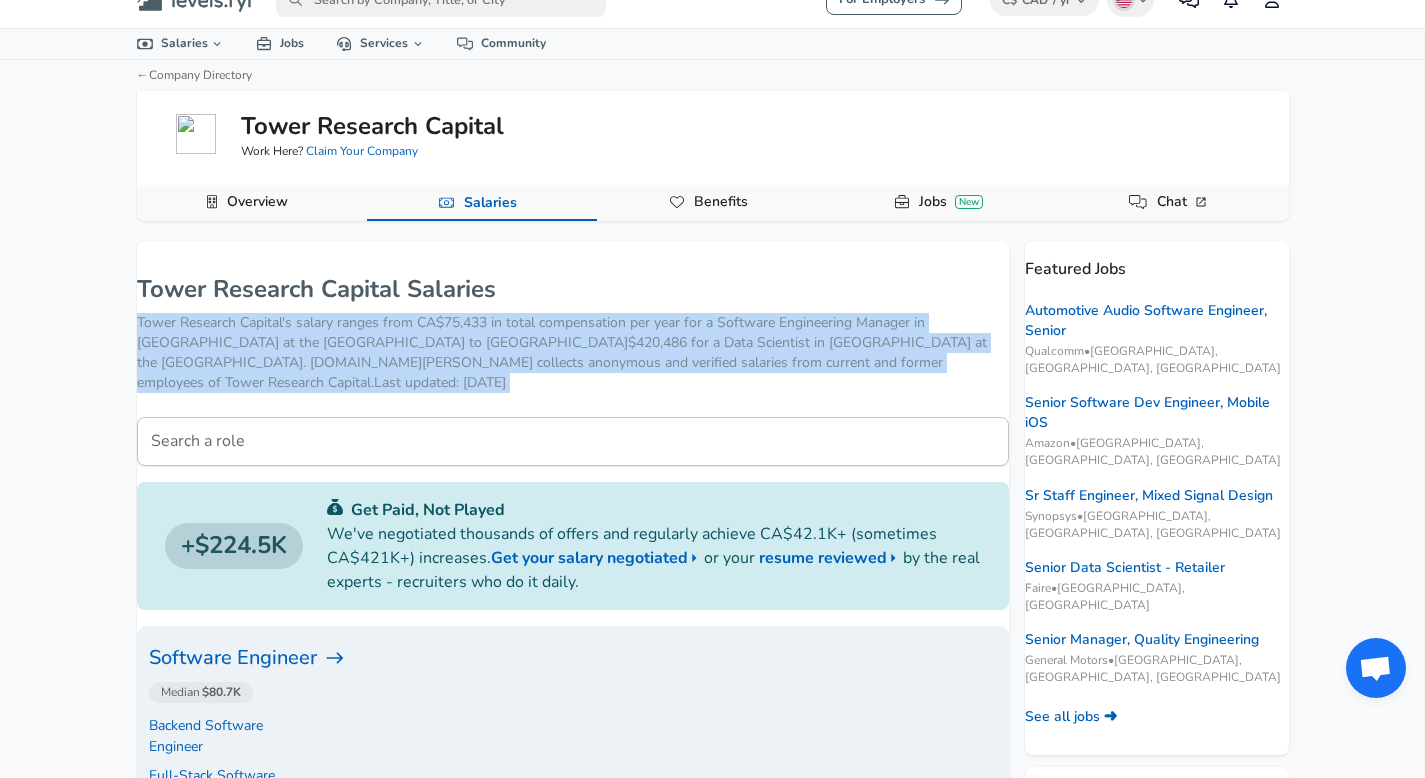 click on "Tower Research Capital's salary ranges from CA$75,433 in total compensation per year for a Software Engineering Manager in [GEOGRAPHIC_DATA] at the [GEOGRAPHIC_DATA] to [GEOGRAPHIC_DATA]$420,486 for a Data Scientist in [GEOGRAPHIC_DATA] at the [GEOGRAPHIC_DATA].   [DOMAIN_NAME][PERSON_NAME] collects anonymous and verified salaries from current and former employees of   Tower Research Capital .  Last updated:   [DATE]" at bounding box center (573, 353) 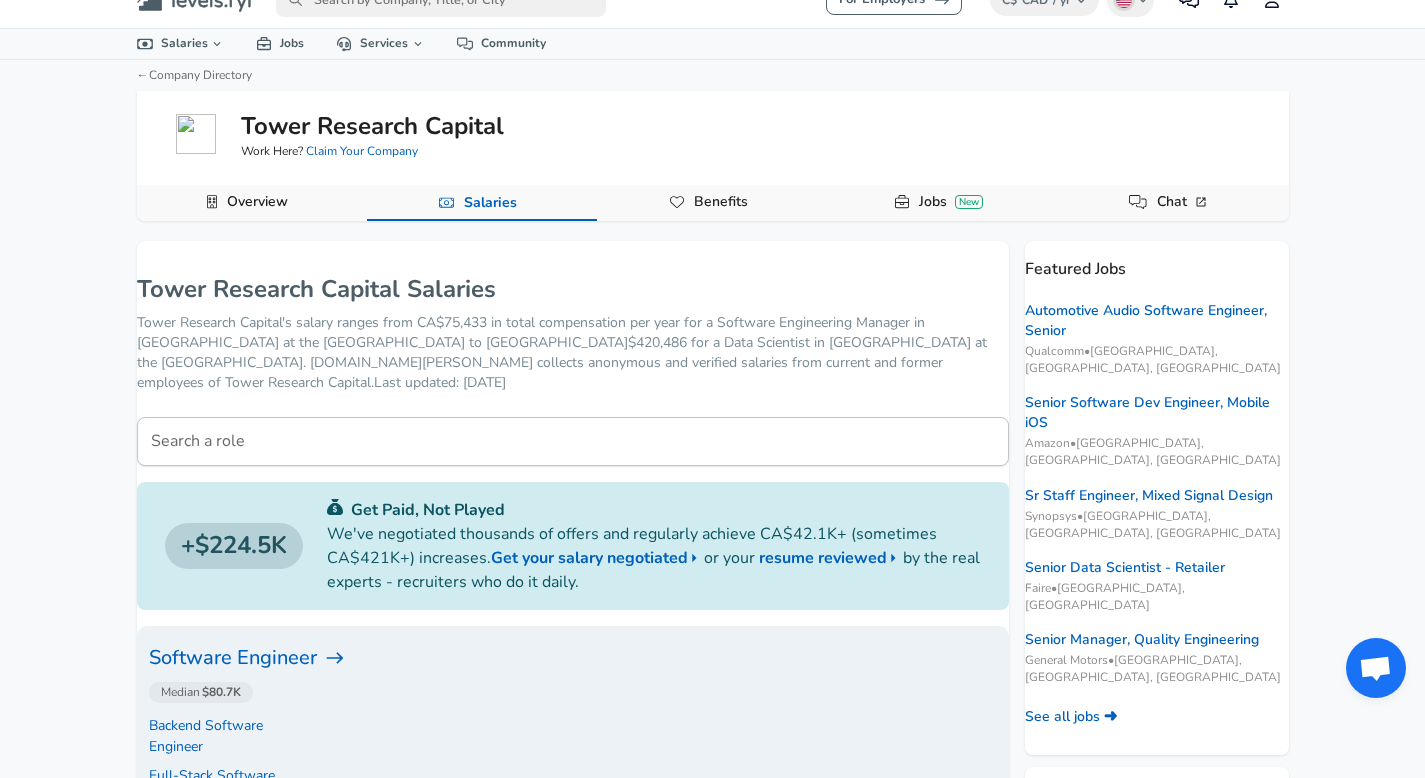 click on "Tower Research Capital's salary ranges from CA$75,433 in total compensation per year for a Software Engineering Manager in [GEOGRAPHIC_DATA] at the [GEOGRAPHIC_DATA] to [GEOGRAPHIC_DATA]$420,486 for a Data Scientist in [GEOGRAPHIC_DATA] at the [GEOGRAPHIC_DATA].   [DOMAIN_NAME][PERSON_NAME] collects anonymous and verified salaries from current and former employees of   Tower Research Capital .  Last updated:   [DATE]" at bounding box center [573, 353] 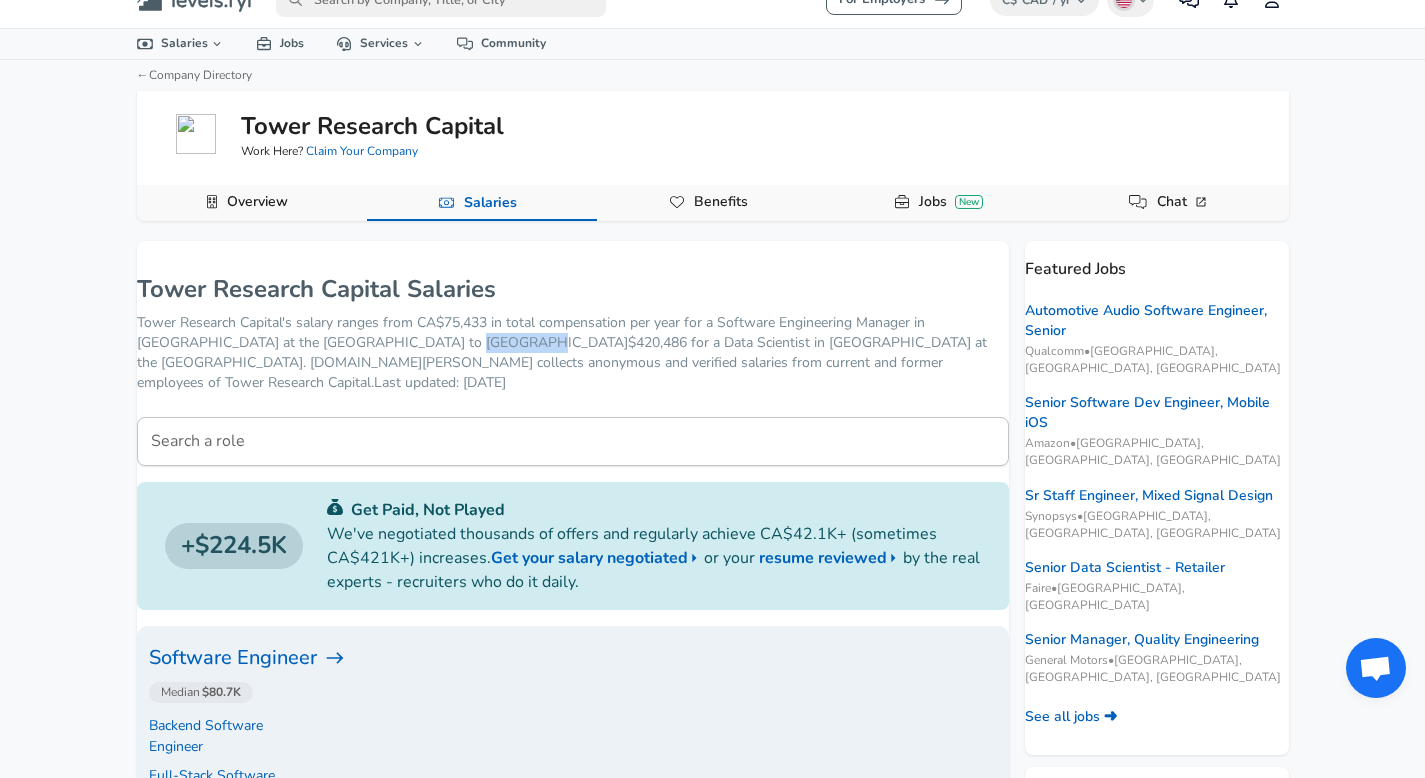 click on "Tower Research Capital's salary ranges from CA$75,433 in total compensation per year for a Software Engineering Manager in [GEOGRAPHIC_DATA] at the [GEOGRAPHIC_DATA] to [GEOGRAPHIC_DATA]$420,486 for a Data Scientist in [GEOGRAPHIC_DATA] at the [GEOGRAPHIC_DATA].   [DOMAIN_NAME][PERSON_NAME] collects anonymous and verified salaries from current and former employees of   Tower Research Capital .  Last updated:   [DATE]" at bounding box center [573, 353] 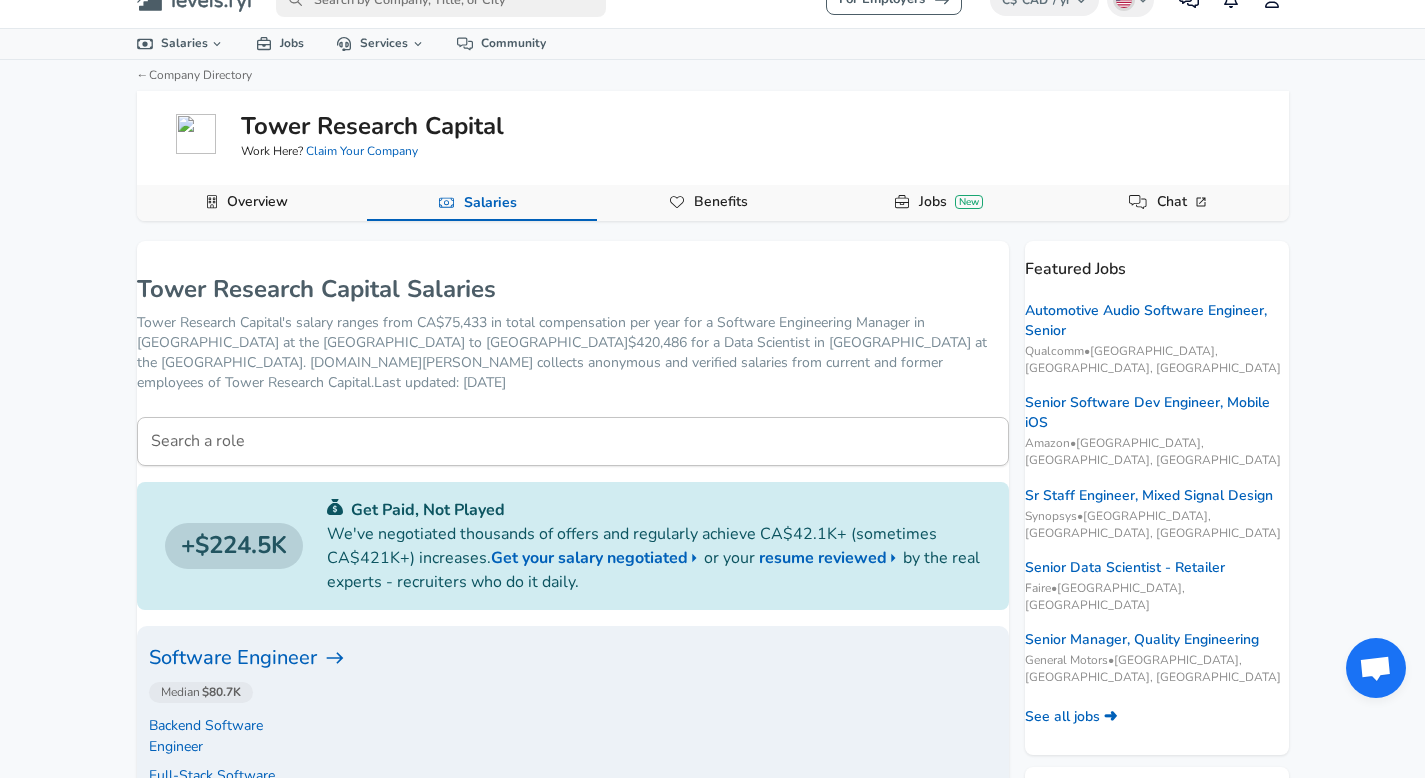 click on "Tower Research Capital's salary ranges from CA$75,433 in total compensation per year for a Software Engineering Manager in [GEOGRAPHIC_DATA] at the [GEOGRAPHIC_DATA] to [GEOGRAPHIC_DATA]$420,486 for a Data Scientist in [GEOGRAPHIC_DATA] at the [GEOGRAPHIC_DATA].   [DOMAIN_NAME][PERSON_NAME] collects anonymous and verified salaries from current and former employees of   Tower Research Capital .  Last updated:   [DATE]" at bounding box center (573, 353) 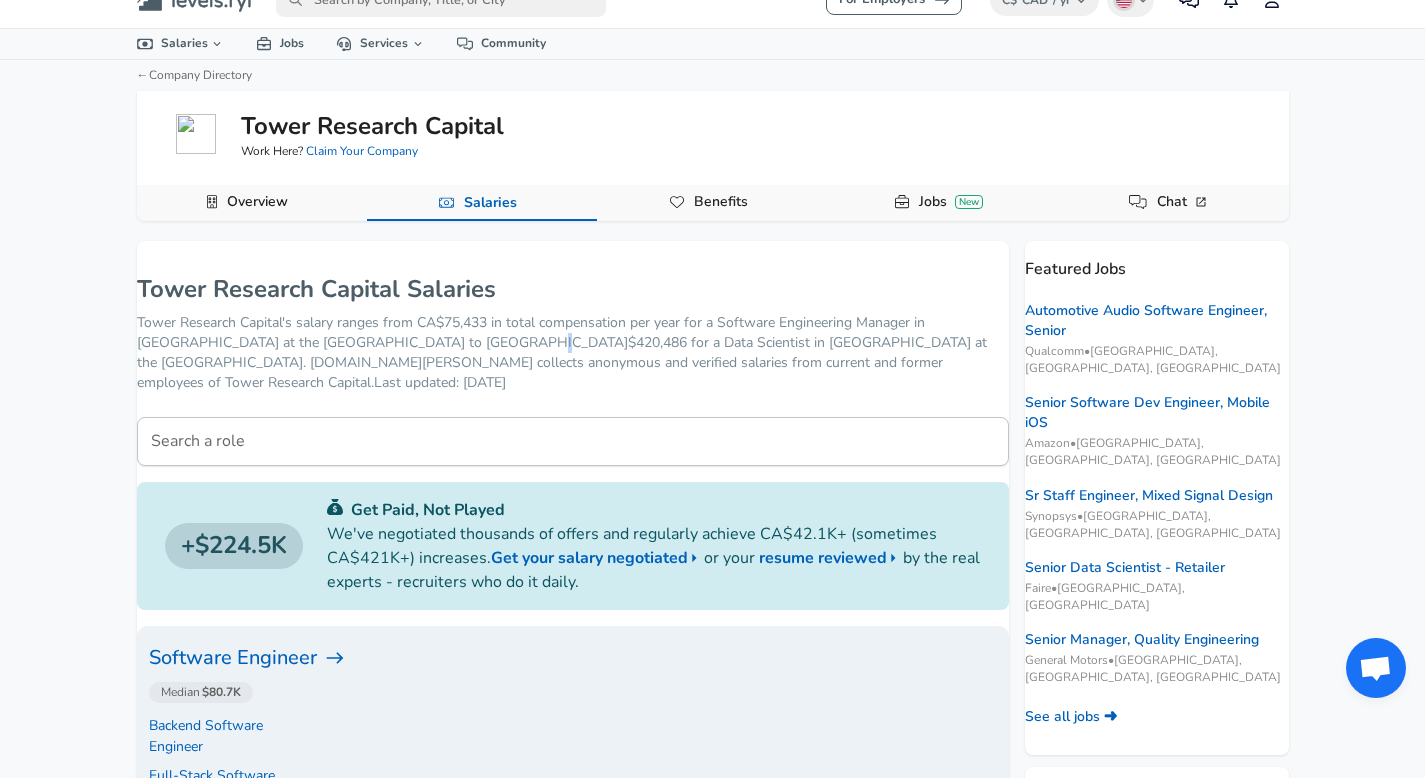 click on "Tower Research Capital's salary ranges from CA$75,433 in total compensation per year for a Software Engineering Manager in [GEOGRAPHIC_DATA] at the [GEOGRAPHIC_DATA] to [GEOGRAPHIC_DATA]$420,486 for a Data Scientist in [GEOGRAPHIC_DATA] at the [GEOGRAPHIC_DATA].   [DOMAIN_NAME][PERSON_NAME] collects anonymous and verified salaries from current and former employees of   Tower Research Capital .  Last updated:   [DATE]" at bounding box center [573, 353] 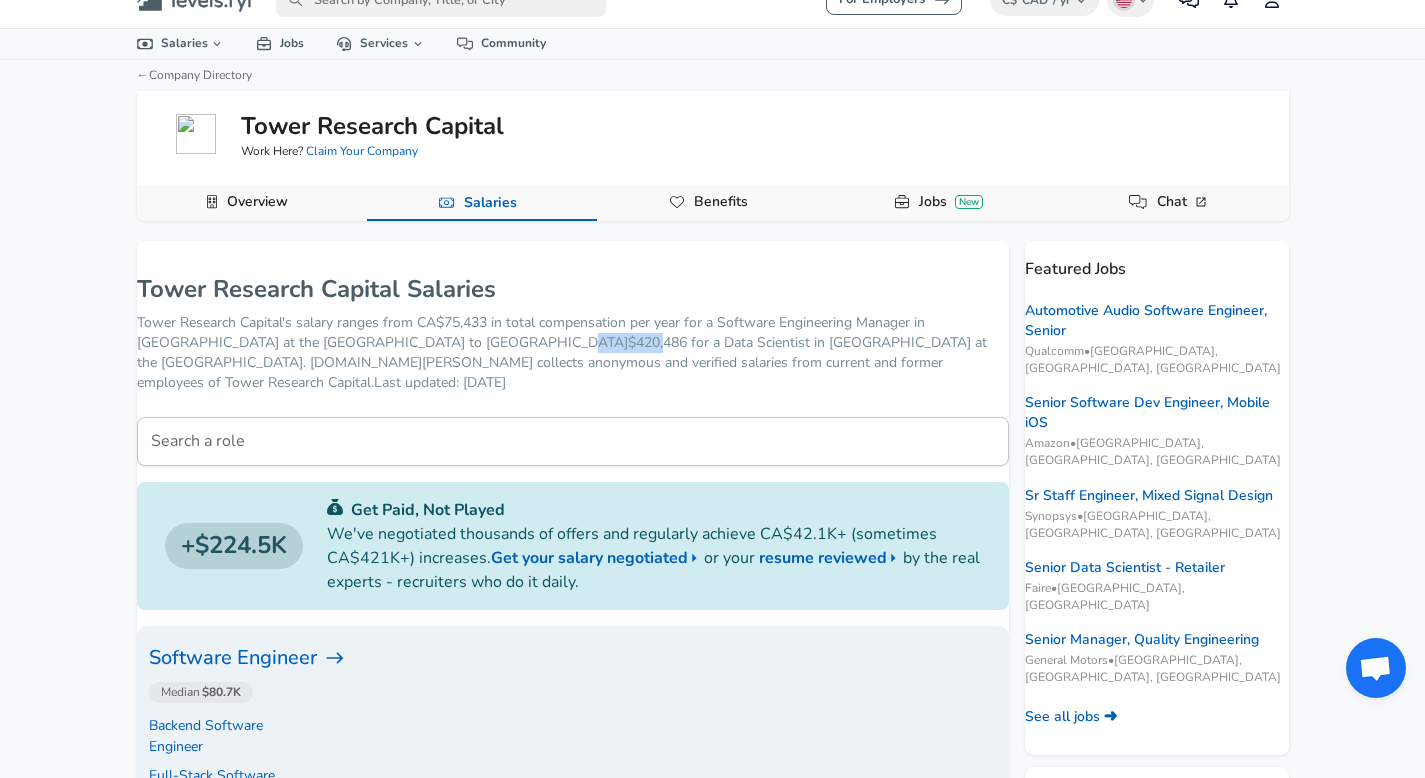 click on "Tower Research Capital's salary ranges from CA$75,433 in total compensation per year for a Software Engineering Manager in [GEOGRAPHIC_DATA] at the [GEOGRAPHIC_DATA] to [GEOGRAPHIC_DATA]$420,486 for a Data Scientist in [GEOGRAPHIC_DATA] at the [GEOGRAPHIC_DATA].   [DOMAIN_NAME][PERSON_NAME] collects anonymous and verified salaries from current and former employees of   Tower Research Capital .  Last updated:   [DATE]" at bounding box center (573, 353) 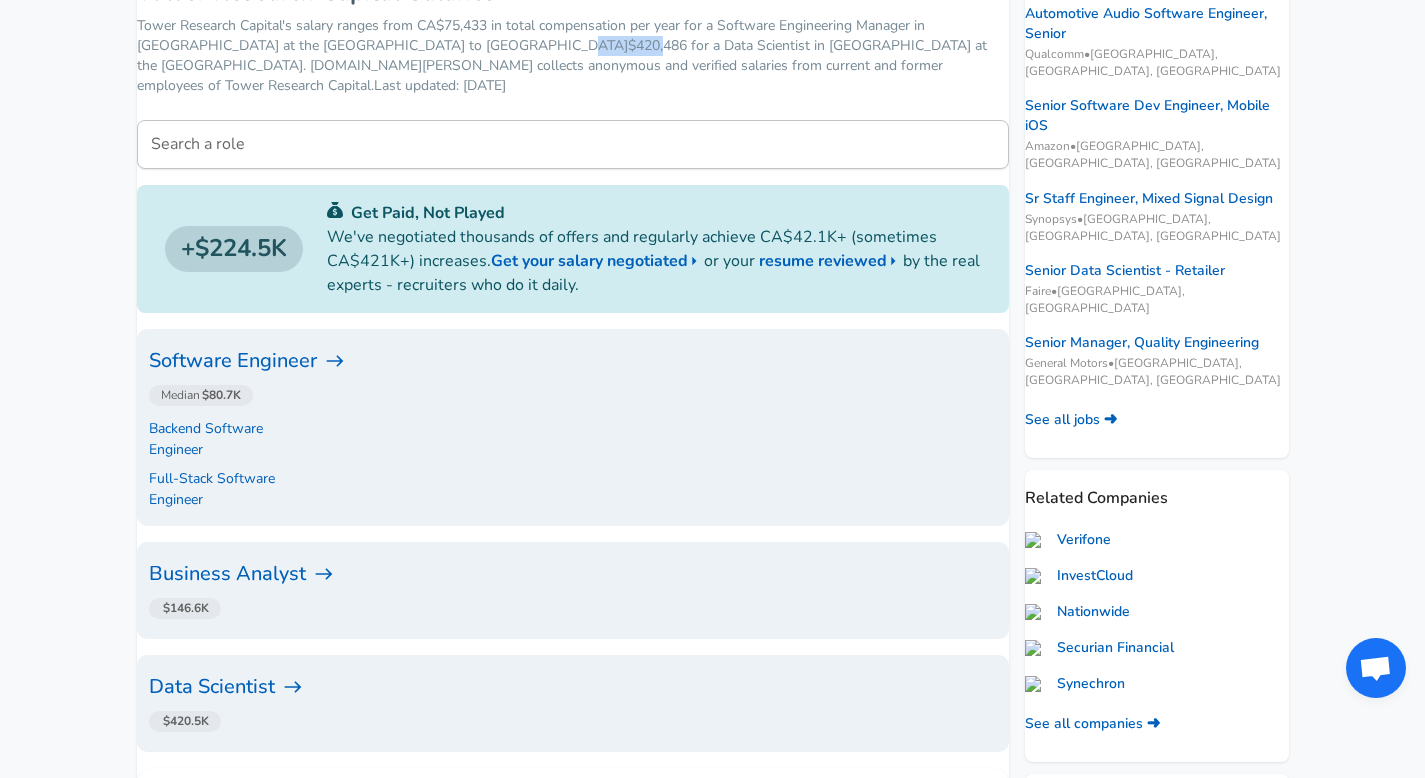scroll, scrollTop: 0, scrollLeft: 0, axis: both 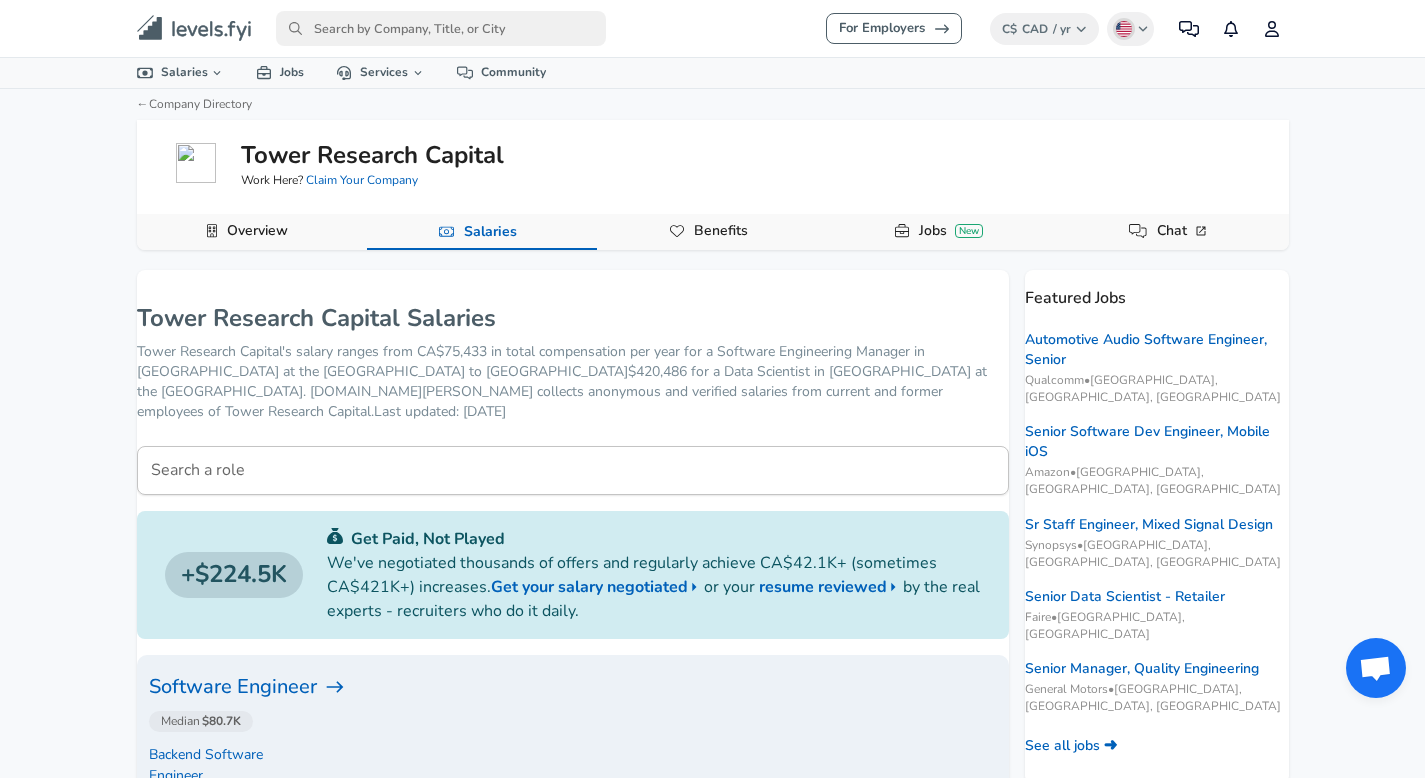 click on "Tower Research Capital" at bounding box center [372, 155] 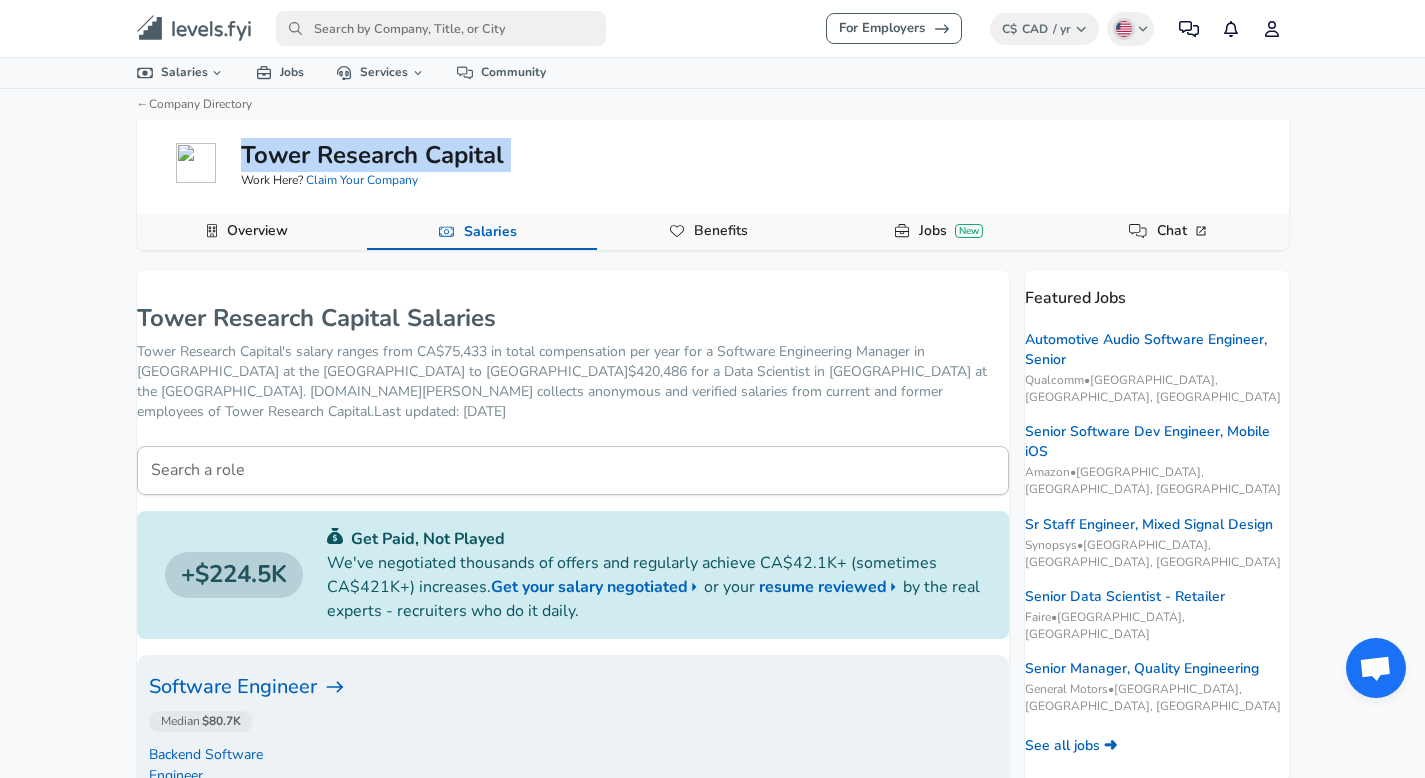 click on "Tower Research Capital" at bounding box center (372, 155) 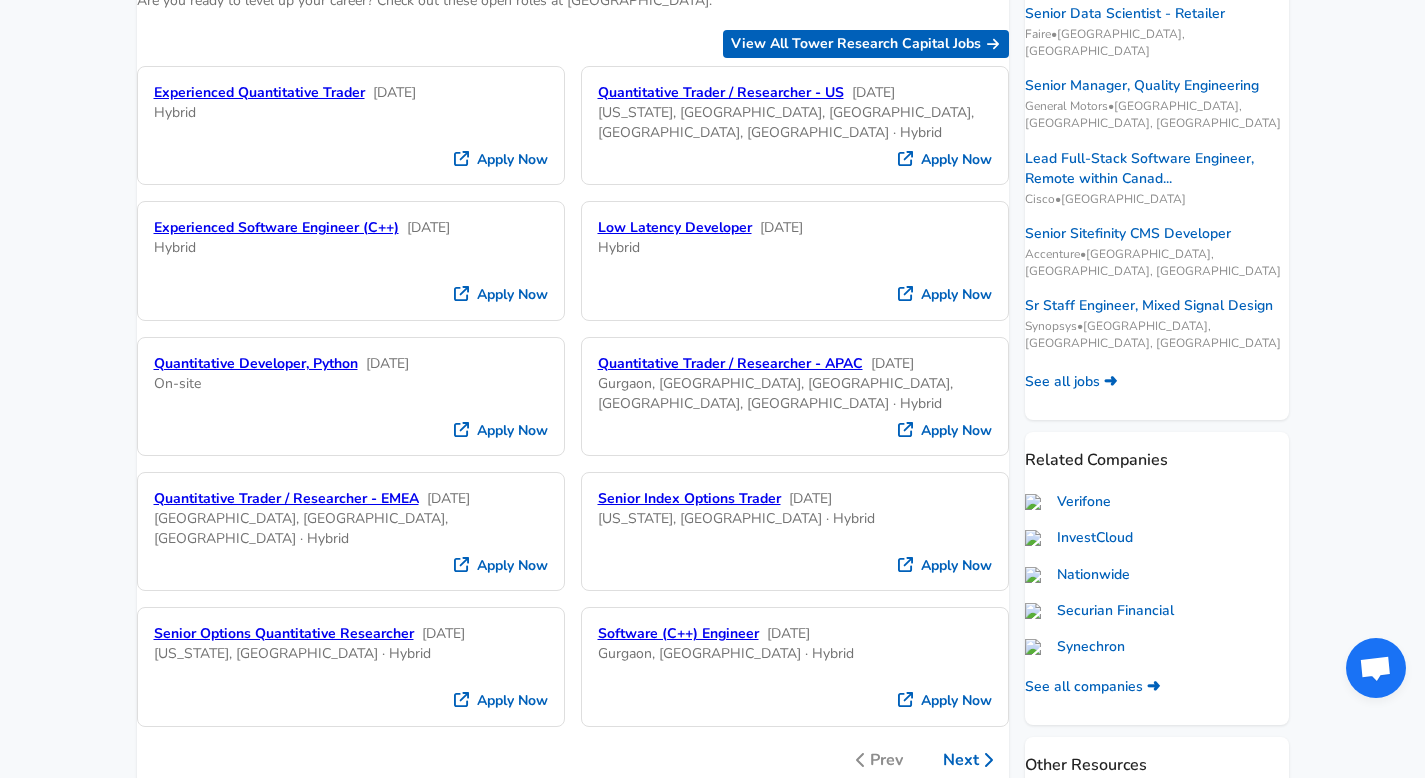 scroll, scrollTop: 299, scrollLeft: 0, axis: vertical 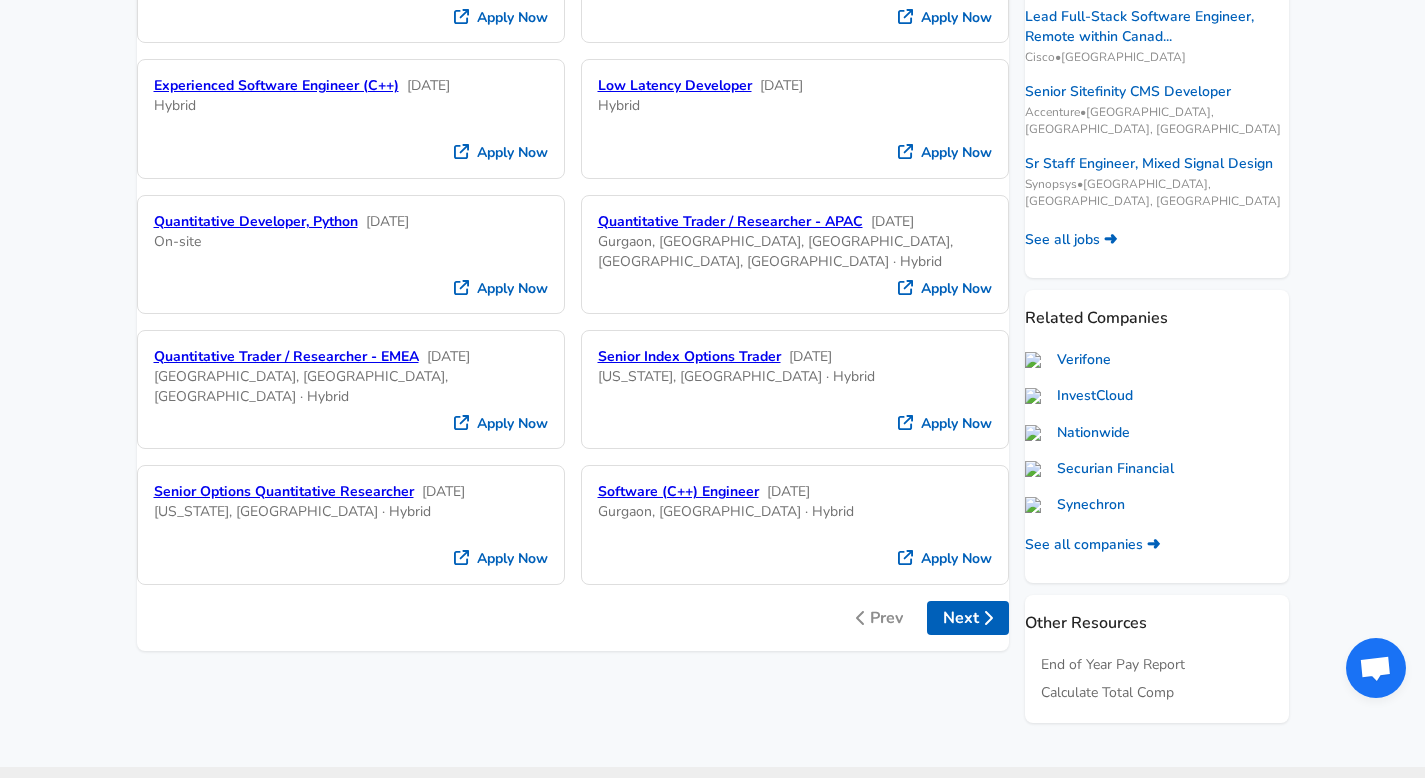 click on "Next" at bounding box center [968, 618] 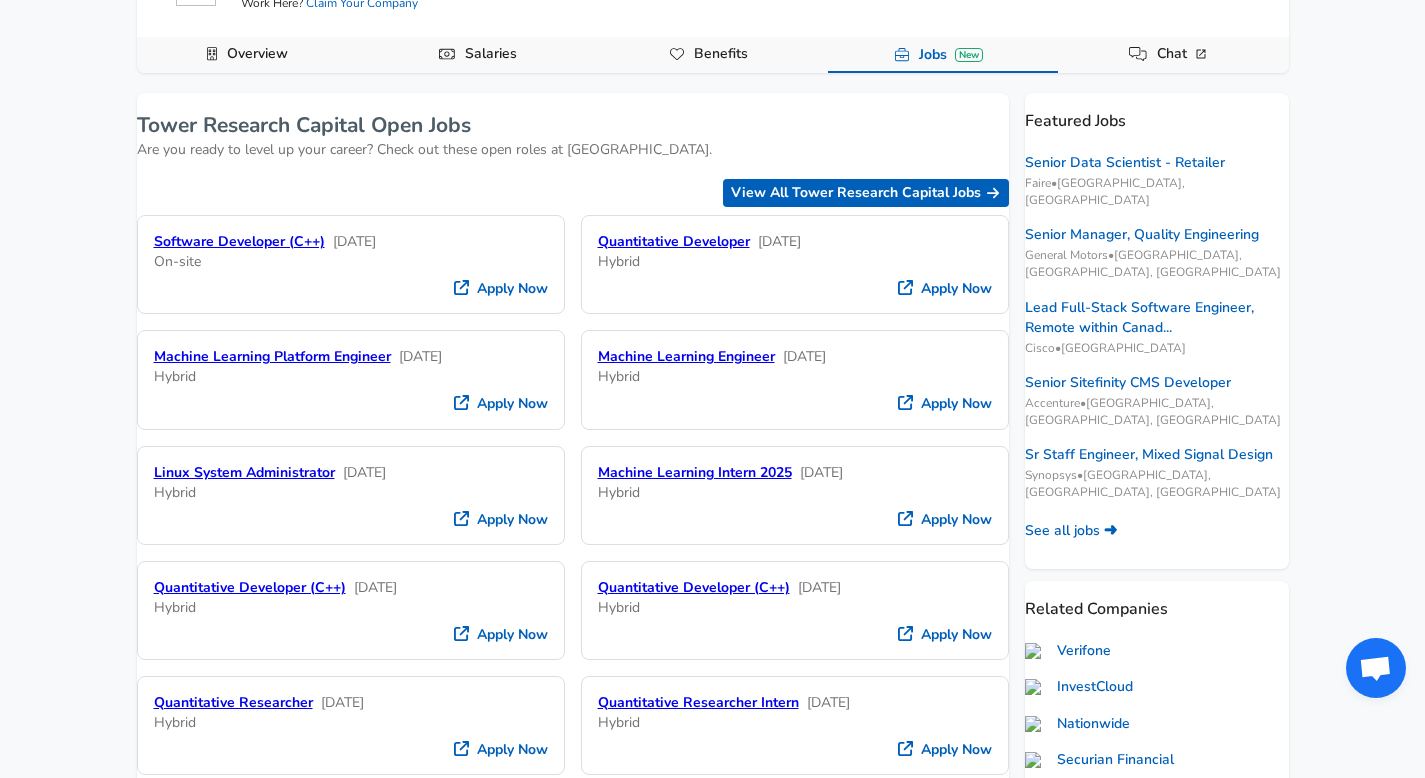 scroll, scrollTop: 158, scrollLeft: 0, axis: vertical 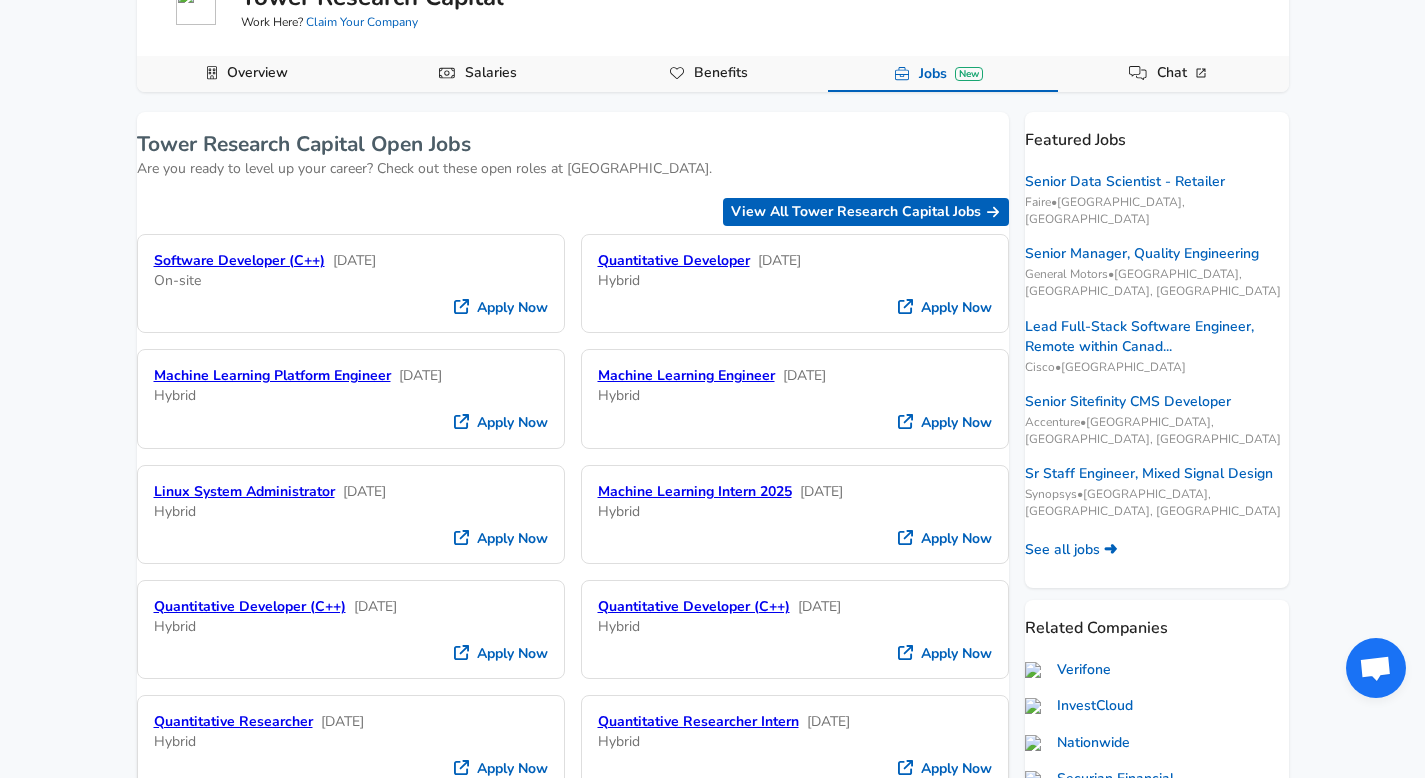 click on "Software Developer (C++)" at bounding box center (239, 260) 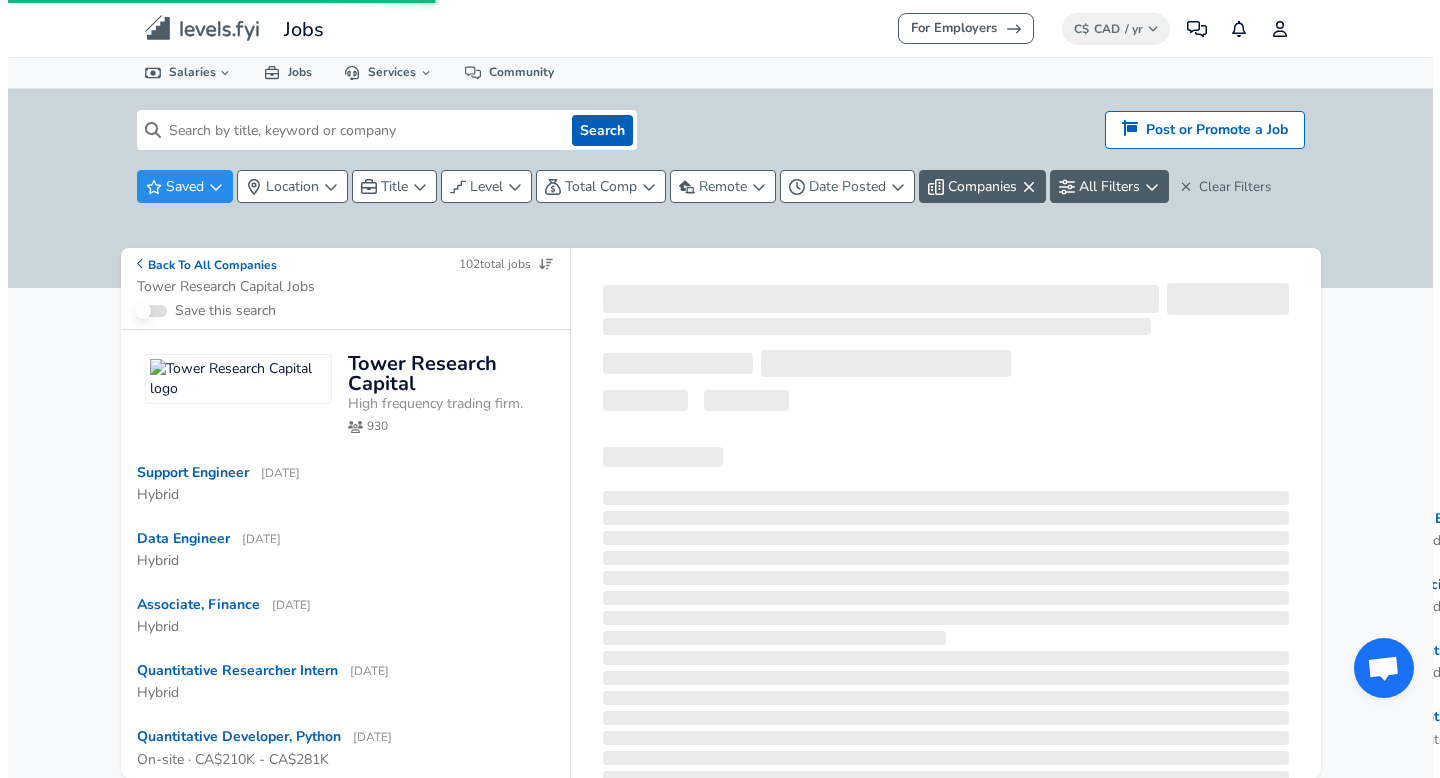 scroll, scrollTop: 0, scrollLeft: 0, axis: both 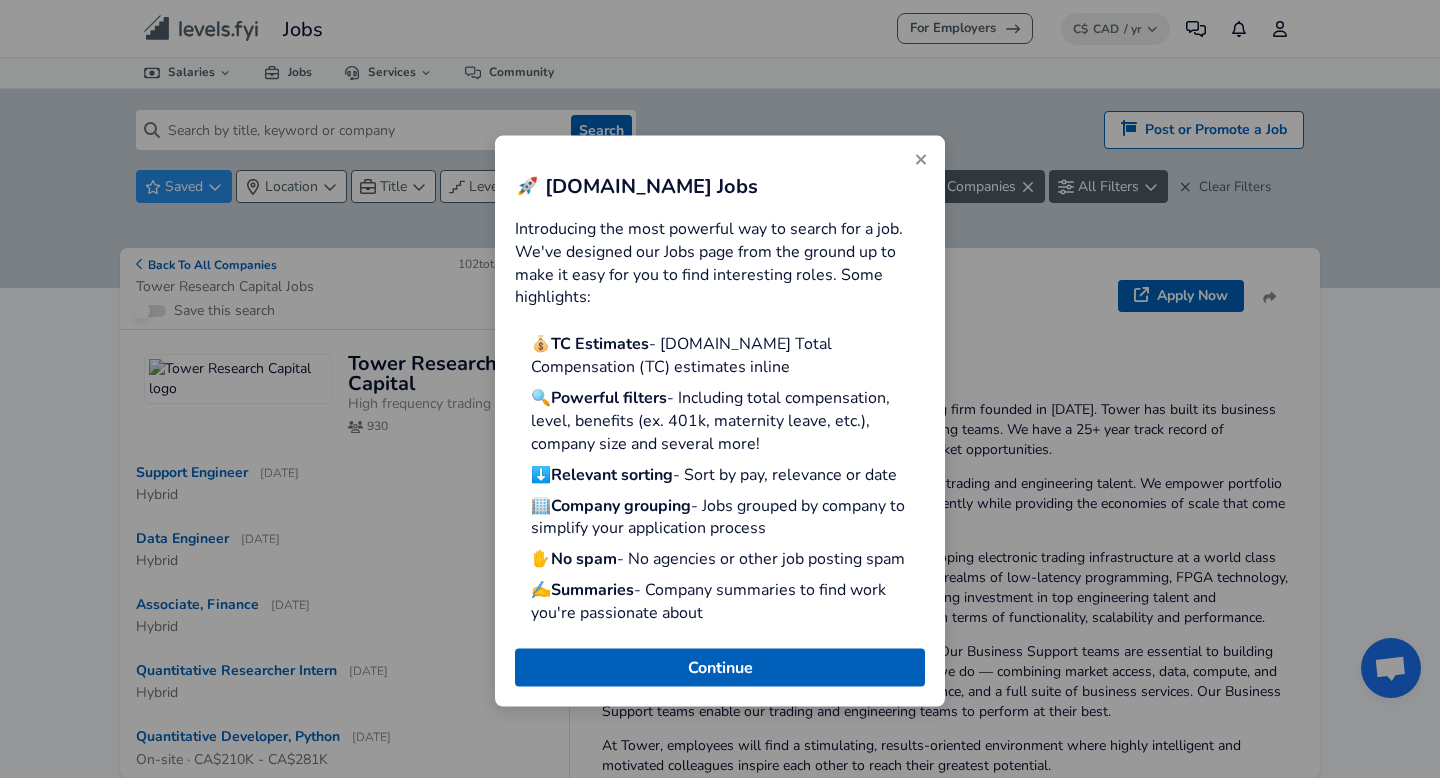 click at bounding box center [921, 160] 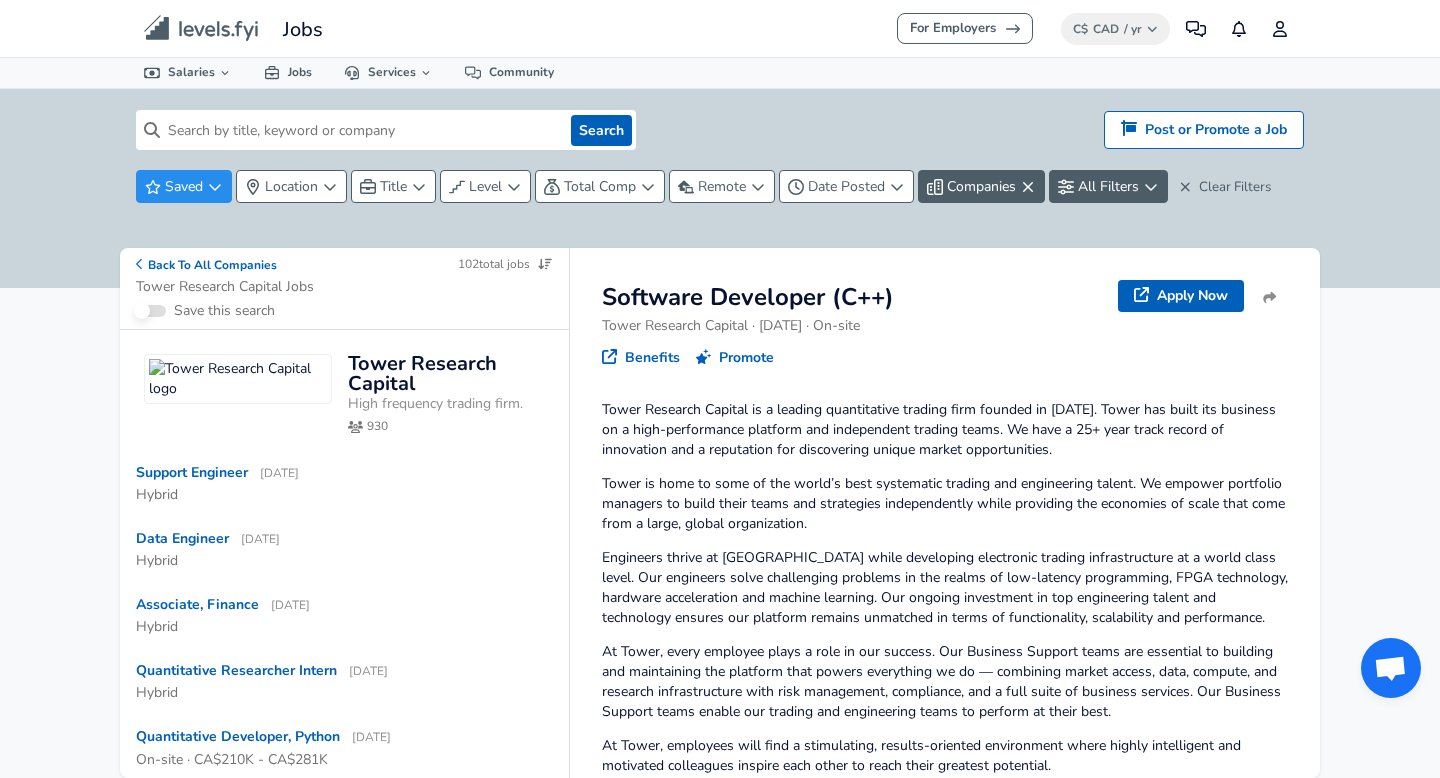 click on "Tower Research Capital is a leading quantitative trading firm founded in [DATE]. Tower has built its business on a high-performance platform and independent trading teams. We have a 25+ year track record of innovation and a reputation for discovering unique market opportunities." at bounding box center (945, 430) 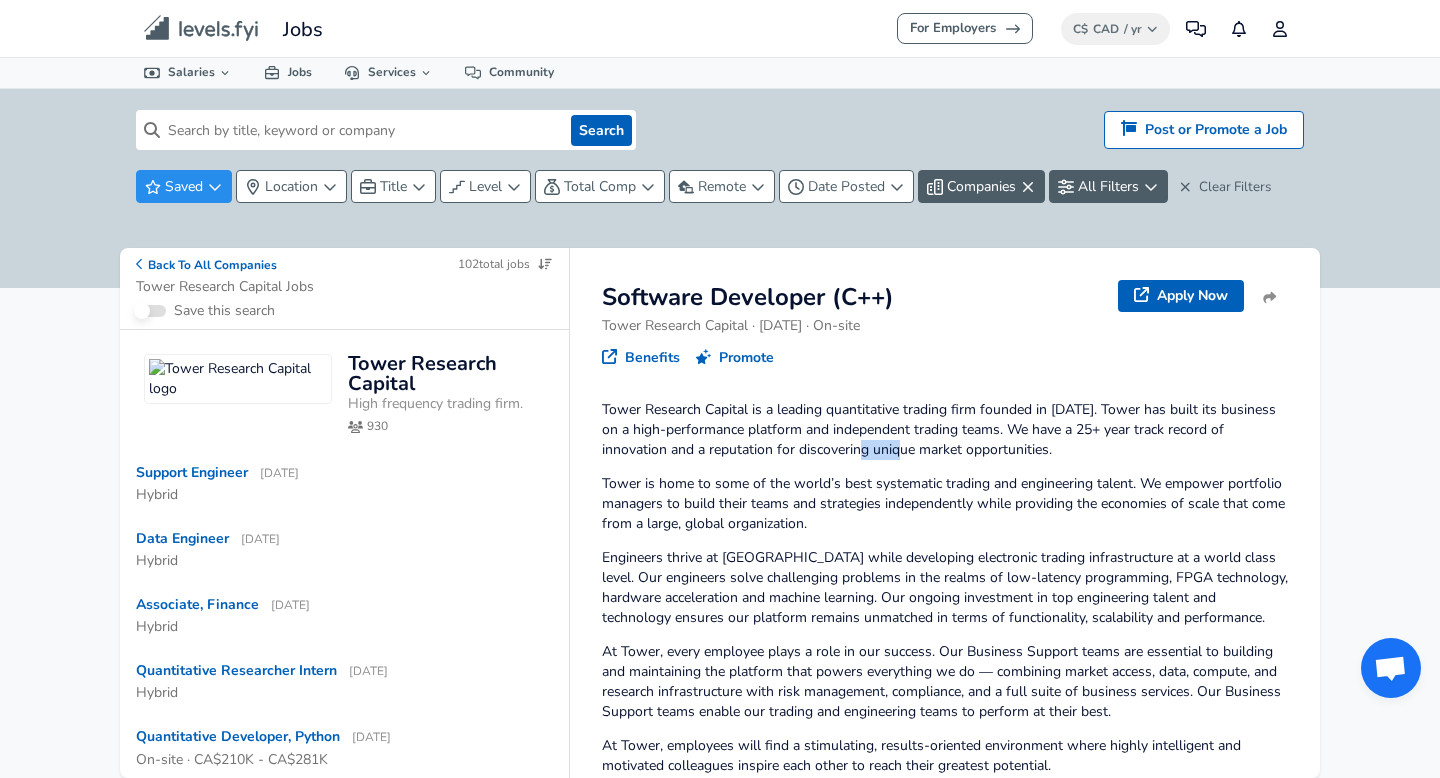 click on "Tower Research Capital is a leading quantitative trading firm founded in [DATE]. Tower has built its business on a high-performance platform and independent trading teams. We have a 25+ year track record of innovation and a reputation for discovering unique market opportunities." at bounding box center (945, 430) 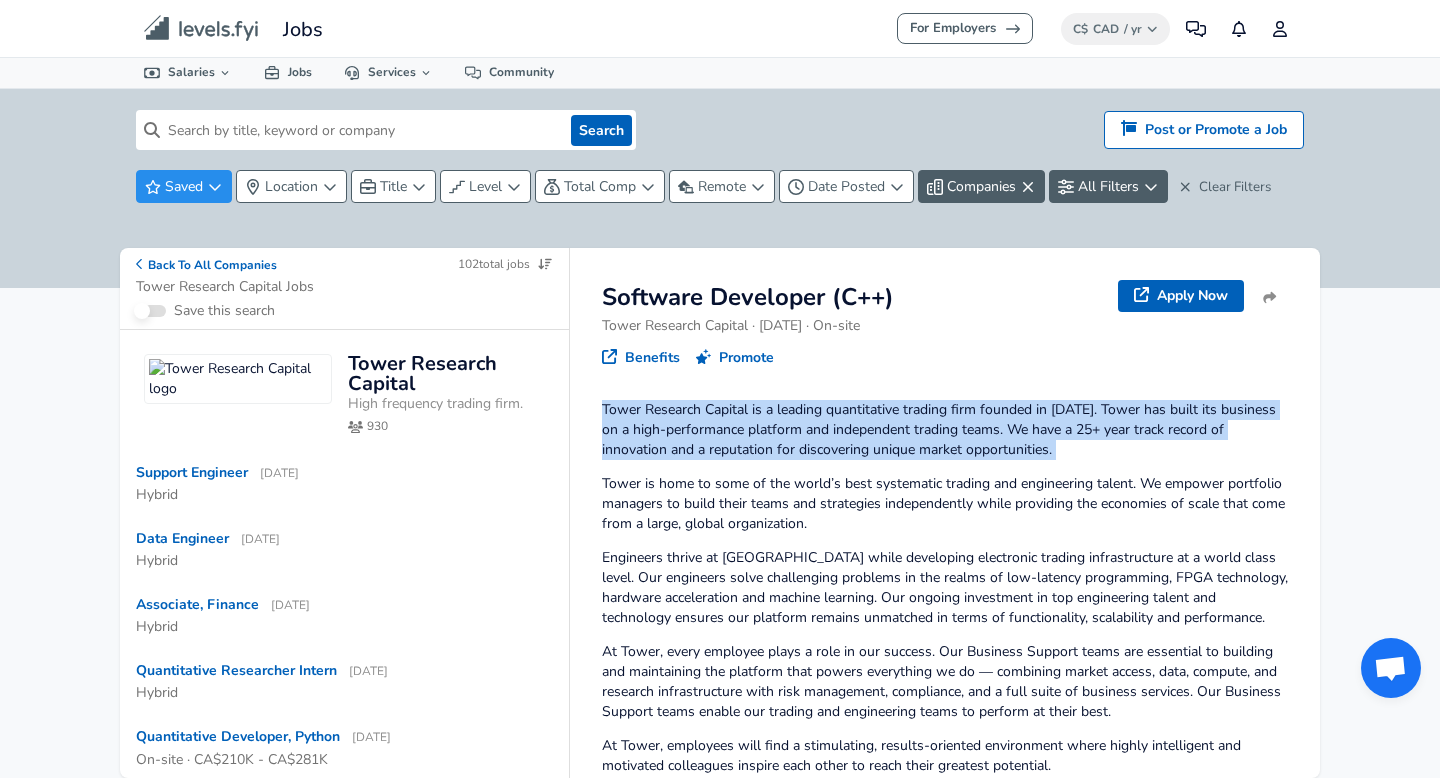 click on "Tower Research Capital is a leading quantitative trading firm founded in [DATE]. Tower has built its business on a high-performance platform and independent trading teams. We have a 25+ year track record of innovation and a reputation for discovering unique market opportunities." at bounding box center (945, 430) 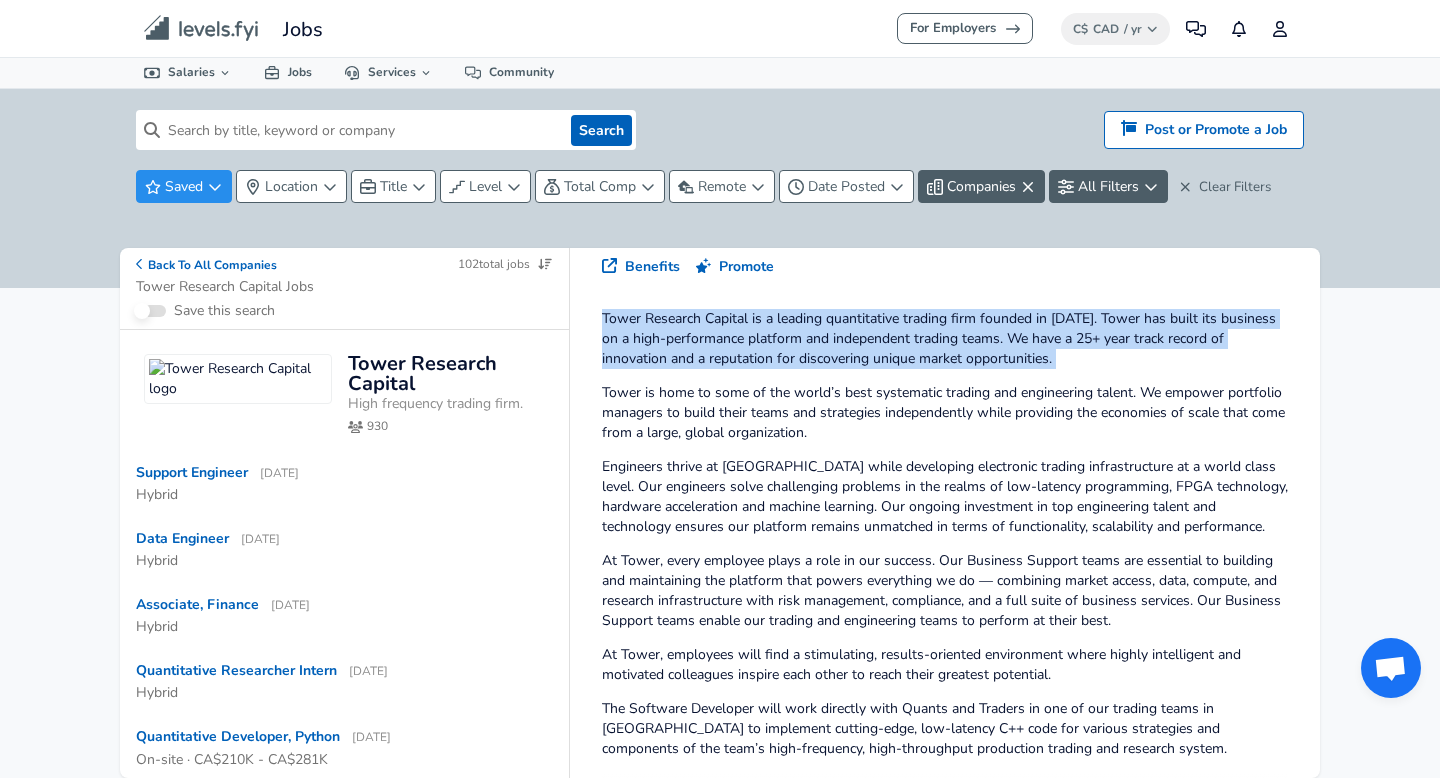 click on "Tower Research Capital is a leading quantitative trading firm founded in [DATE]. Tower has built its business on a high-performance platform and independent trading teams. We have a 25+ year track record of innovation and a reputation for discovering unique market opportunities.
Tower is home to some of the world’s best systematic trading and engineering talent. We empower portfolio managers to build their teams and strategies independently while providing the economies of scale that come from a large, global organization.
Engineers thrive at [GEOGRAPHIC_DATA] while developing electronic trading infrastructure at a world class level. Our engineers solve challenging problems in the realms of low-latency programming, FPGA technology, hardware acceleration and machine learning. Our ongoing investment in top engineering talent and technology ensures our platform remains unmatched in terms of functionality, scalability and performance.
Responsibilities
Qualifications" at bounding box center [945, 982] 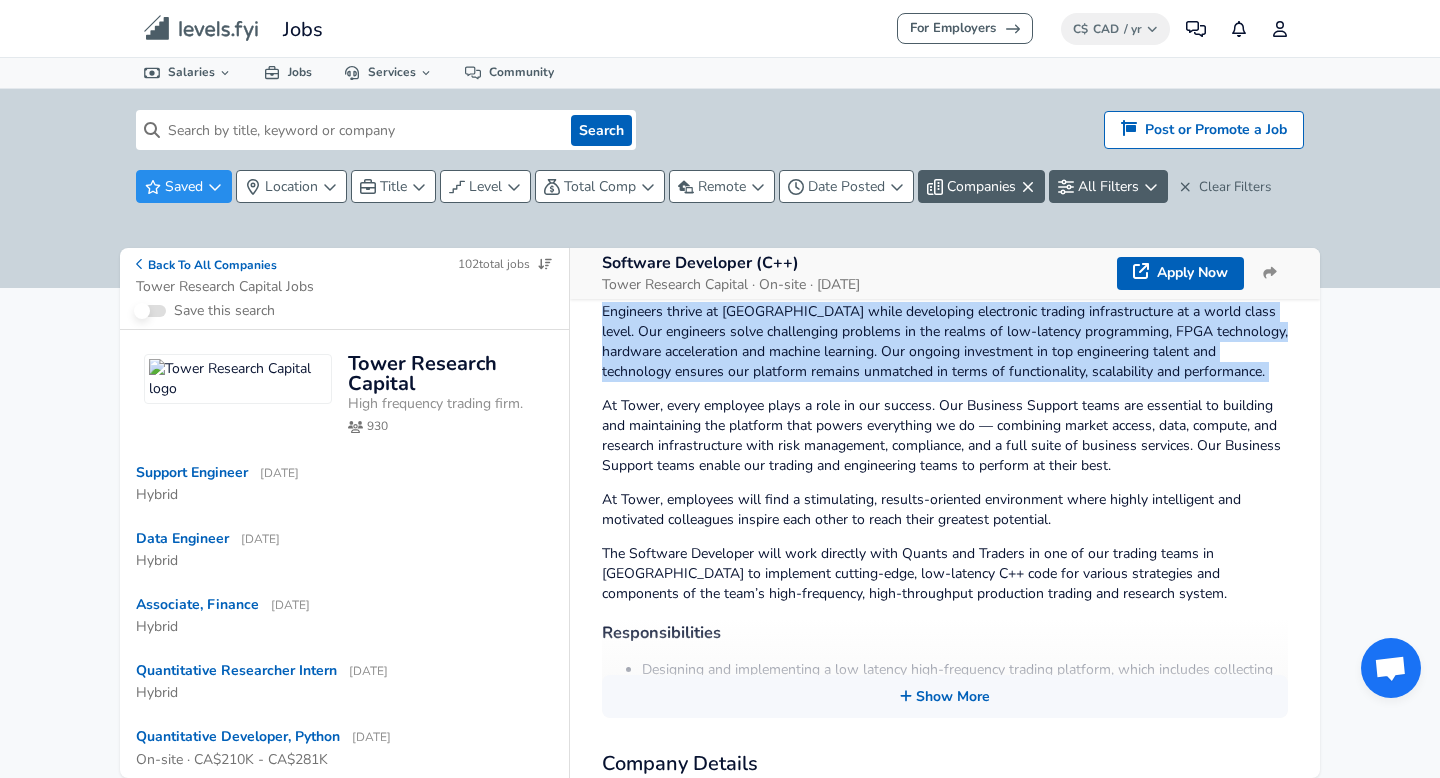 scroll, scrollTop: 270, scrollLeft: 0, axis: vertical 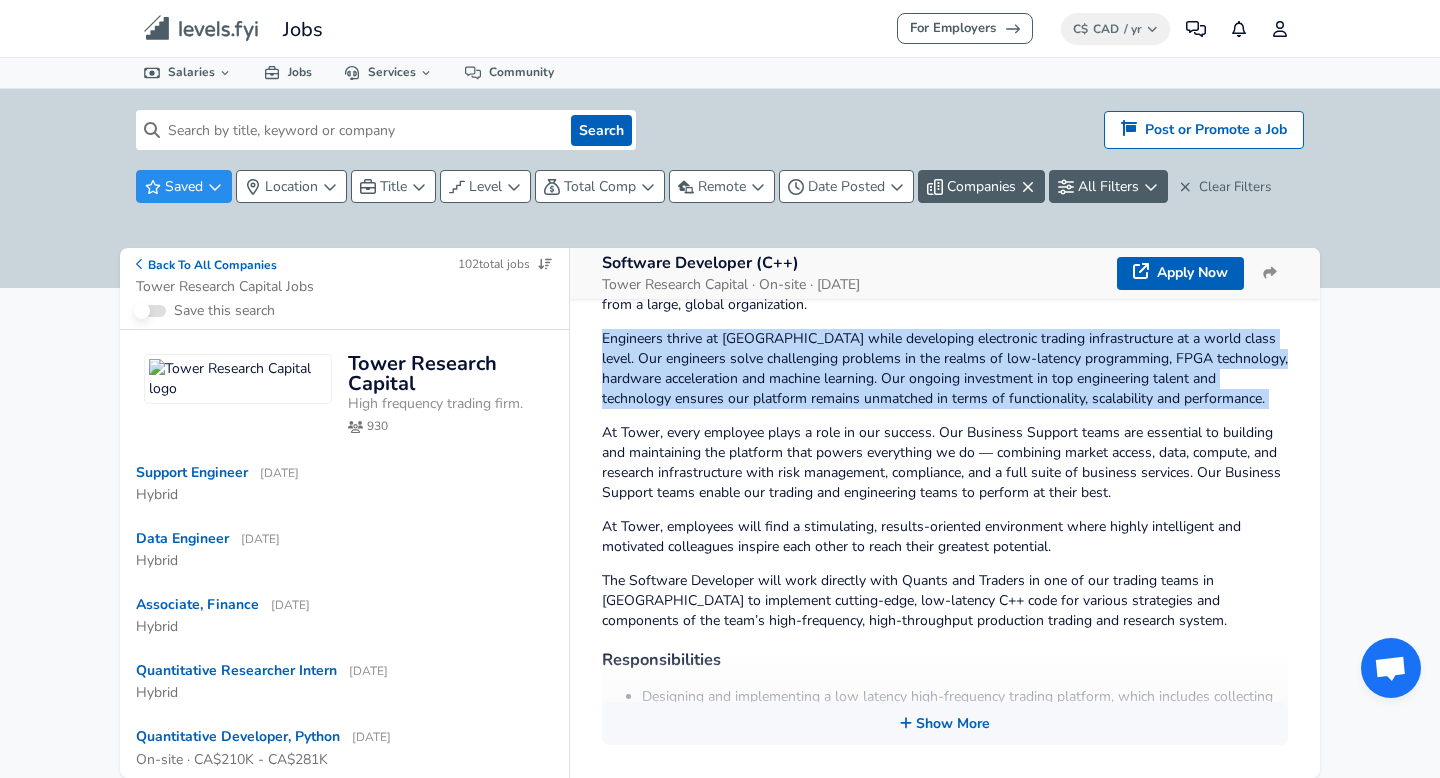 click on "At Tower, every employee plays a role in our success. Our Business Support teams are essential to building and maintaining the platform that powers everything we do — combining market access, data, compute, and research infrastructure with risk management, compliance, and a full suite of business services. Our Business Support teams enable our trading and engineering teams to perform at their best." at bounding box center [945, 463] 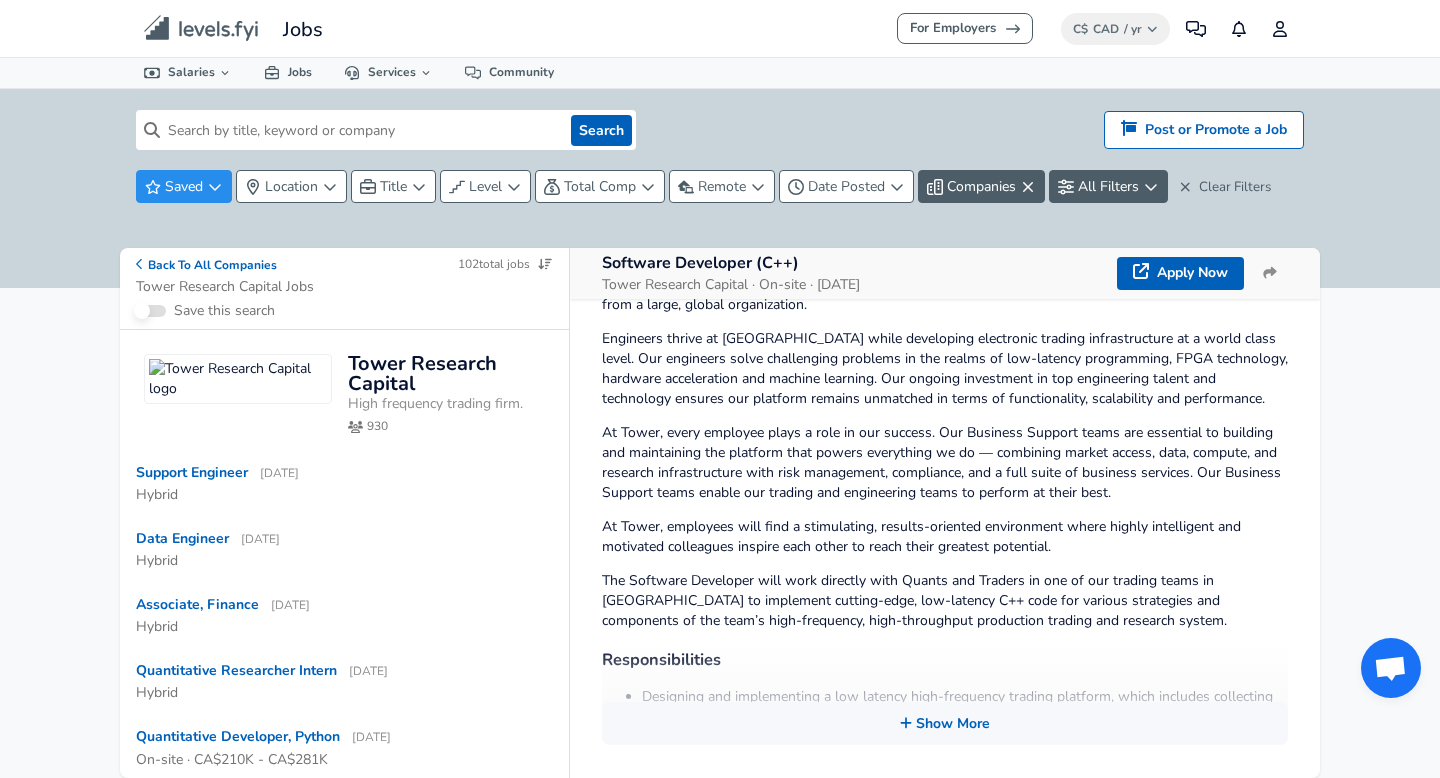 click on "At Tower, every employee plays a role in our success. Our Business Support teams are essential to building and maintaining the platform that powers everything we do — combining market access, data, compute, and research infrastructure with risk management, compliance, and a full suite of business services. Our Business Support teams enable our trading and engineering teams to perform at their best." at bounding box center [945, 463] 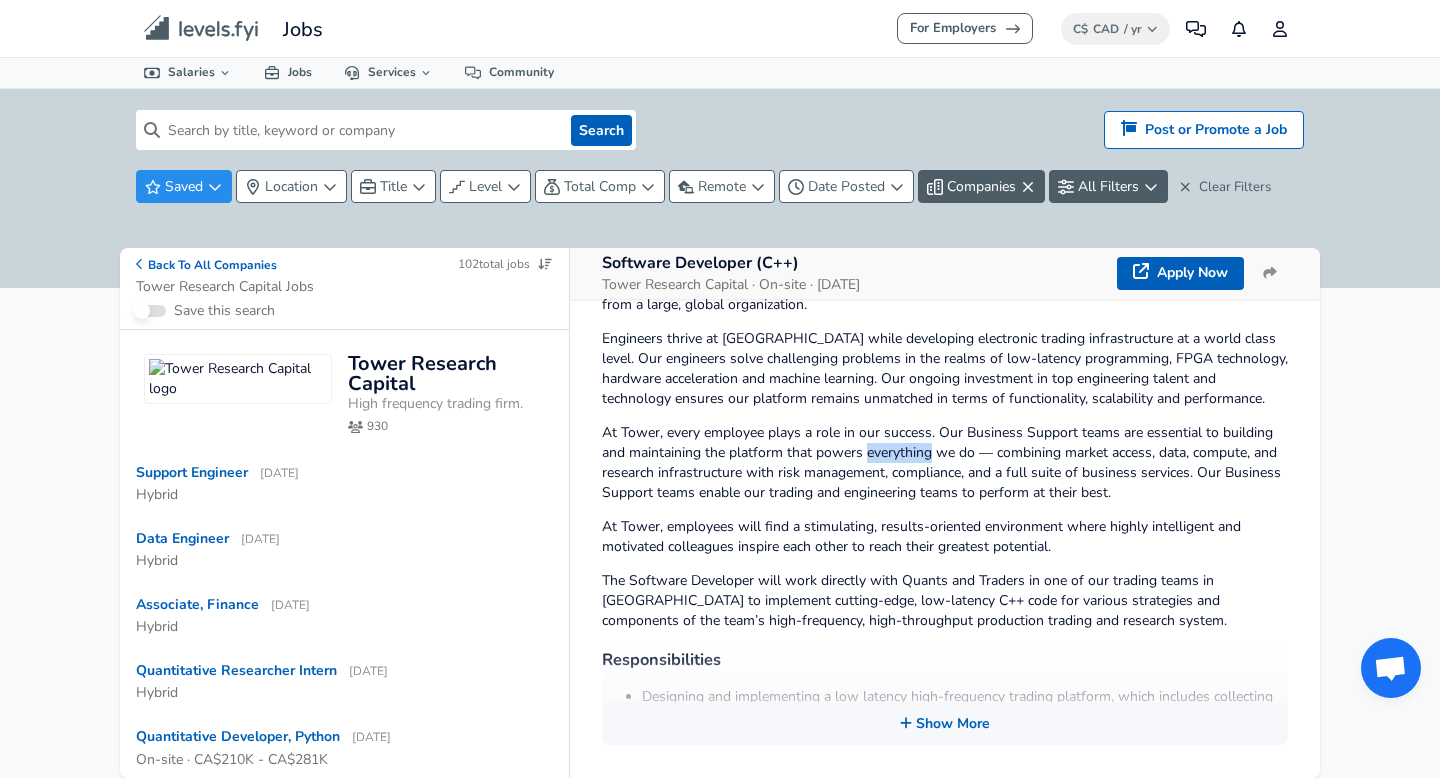 click on "At Tower, every employee plays a role in our success. Our Business Support teams are essential to building and maintaining the platform that powers everything we do — combining market access, data, compute, and research infrastructure with risk management, compliance, and a full suite of business services. Our Business Support teams enable our trading and engineering teams to perform at their best." at bounding box center [945, 463] 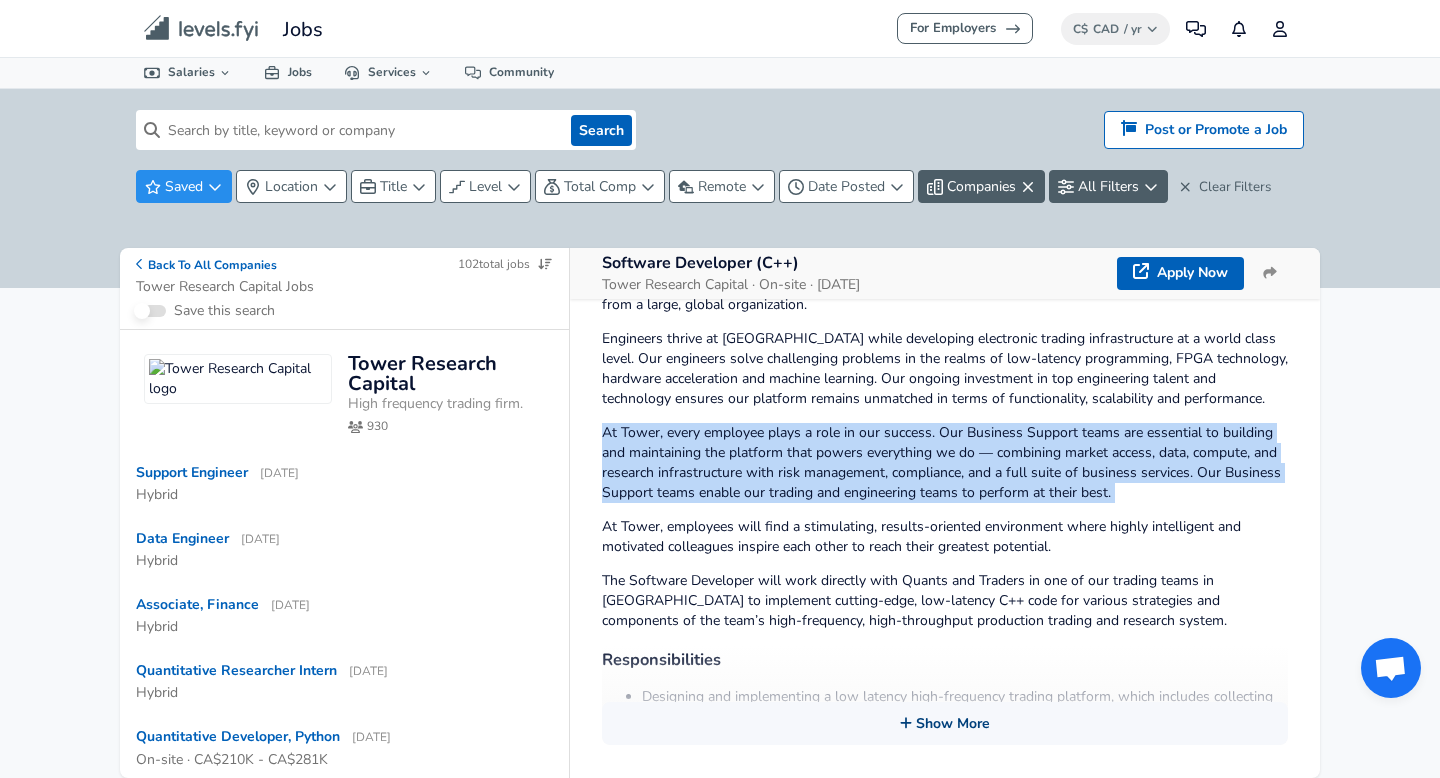click on "Show More" at bounding box center [945, 723] 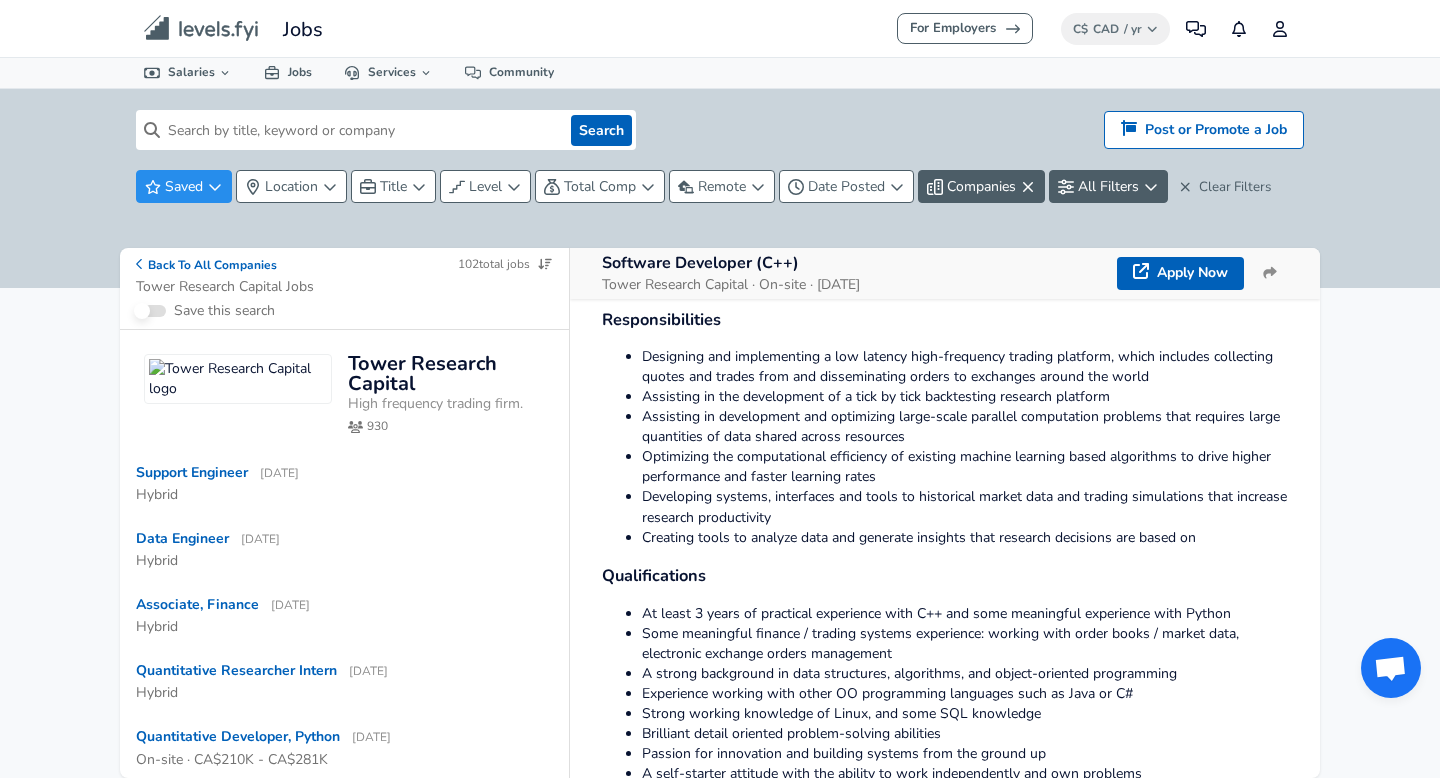 click on "Creating tools to analyze data and generate insights that research decisions are based on" at bounding box center [965, 538] 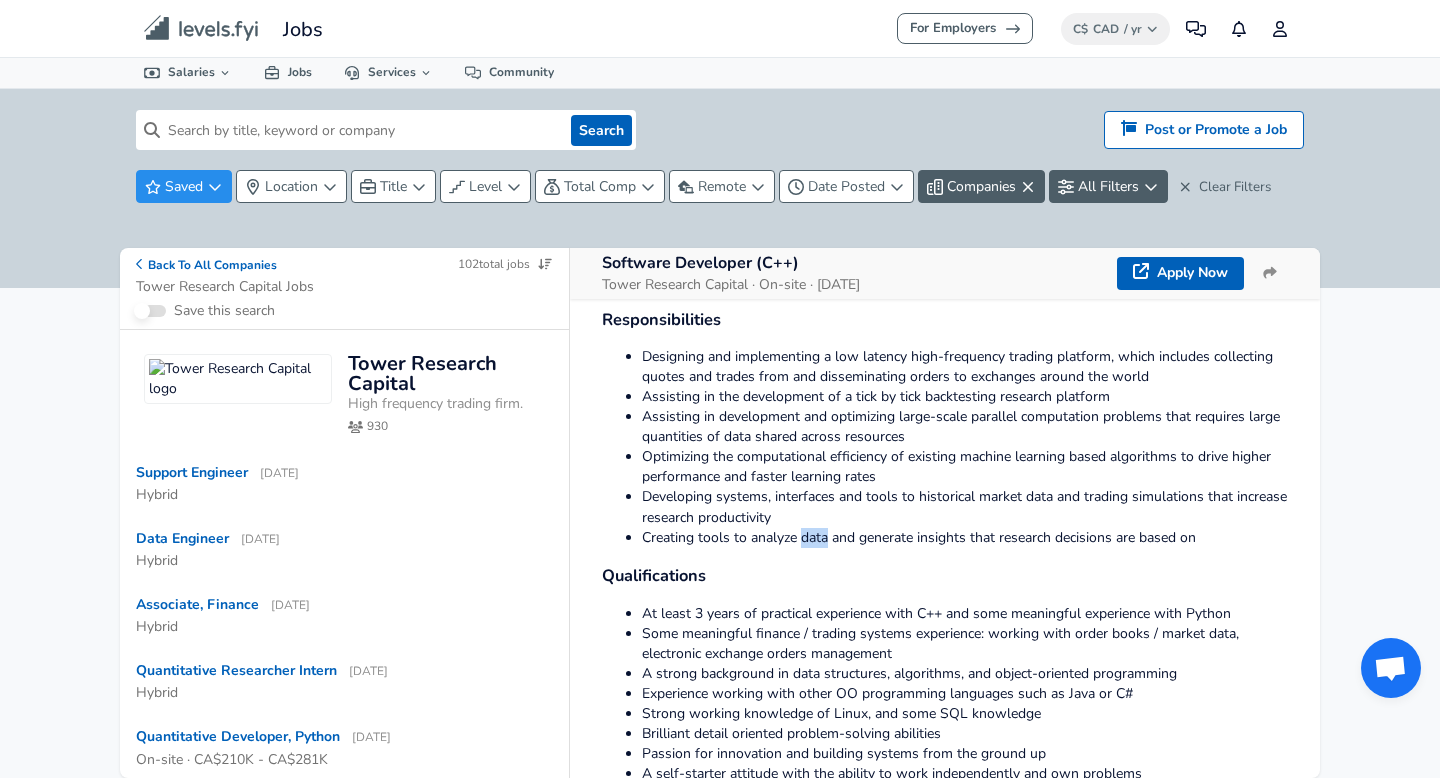 click on "Creating tools to analyze data and generate insights that research decisions are based on" at bounding box center (965, 538) 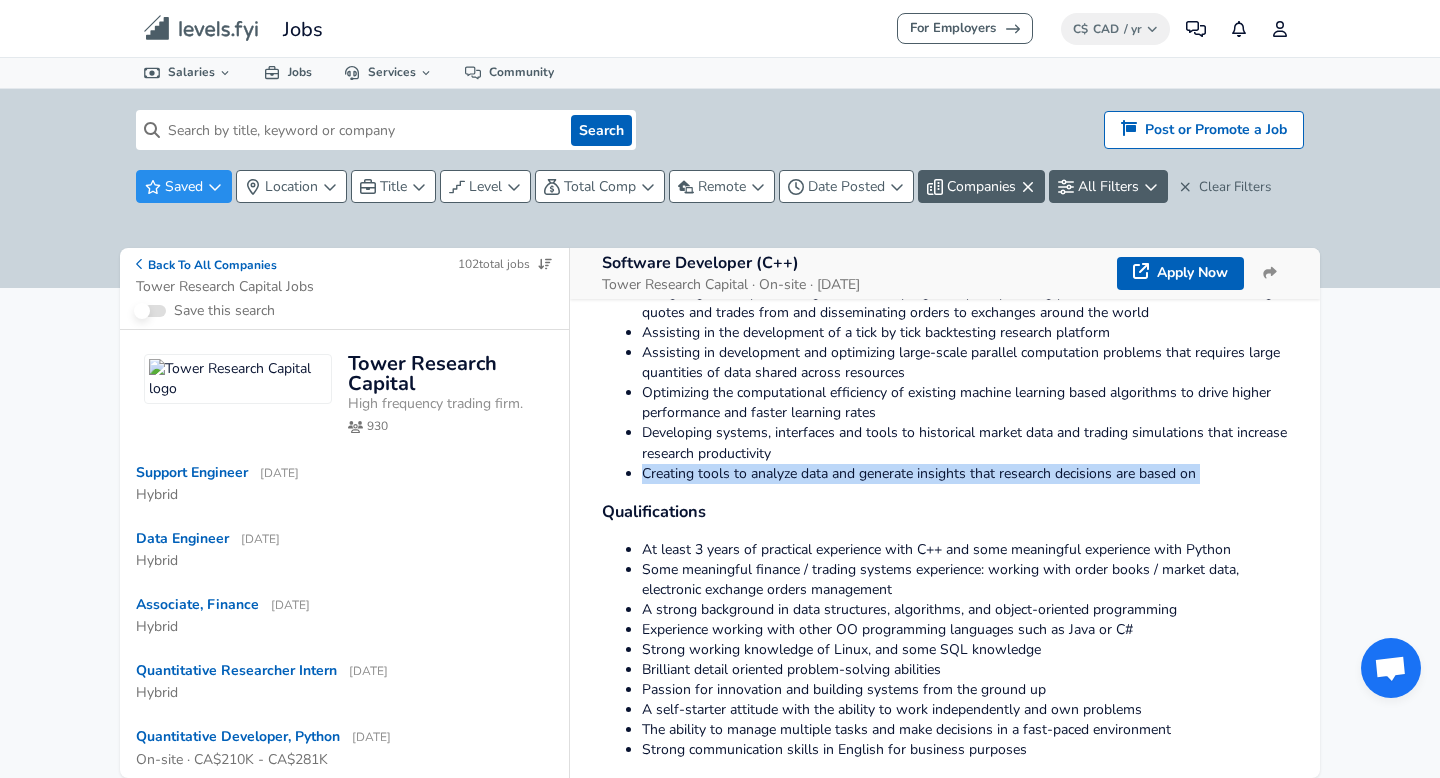 click on "At least 3 years of practical experience with C++ and some meaningful experience with Python" at bounding box center [965, 550] 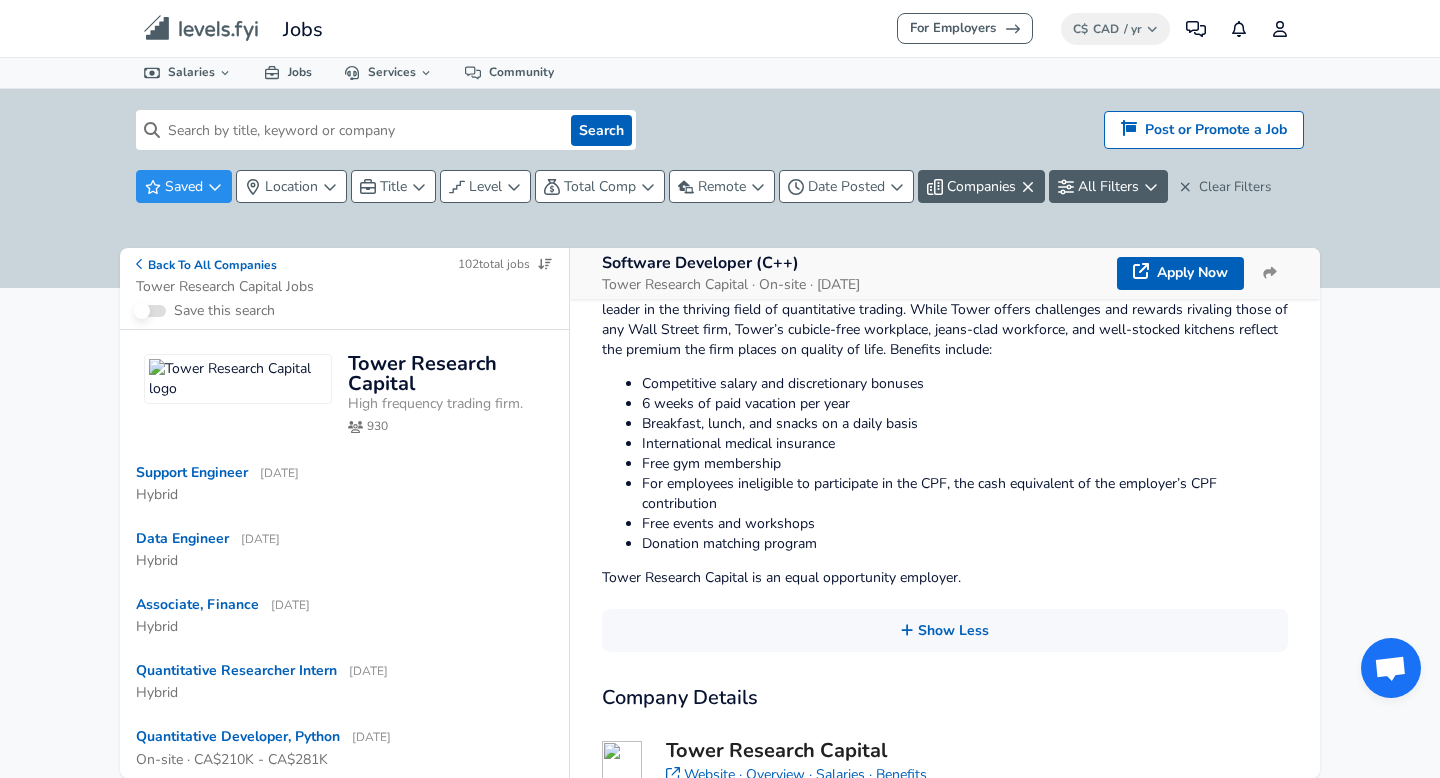 click on "Donation matching program" at bounding box center [965, 544] 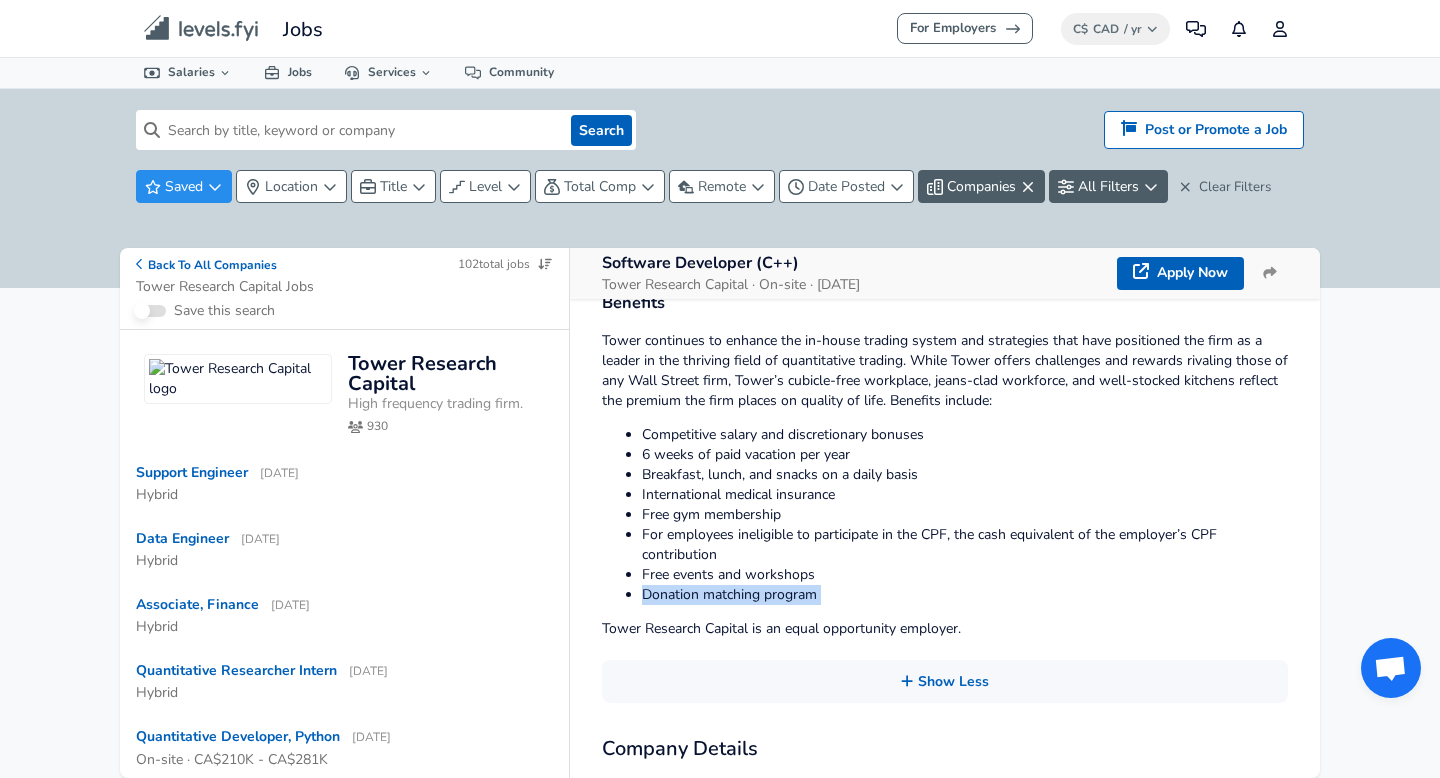 click on "For employees ineligible to participate in the CPF, the cash equivalent of the employer’s CPF contribution" at bounding box center [965, 545] 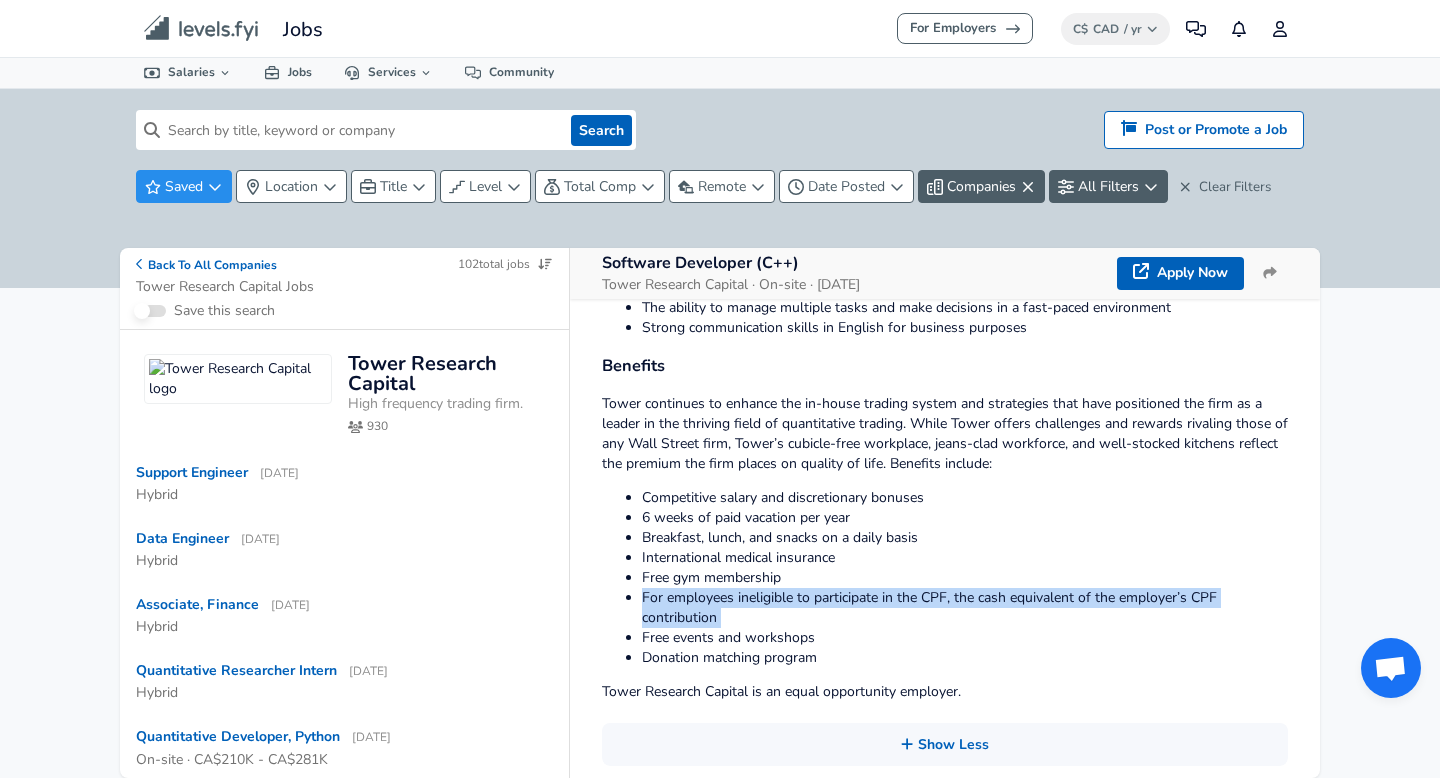 click on "Breakfast, lunch, and snacks on a daily basis" at bounding box center [965, 538] 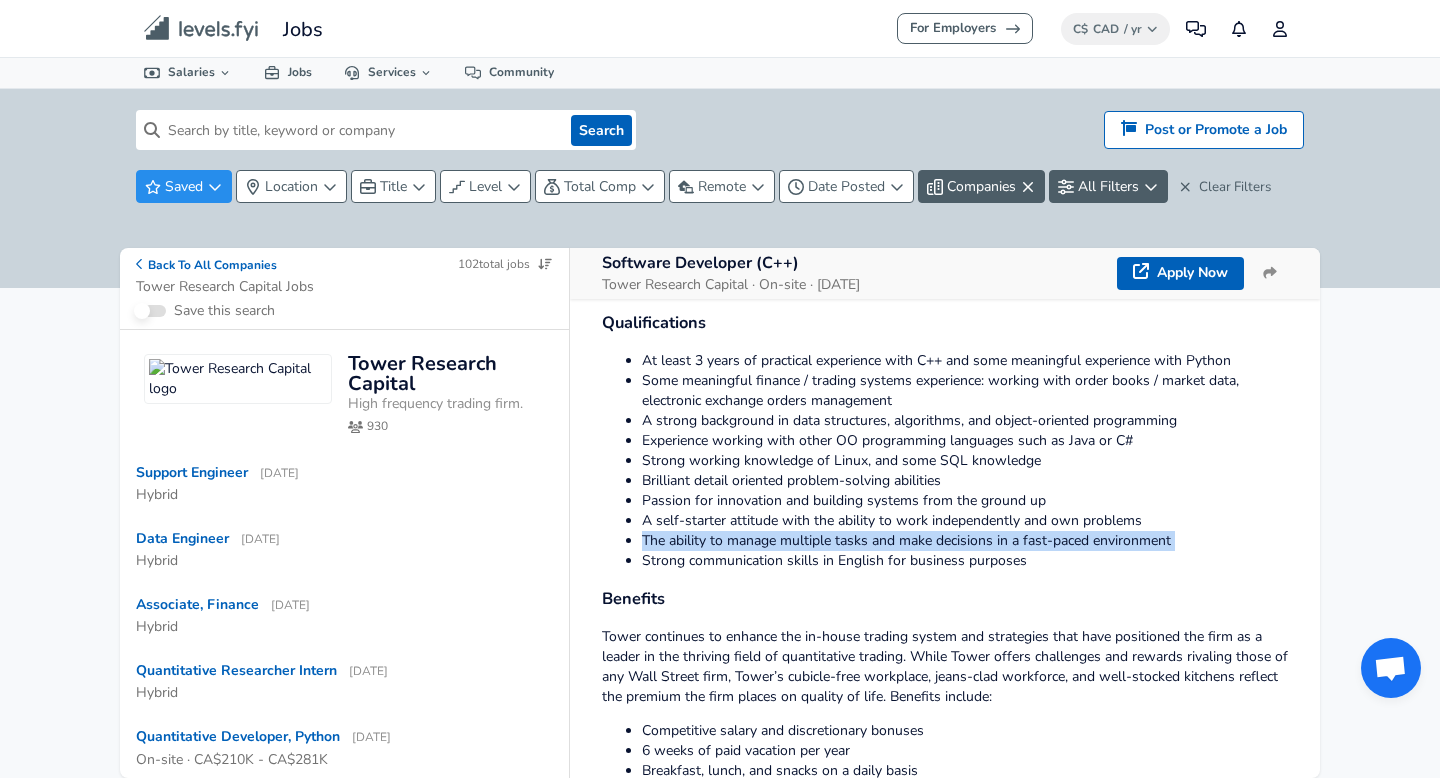 click on "The ability to manage multiple tasks and make decisions in a fast-paced environment" at bounding box center [965, 541] 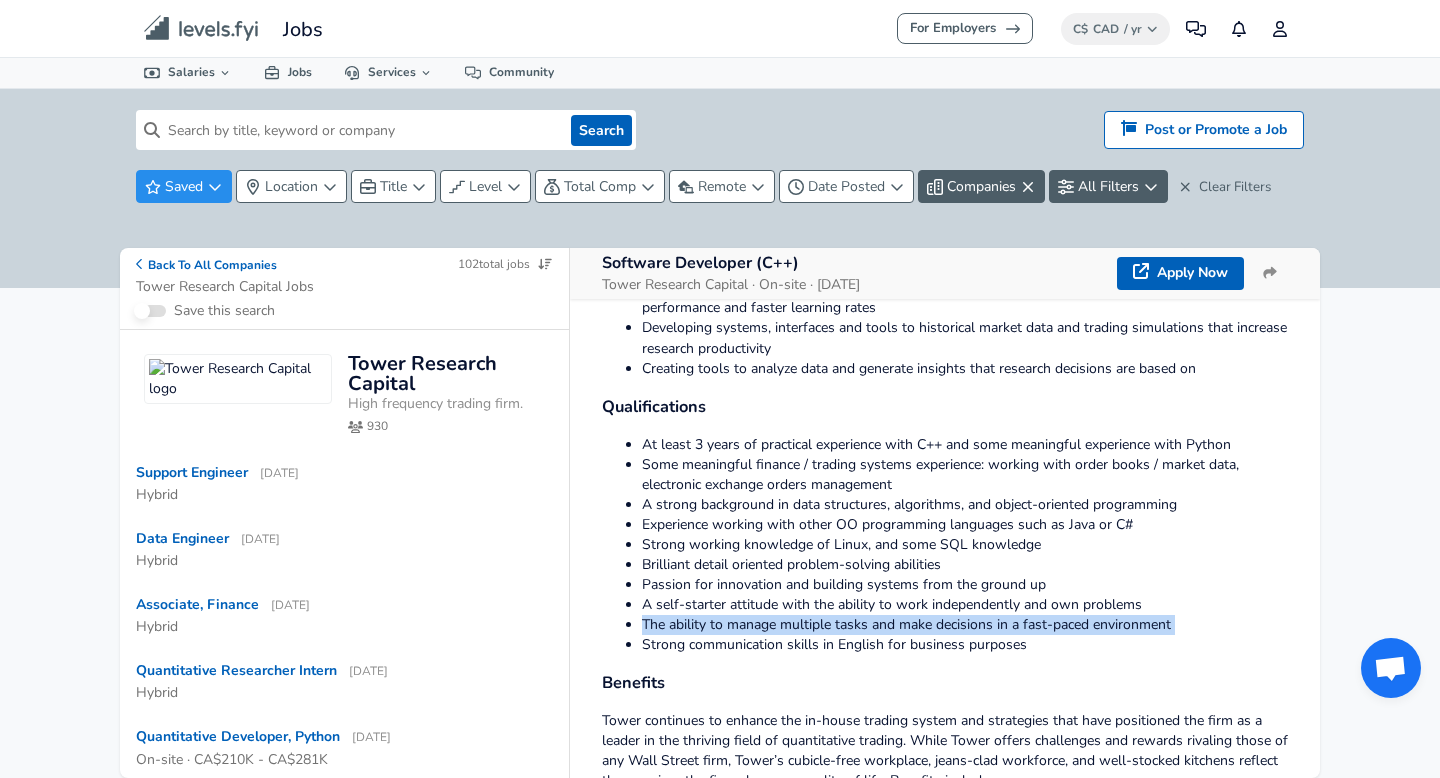 click on "Strong working knowledge of Linux, and some SQL knowledge" at bounding box center [965, 545] 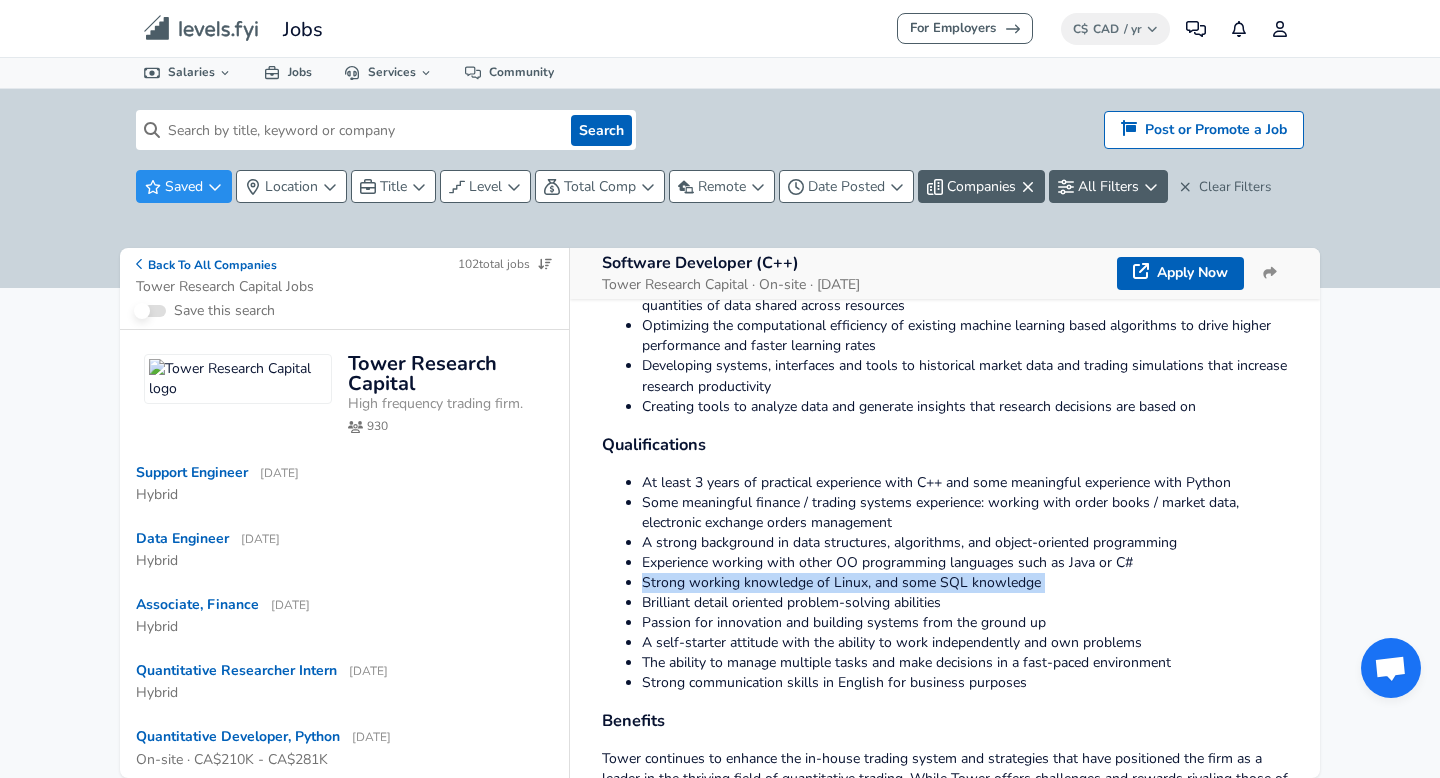 click on "A strong background in data structures, algorithms, and object-oriented programming" at bounding box center [965, 543] 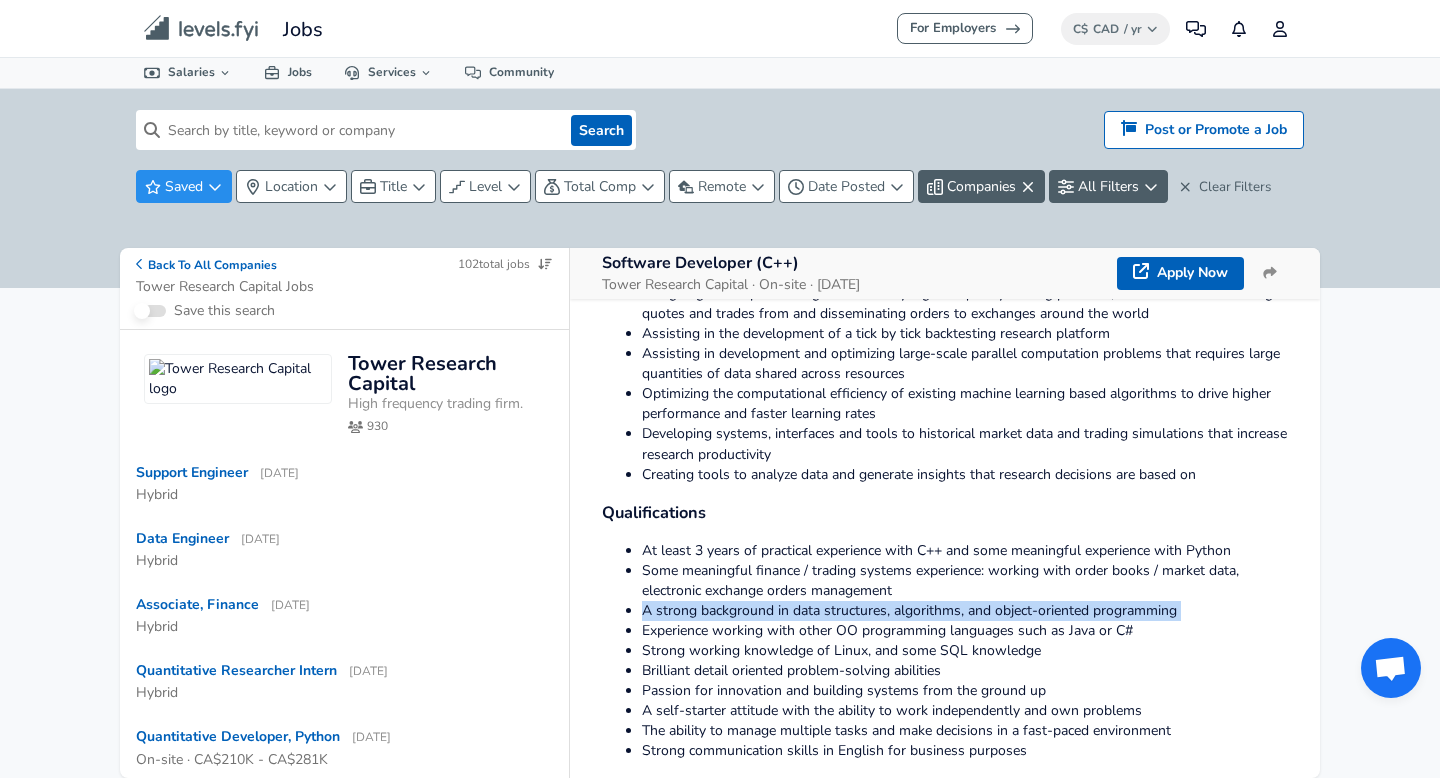 click on "Tower Research Capital is a leading quantitative trading firm founded in [DATE]. Tower has built its business on a high-performance platform and independent trading teams. We have a 25+ year track record of innovation and a reputation for discovering unique market opportunities.
Tower is home to some of the world’s best systematic trading and engineering talent. We empower portfolio managers to build their teams and strategies independently while providing the economies of scale that come from a large, global organization.
Engineers thrive at [GEOGRAPHIC_DATA] while developing electronic trading infrastructure at a world class level. Our engineers solve challenging problems in the realms of low-latency programming, FPGA technology, hardware acceleration and machine learning. Our ongoing investment in top engineering talent and technology ensures our platform remains unmatched in terms of functionality, scalability and performance.
Responsibilities
Qualifications" at bounding box center [945, 451] 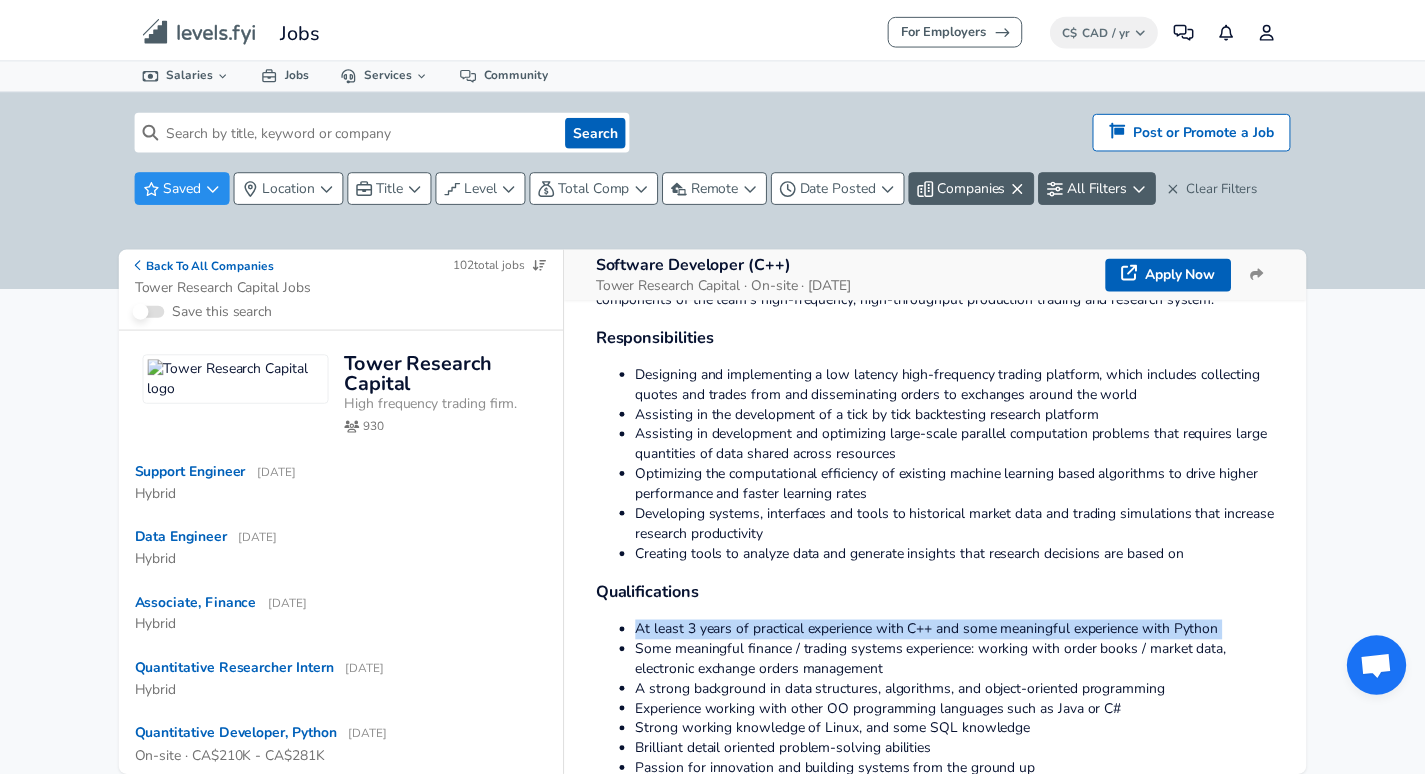 scroll, scrollTop: 576, scrollLeft: 0, axis: vertical 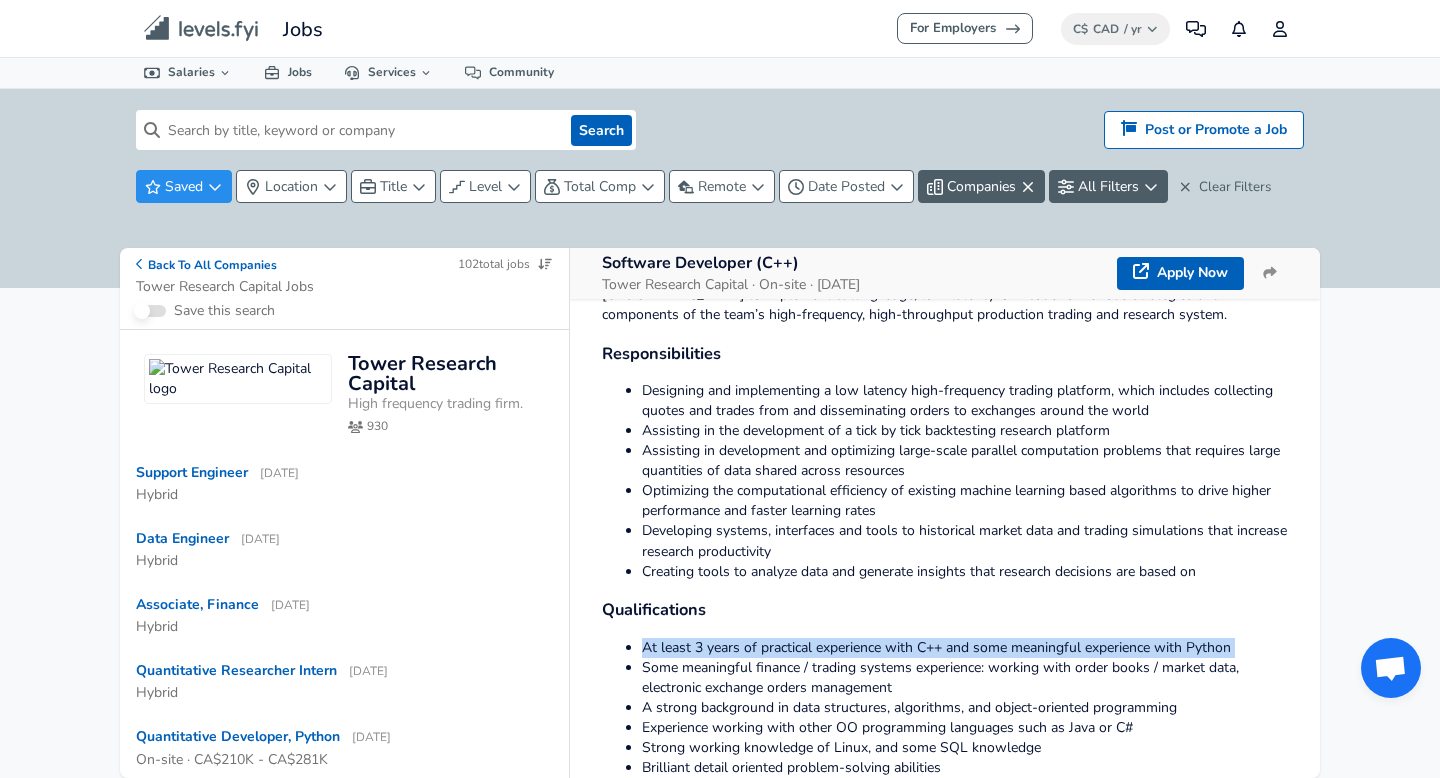 click on "Developing systems, interfaces and tools to historical market data and trading simulations that increase research productivity" at bounding box center [965, 541] 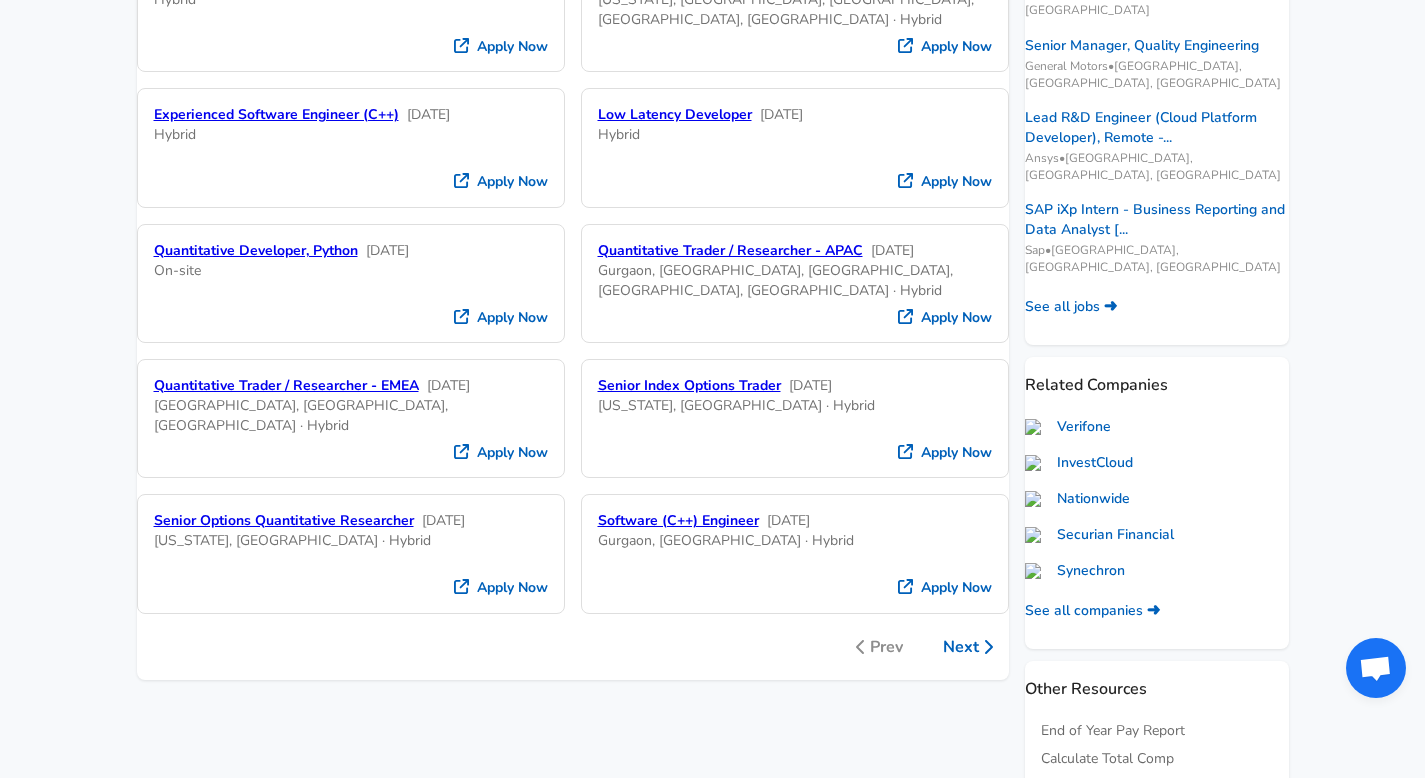 scroll, scrollTop: 483, scrollLeft: 0, axis: vertical 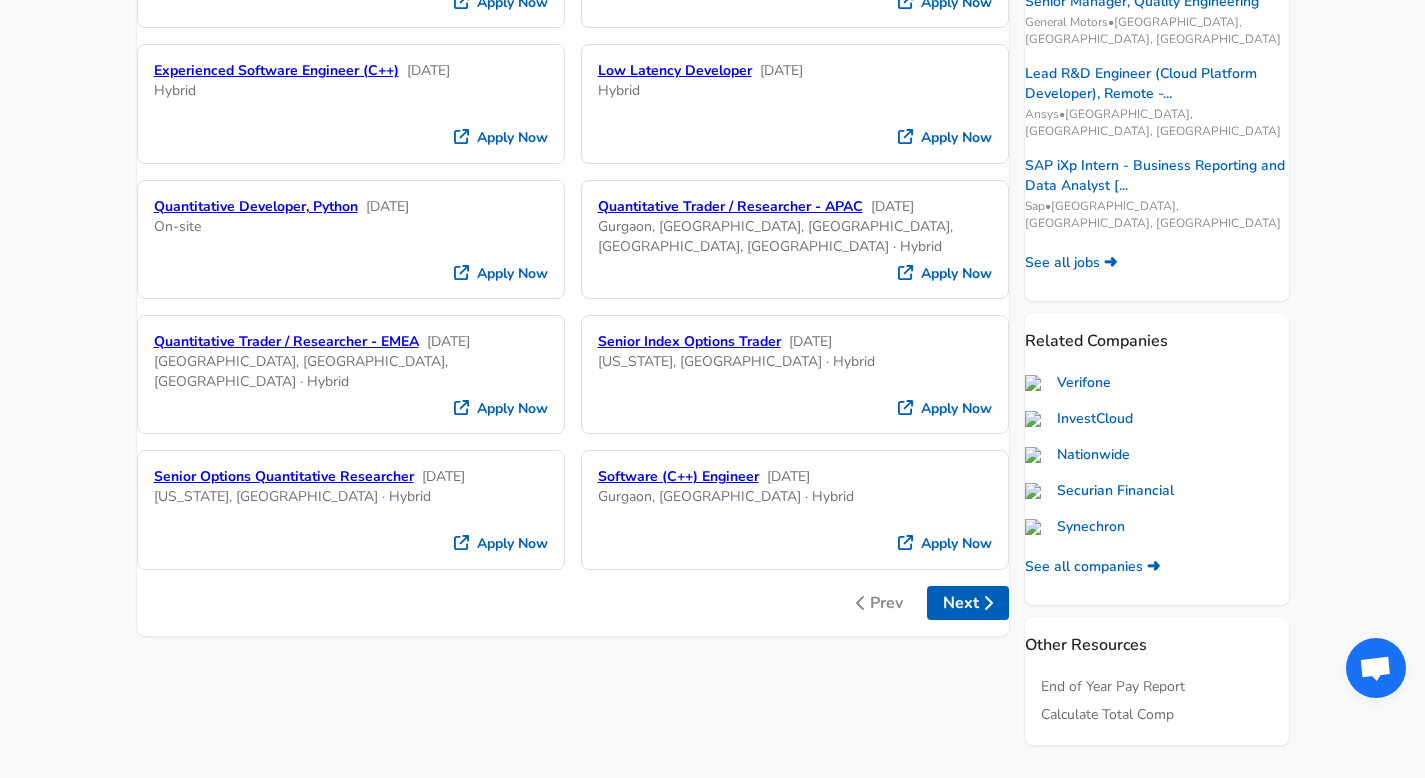 click on "Next" at bounding box center [968, 603] 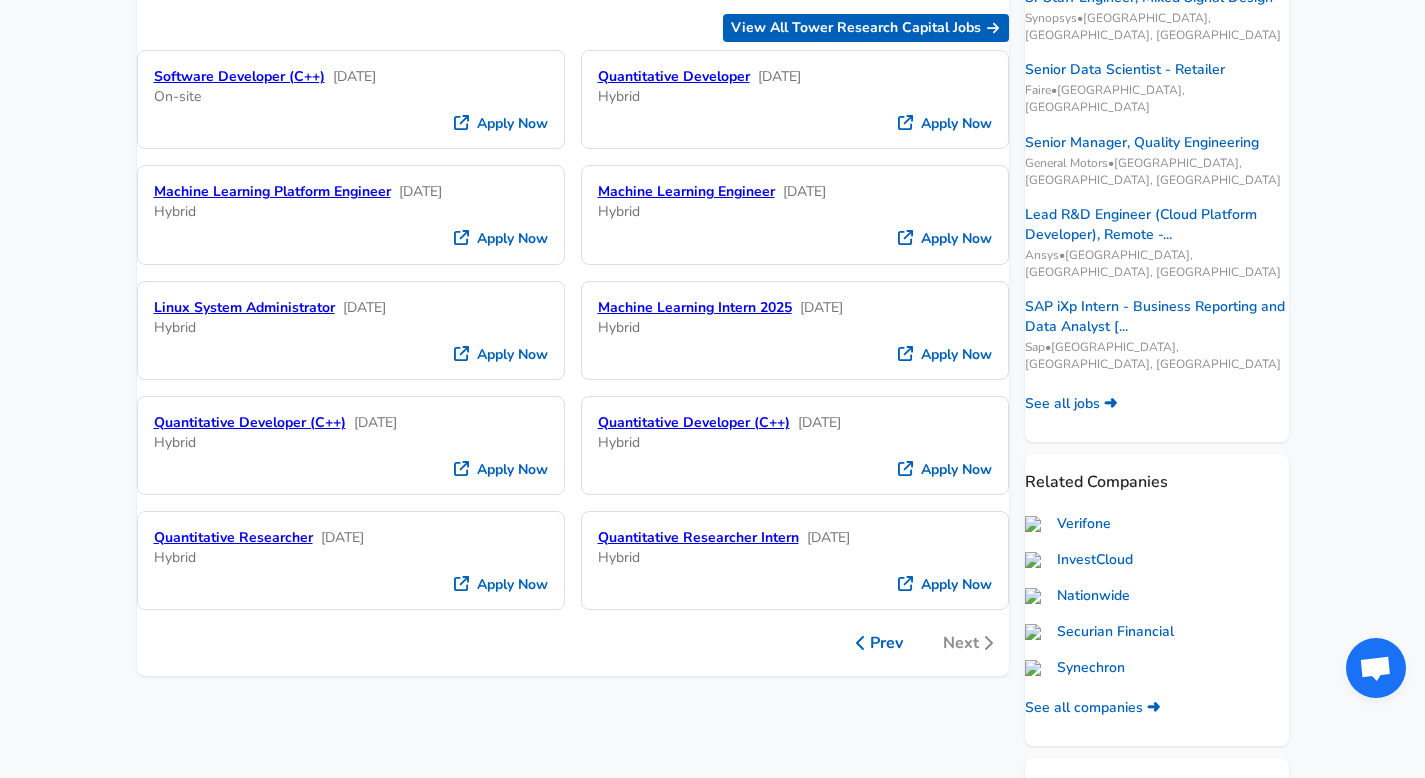 scroll, scrollTop: 0, scrollLeft: 0, axis: both 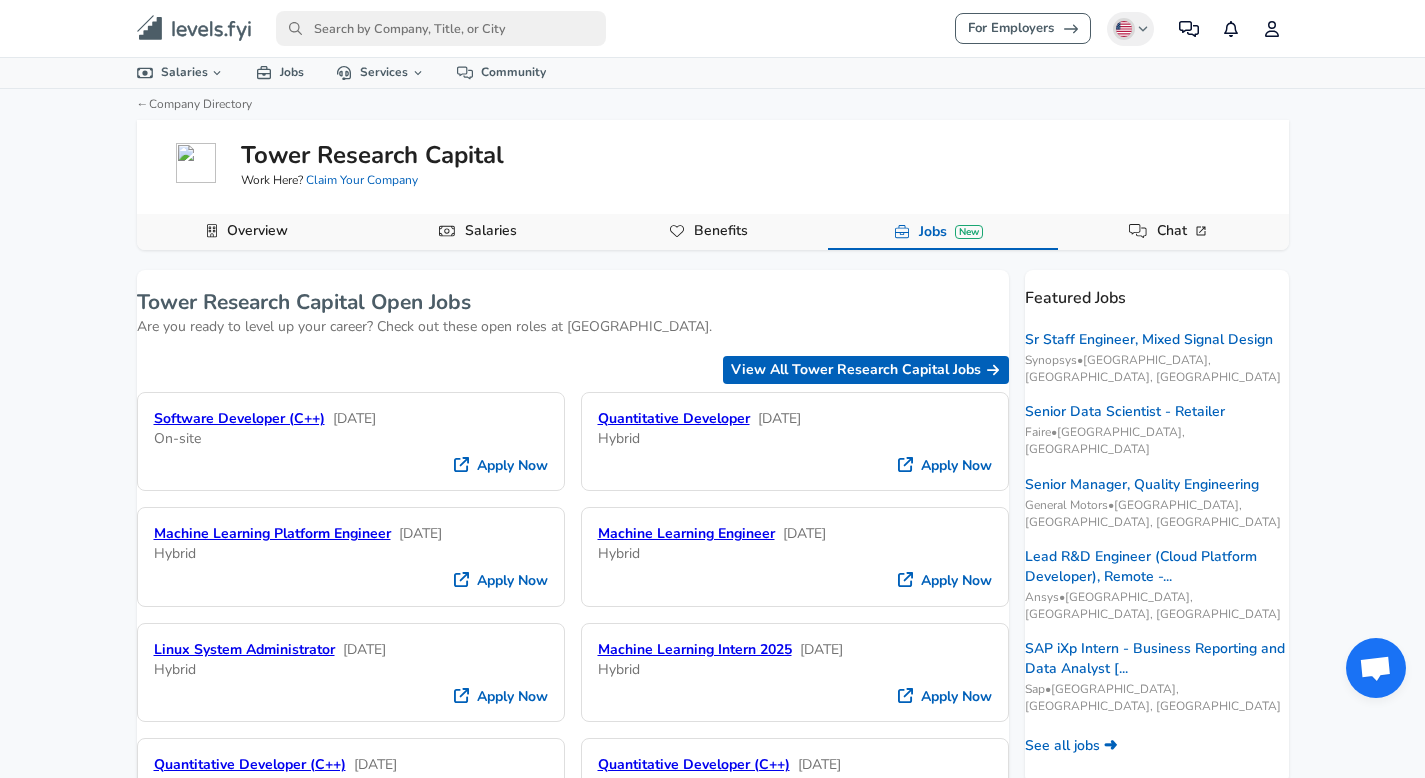 click on "Salaries" at bounding box center (491, 231) 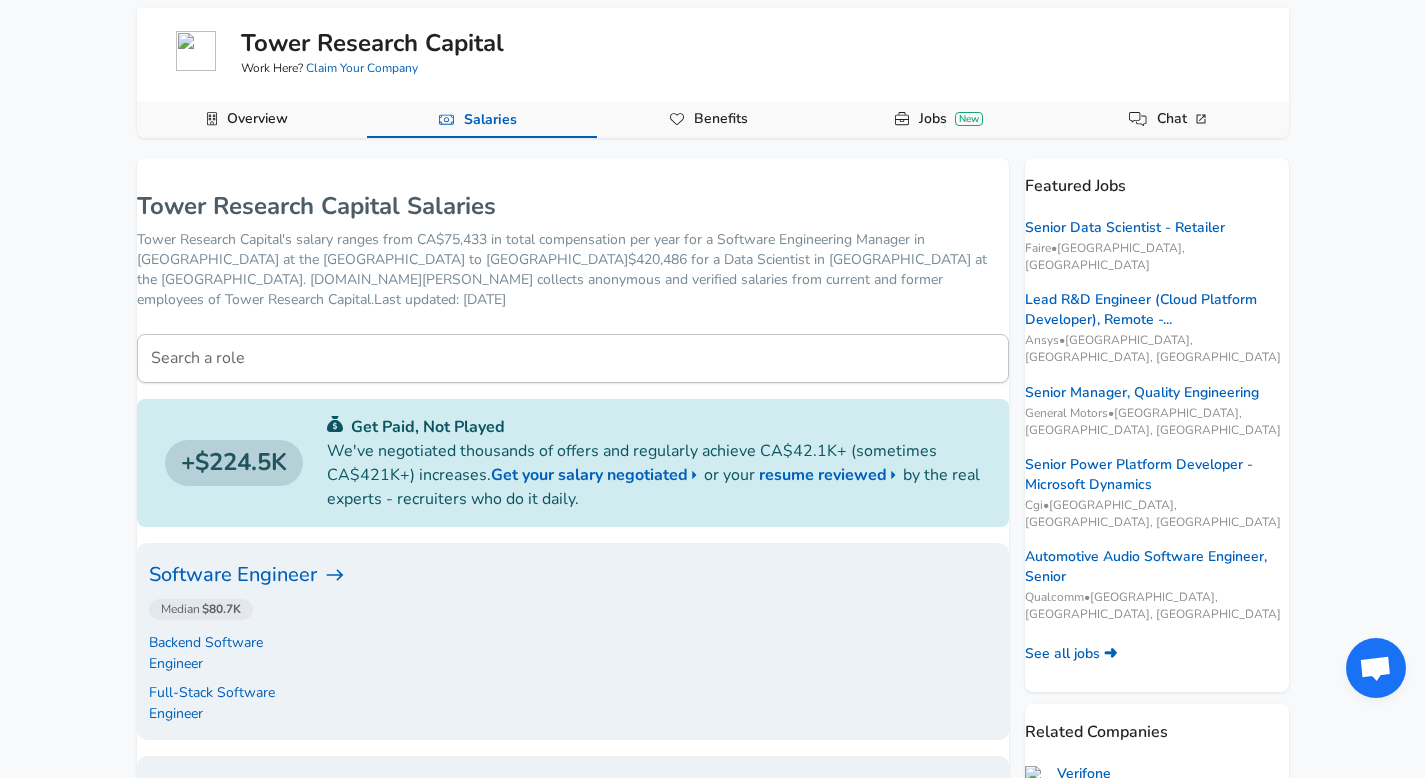 scroll, scrollTop: 87, scrollLeft: 0, axis: vertical 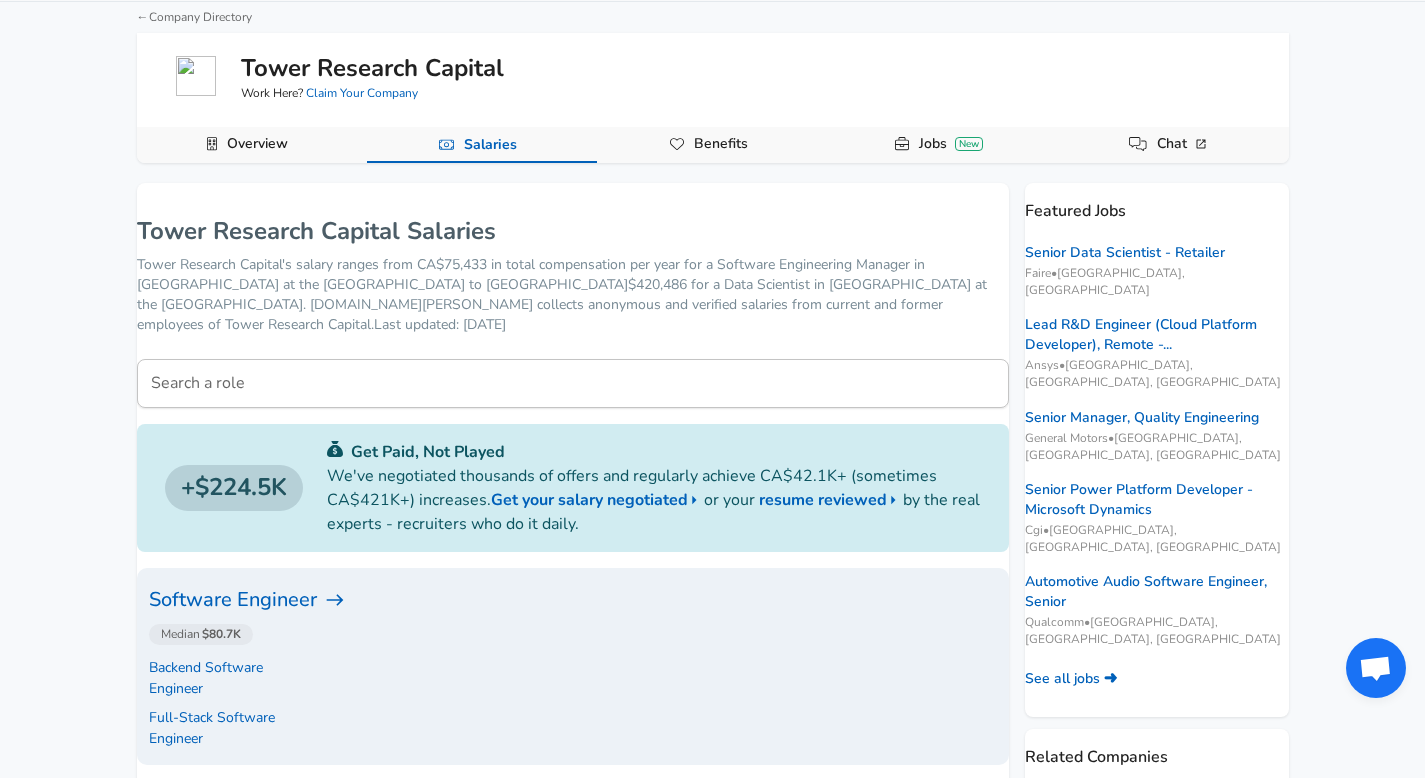 click on "Search a role" at bounding box center (573, 383) 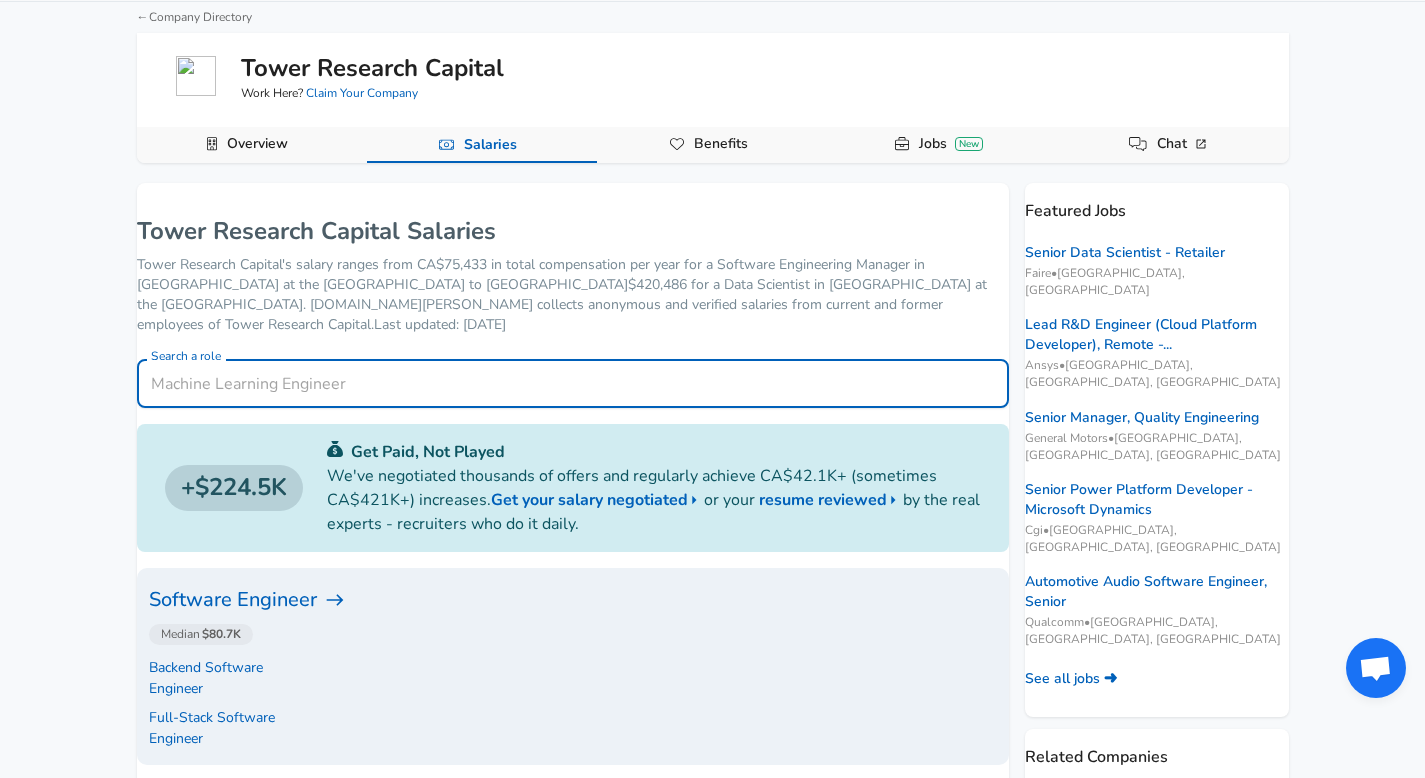 click on "Software Engineer" at bounding box center [573, 600] 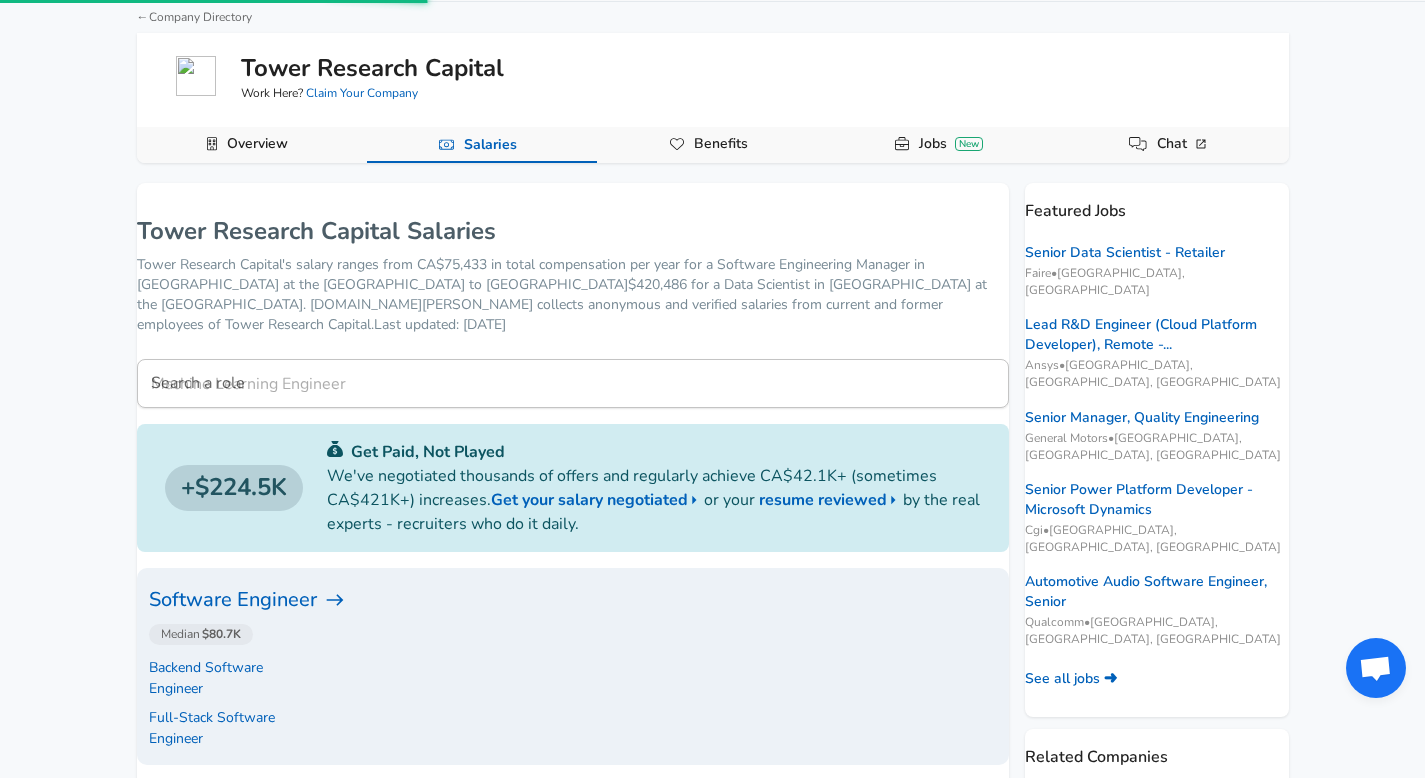 scroll, scrollTop: 0, scrollLeft: 0, axis: both 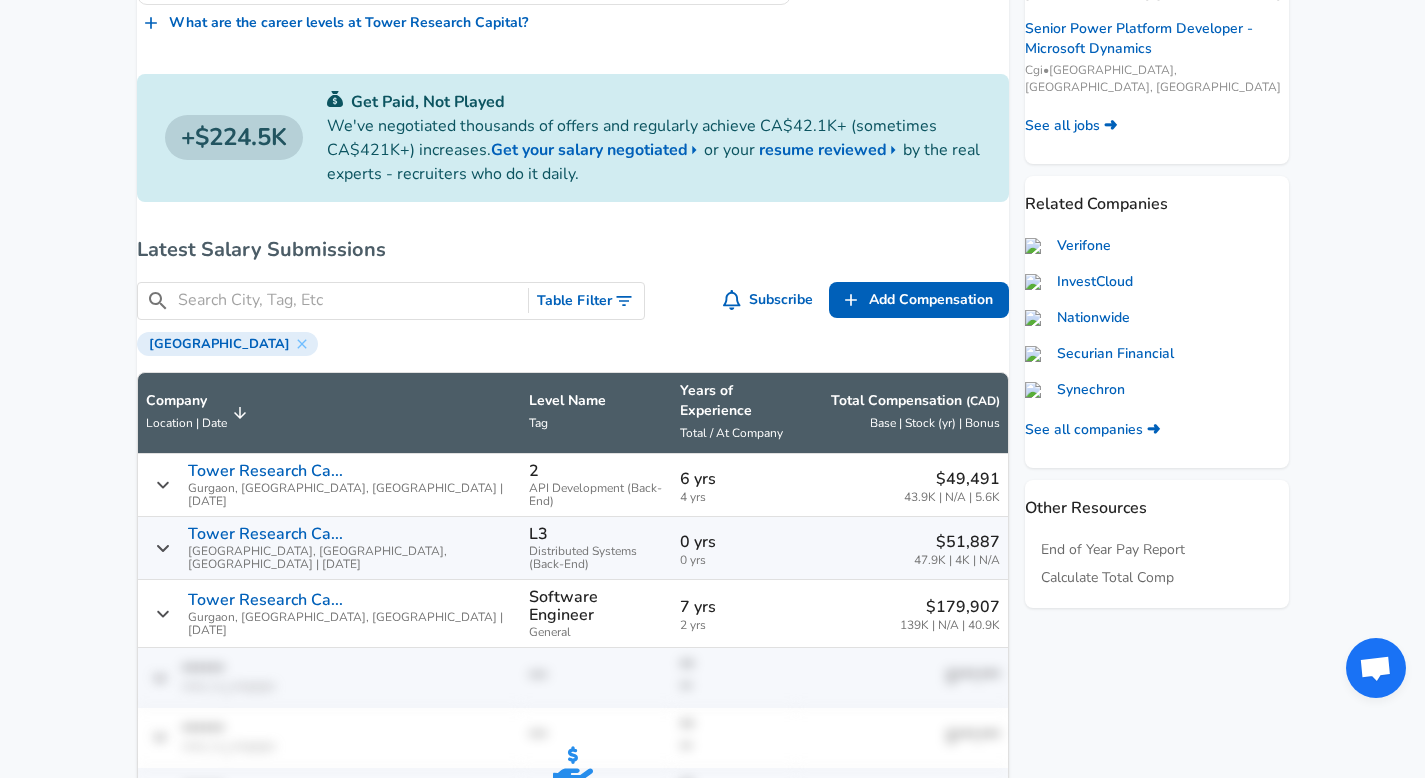 click at bounding box center (349, 300) 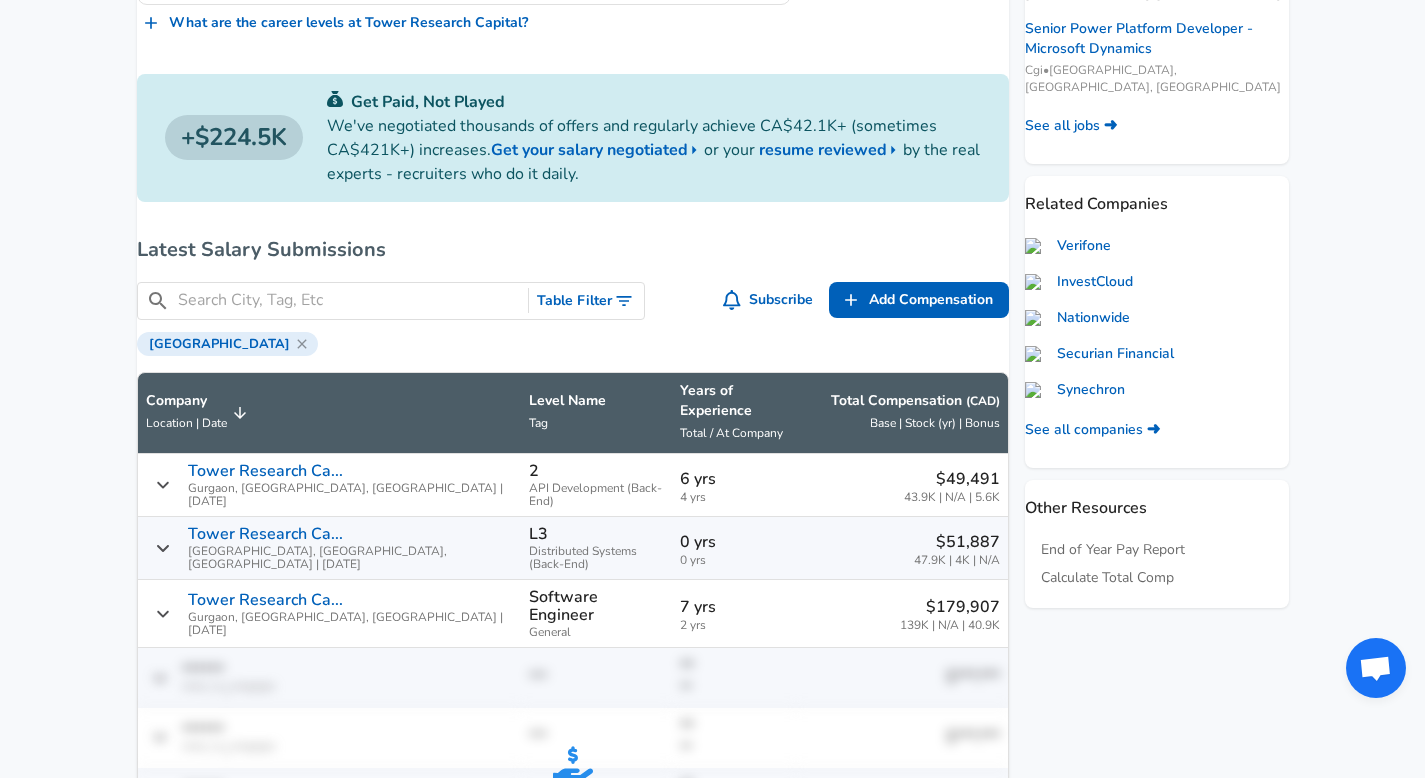 click 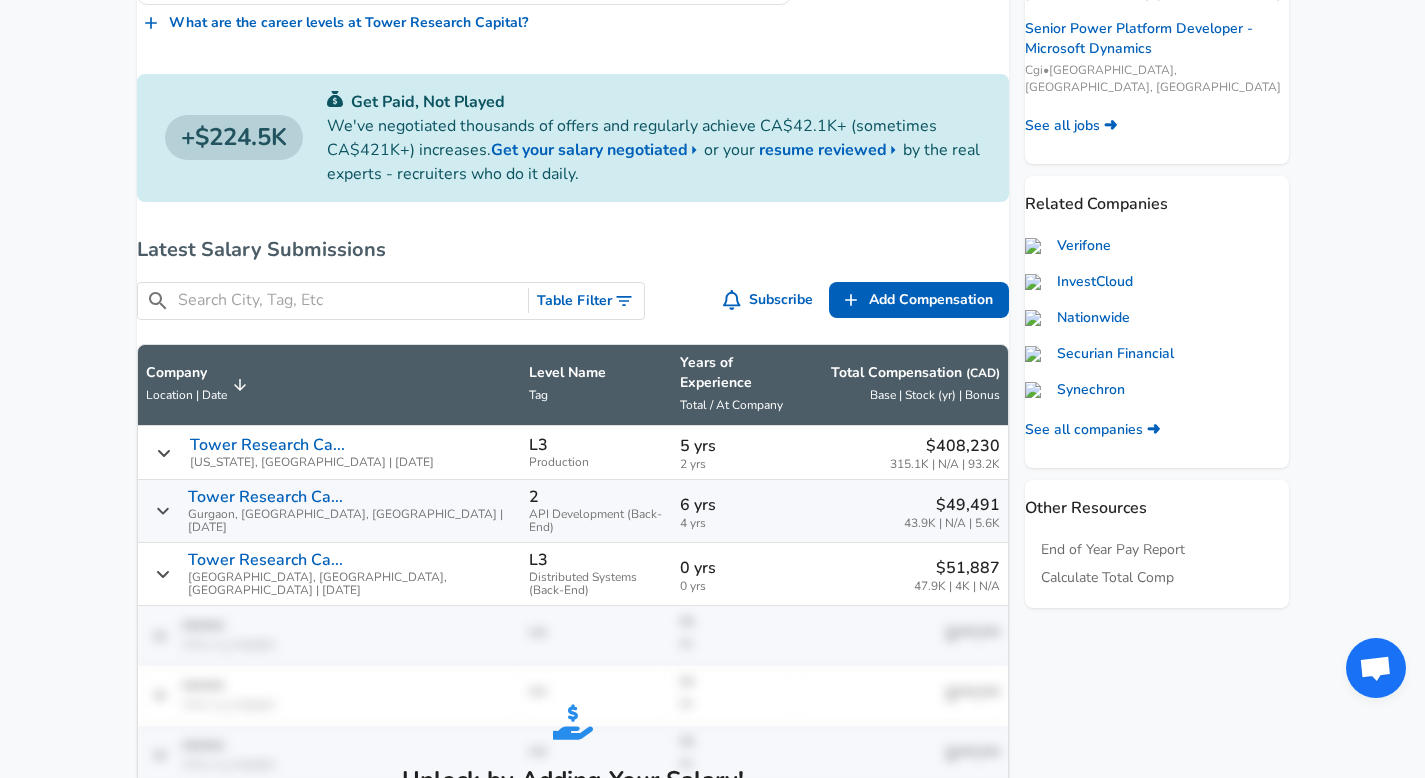 click at bounding box center [349, 300] 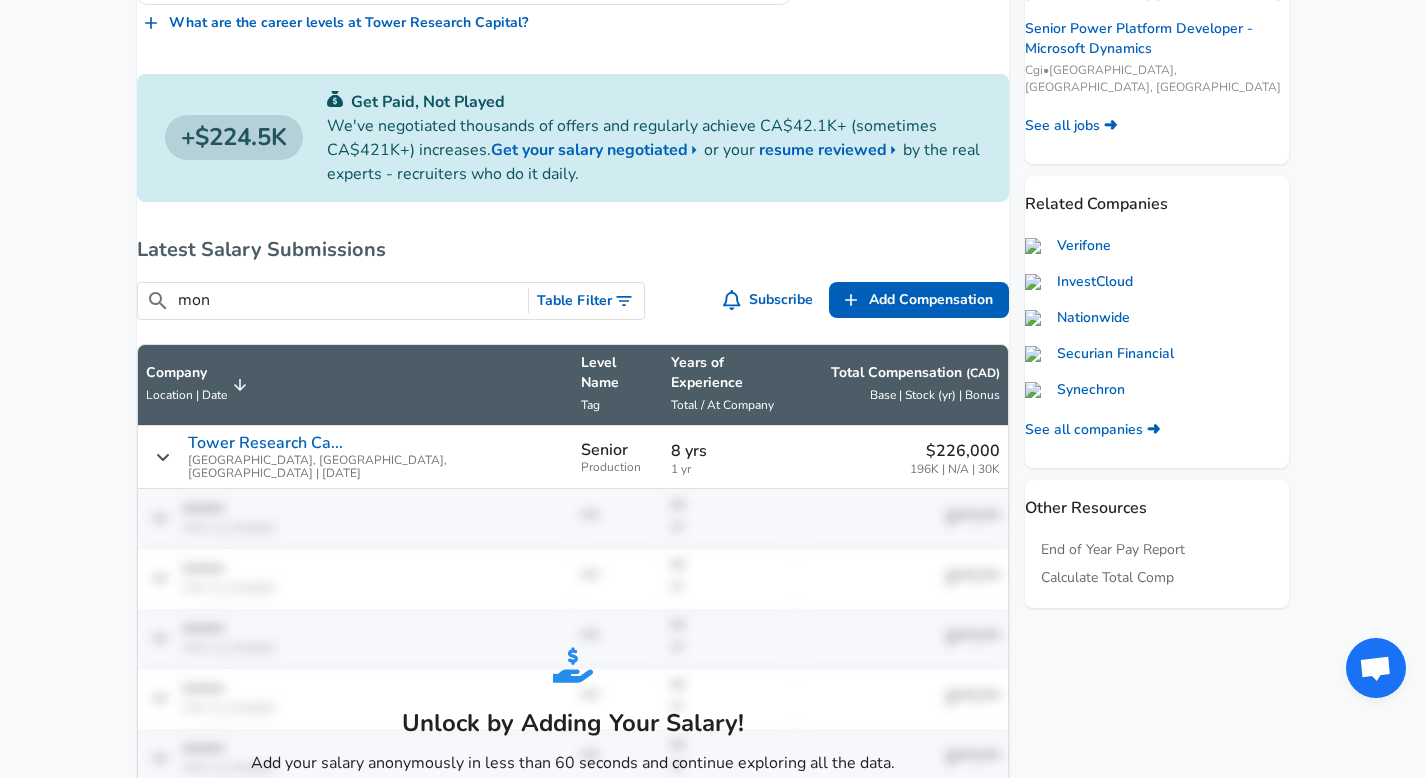 type on "mon" 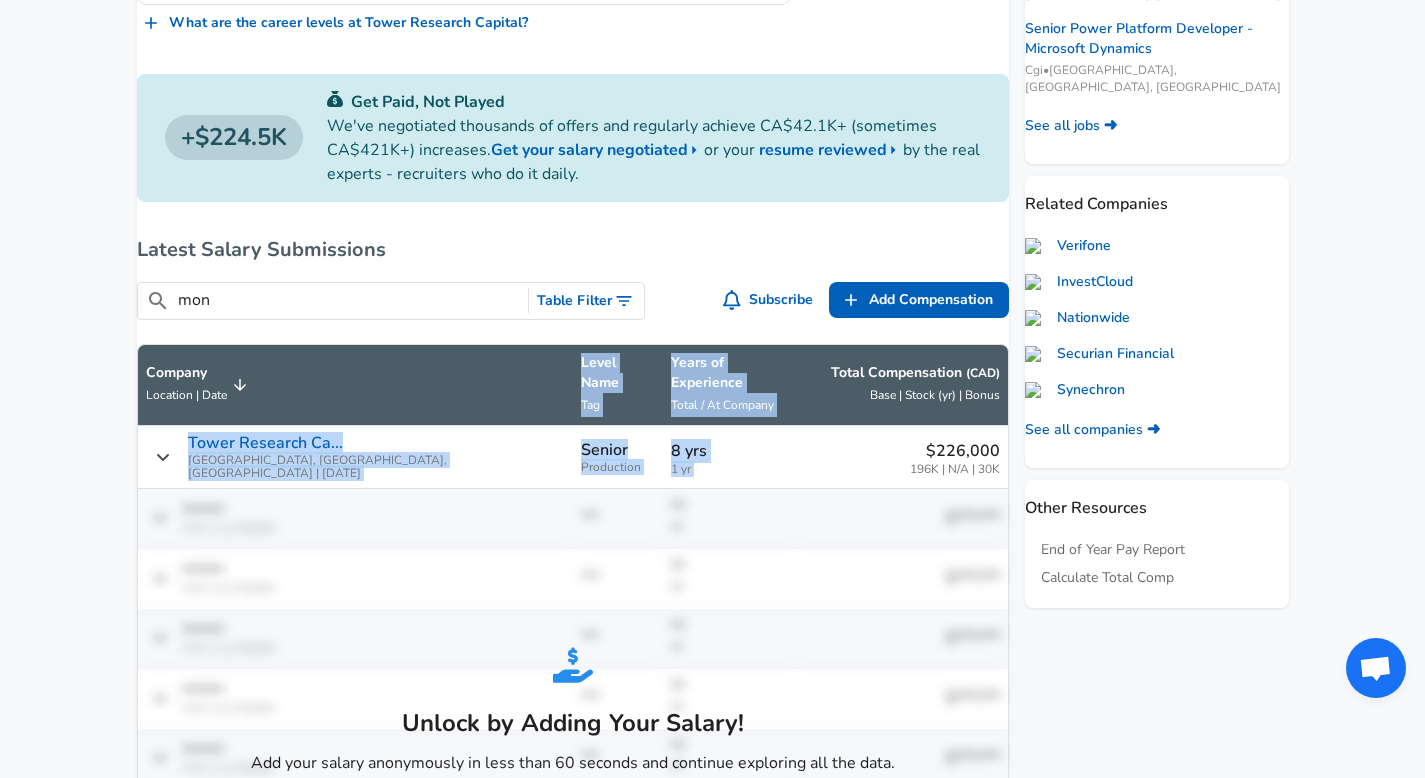 drag, startPoint x: 866, startPoint y: 429, endPoint x: 986, endPoint y: 429, distance: 120 